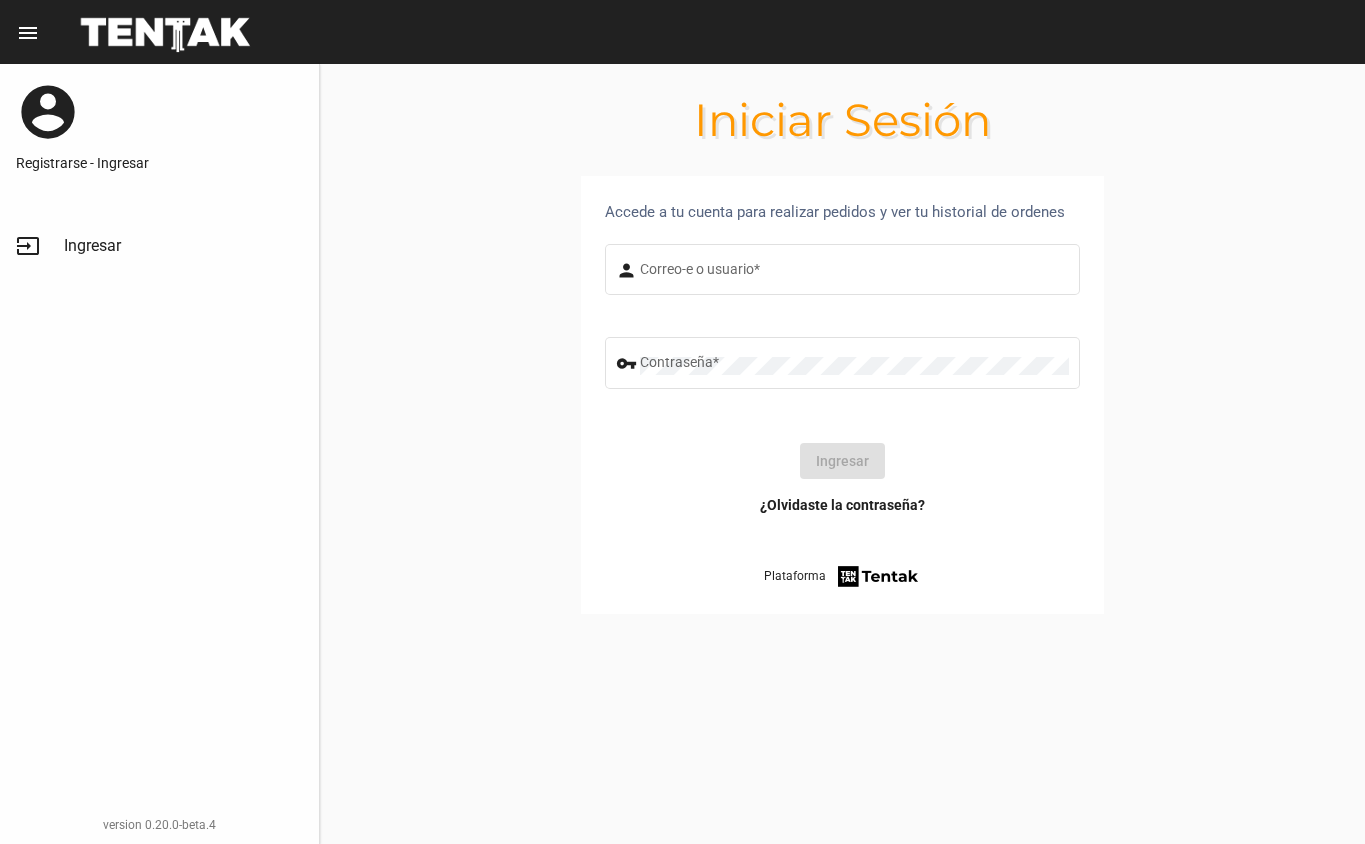 scroll, scrollTop: 0, scrollLeft: 0, axis: both 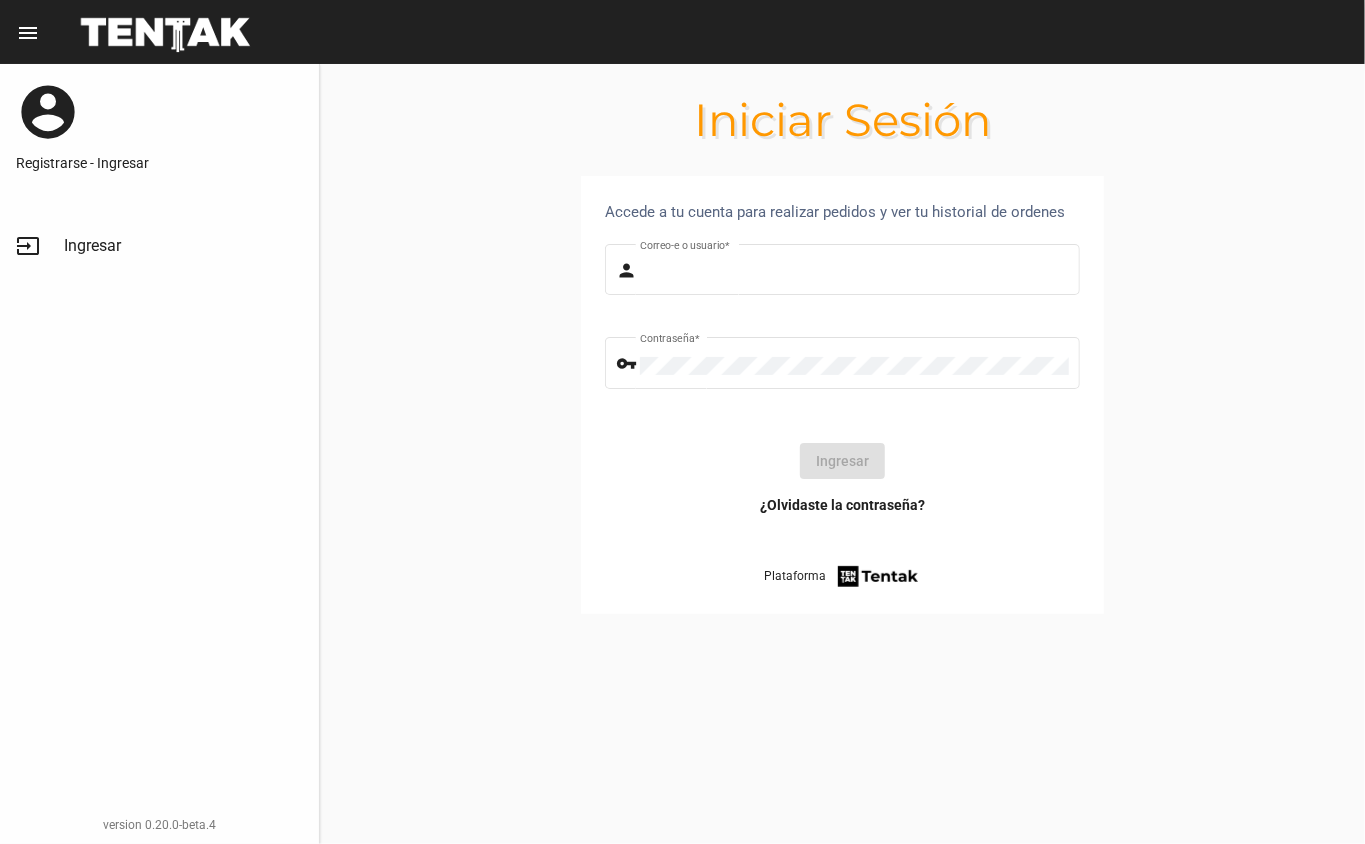 type on "DANKEHMB" 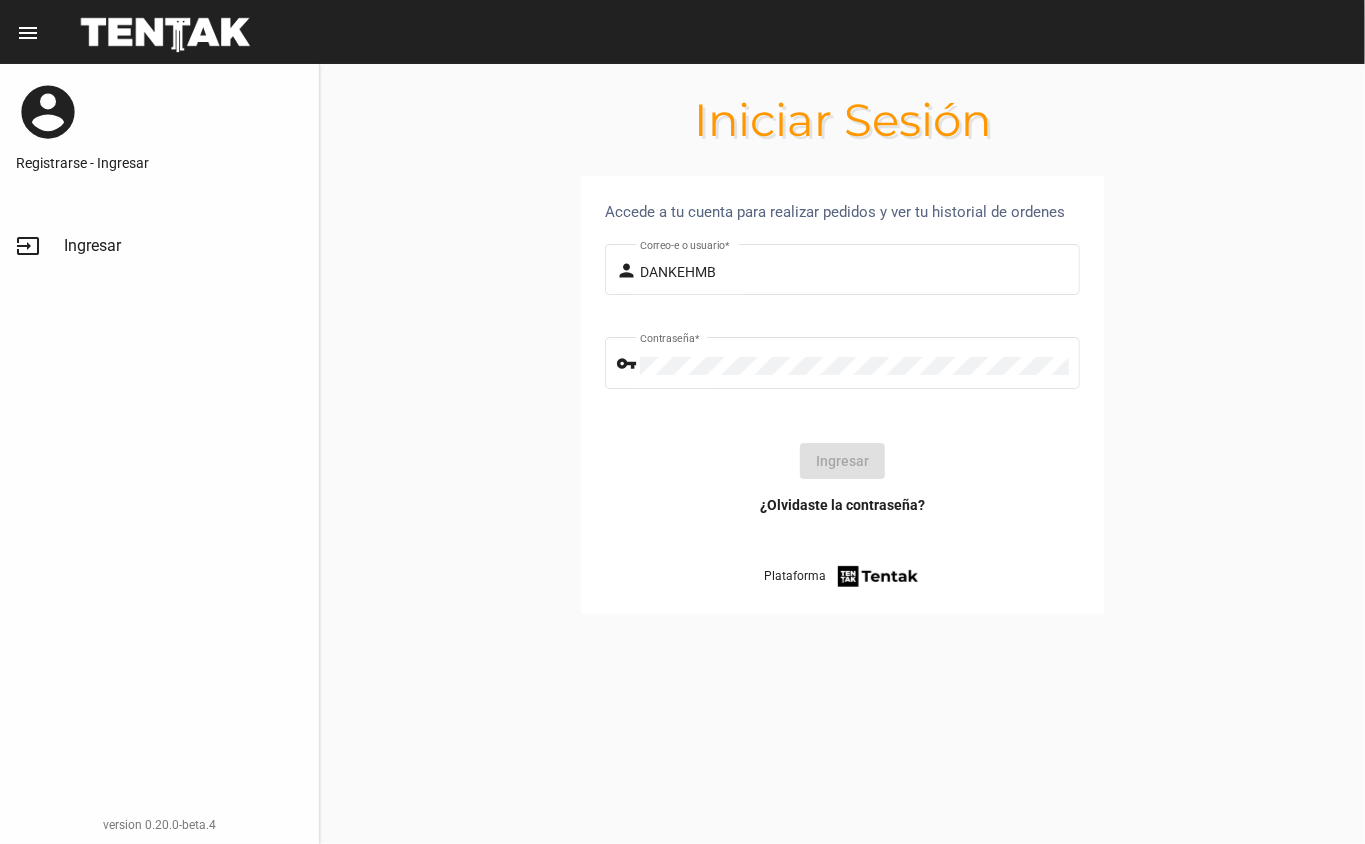 click on "Ingresar" 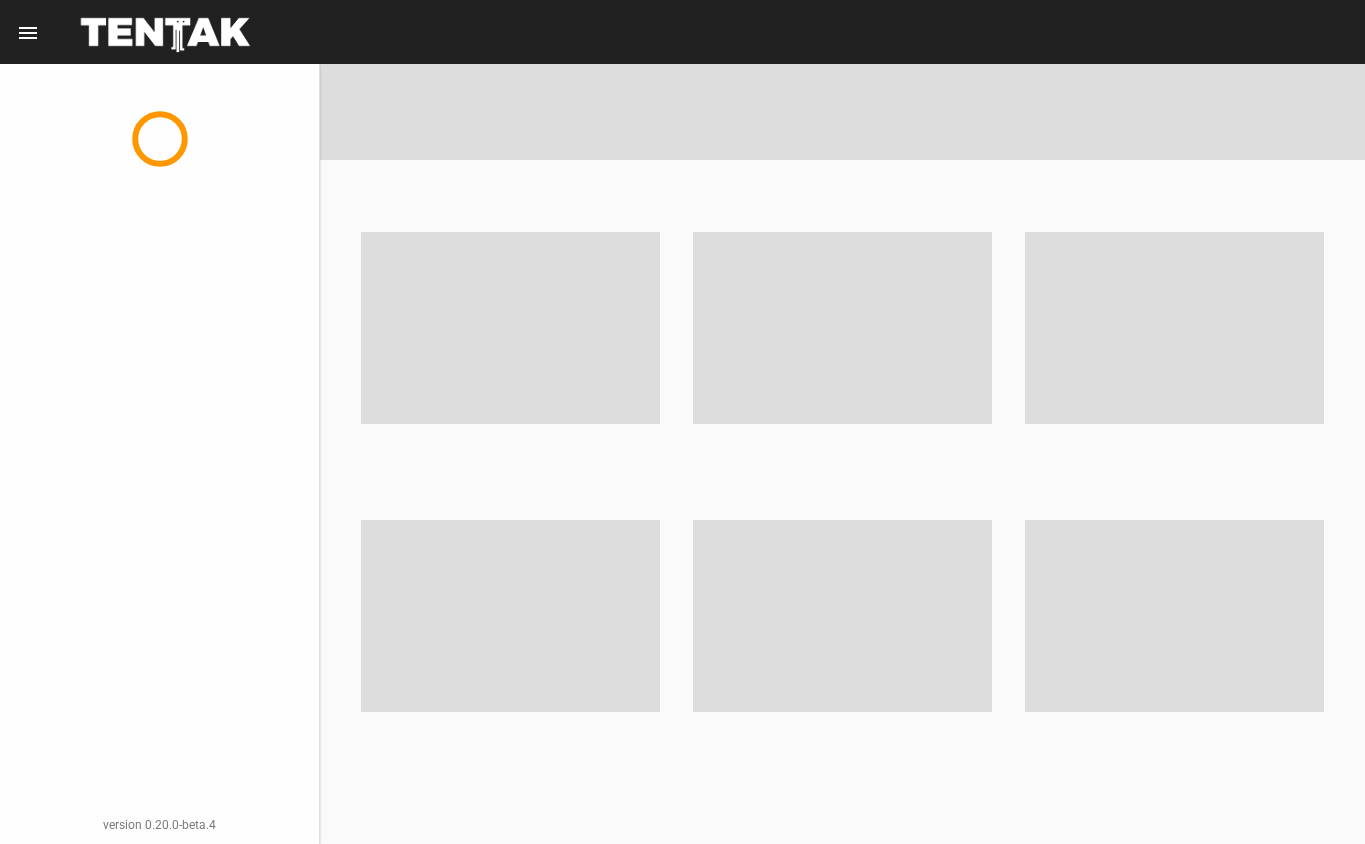 scroll, scrollTop: 0, scrollLeft: 0, axis: both 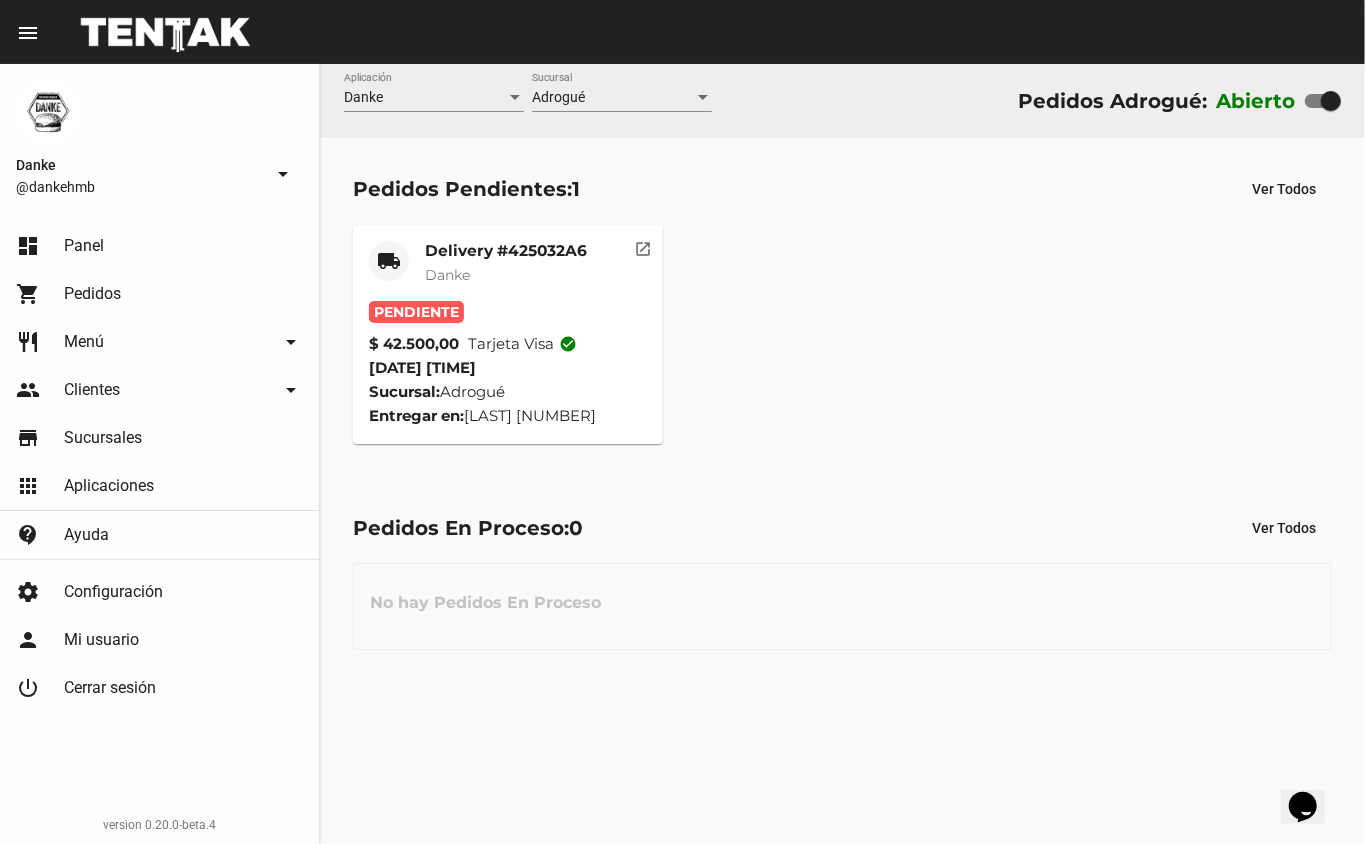 click on "Delivery #425032A6" 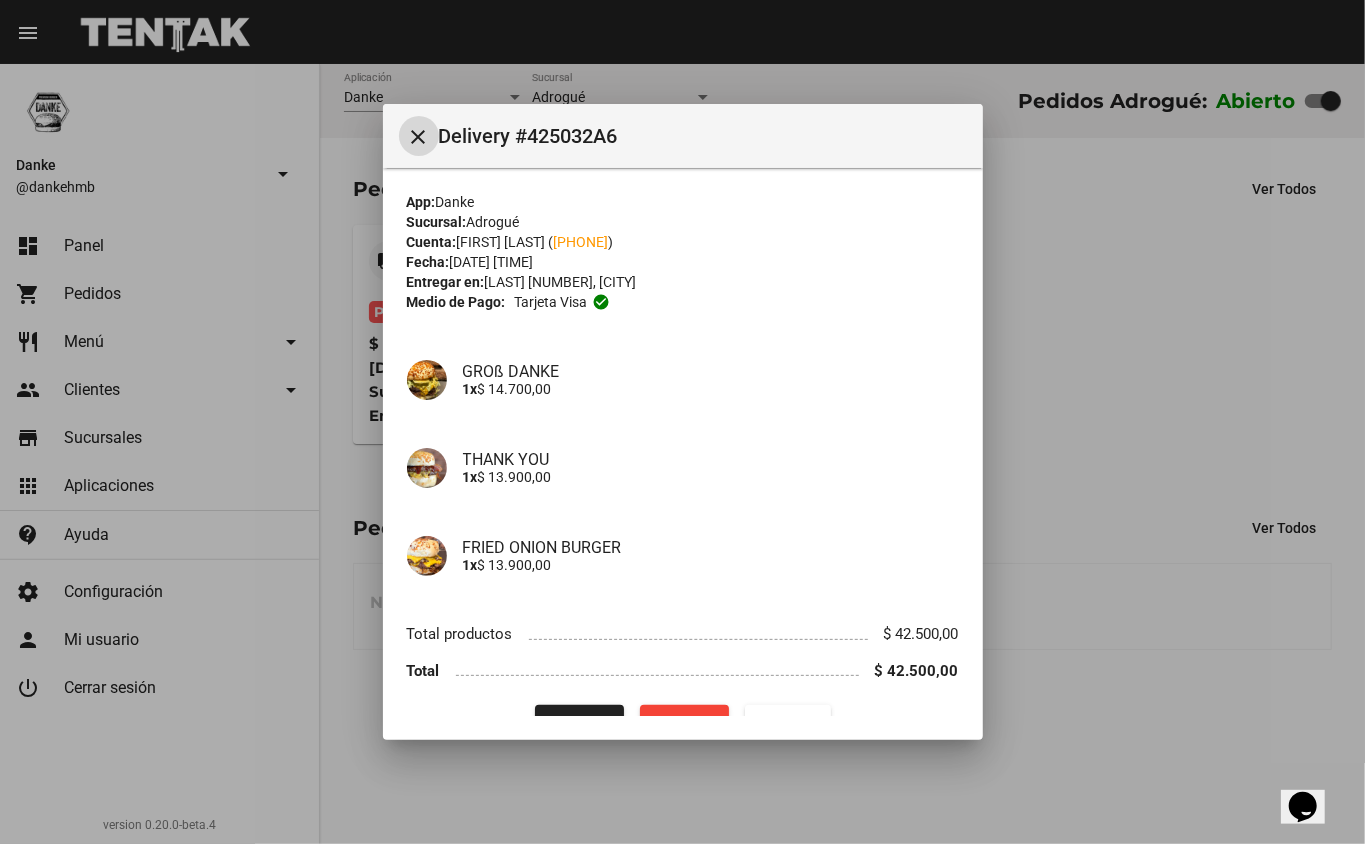 type 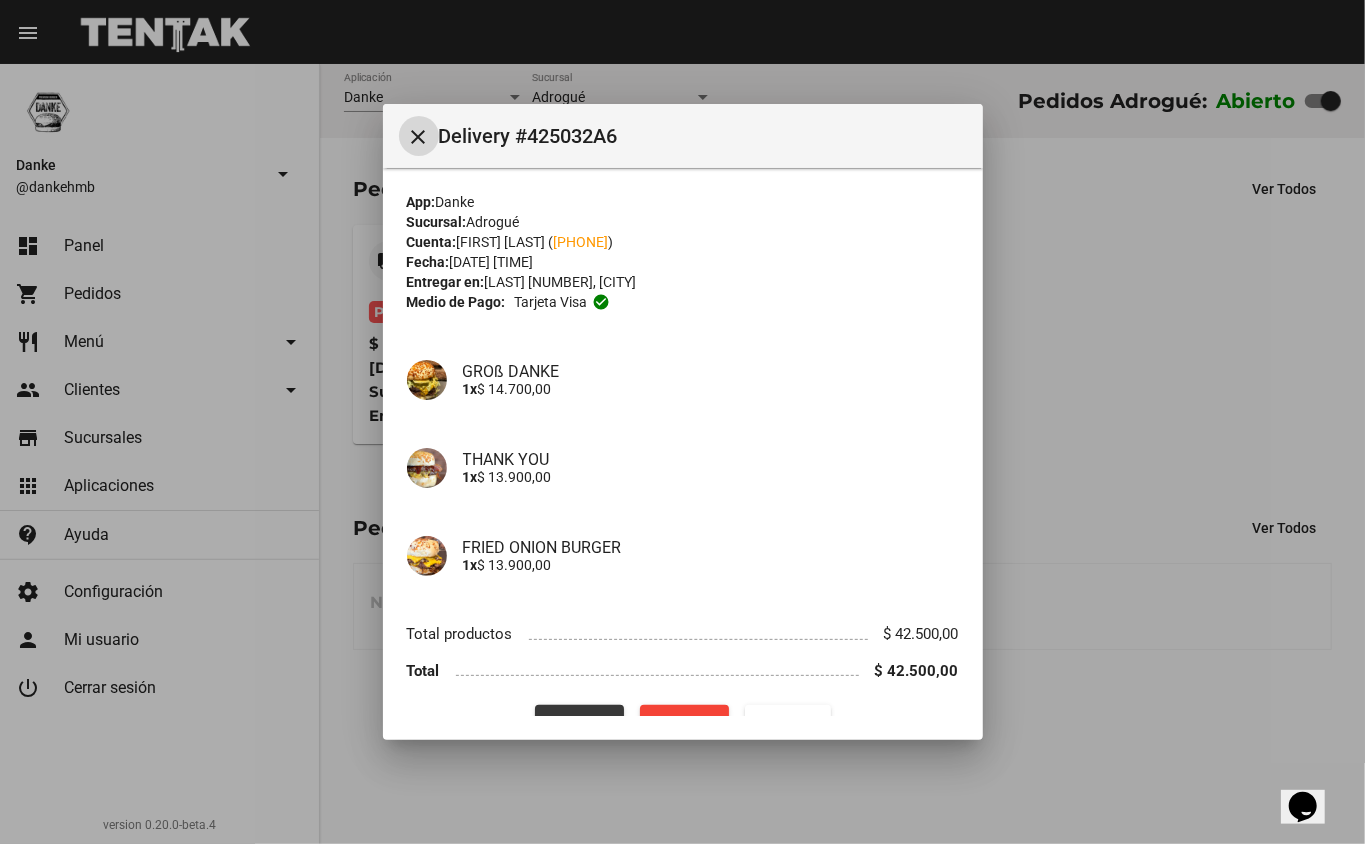 click on "Procesar" 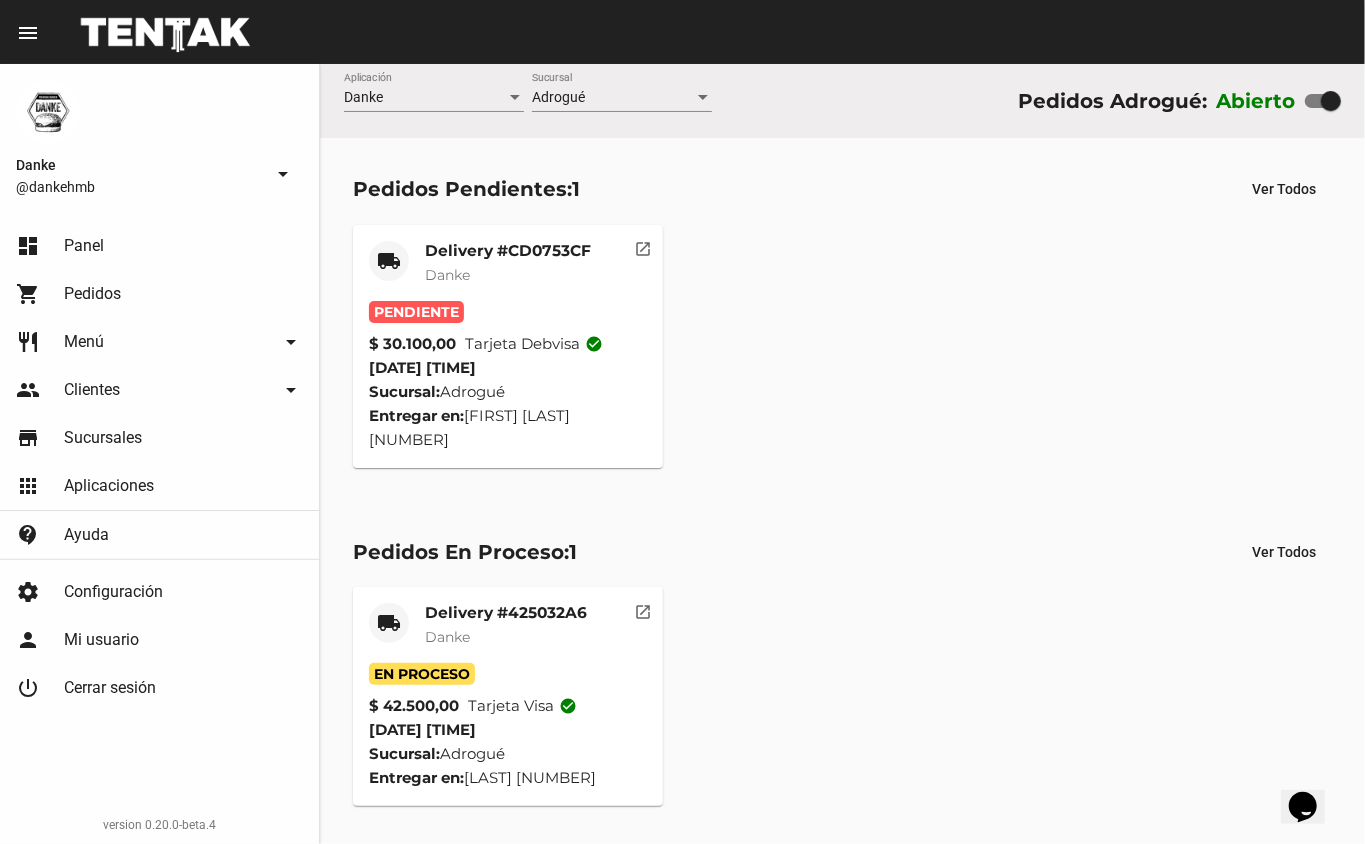 click on "Delivery #CD0753CF" 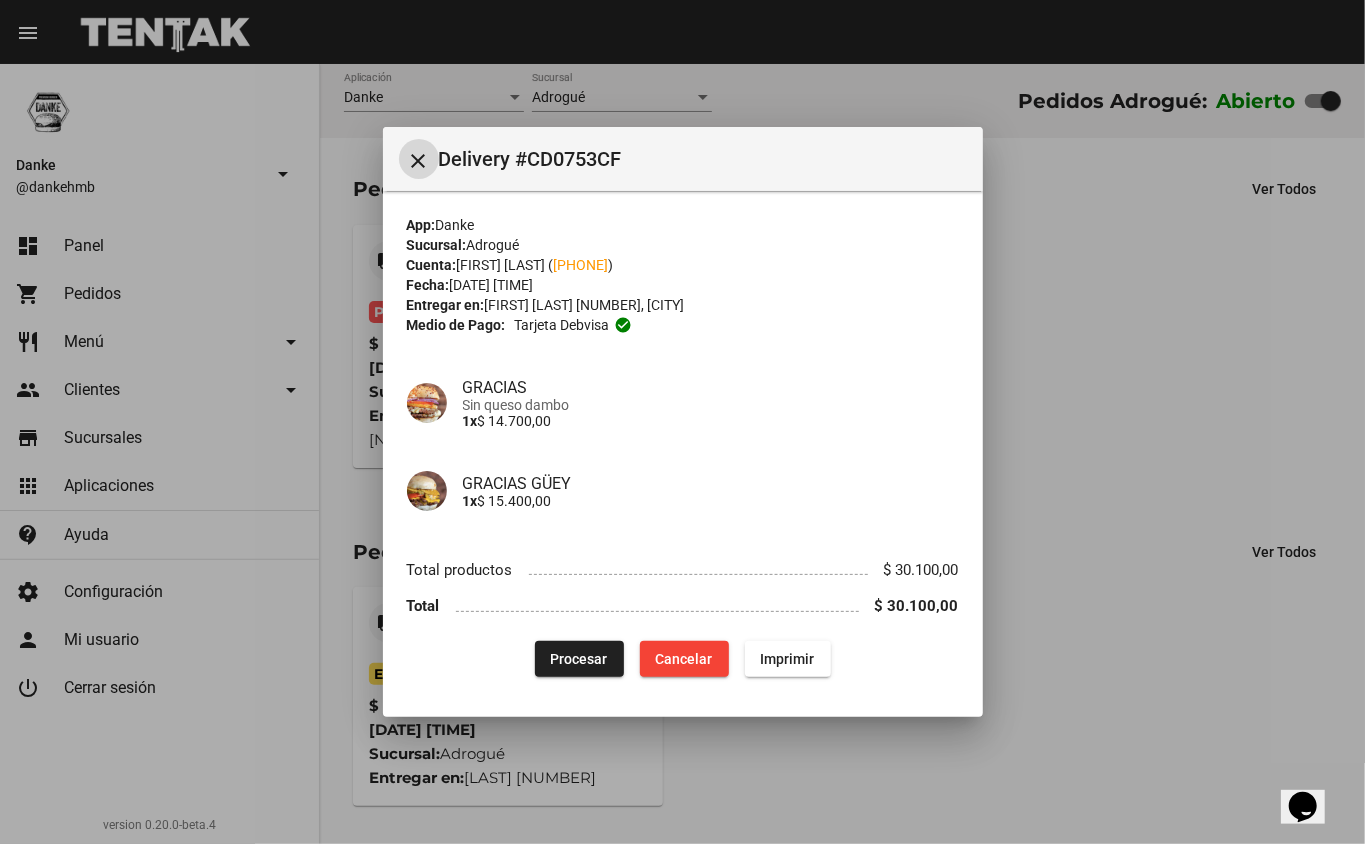 type 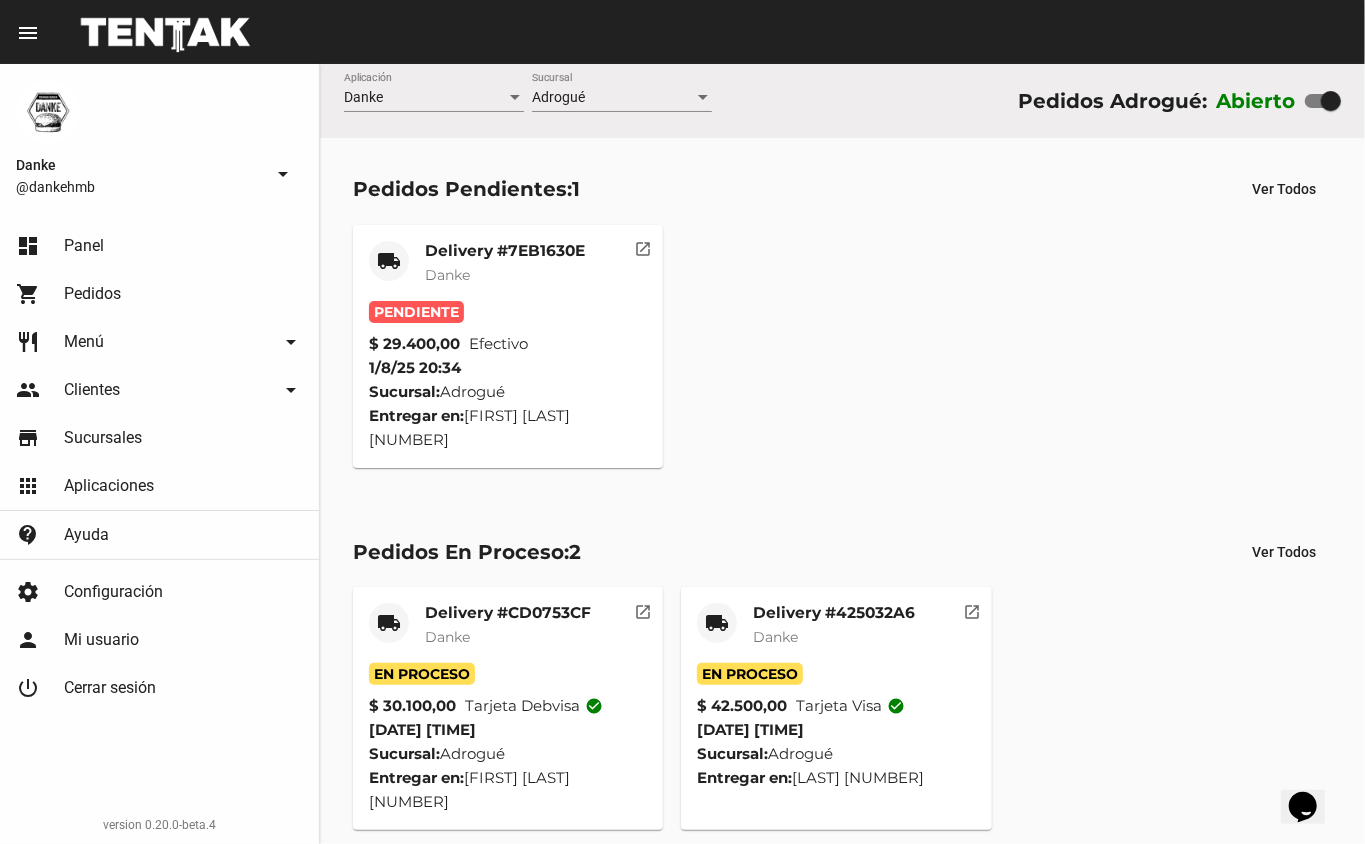 click on "Danke" 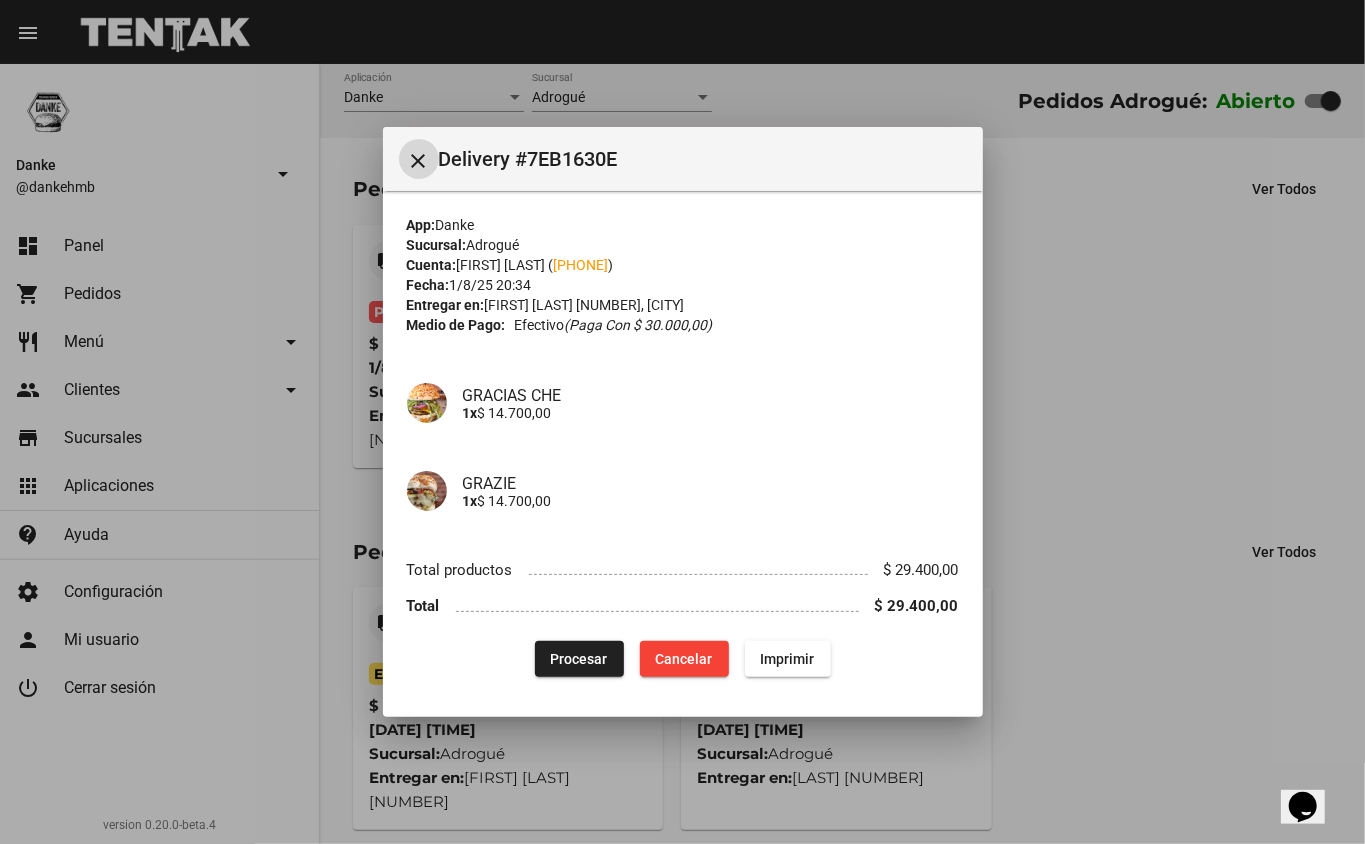 type 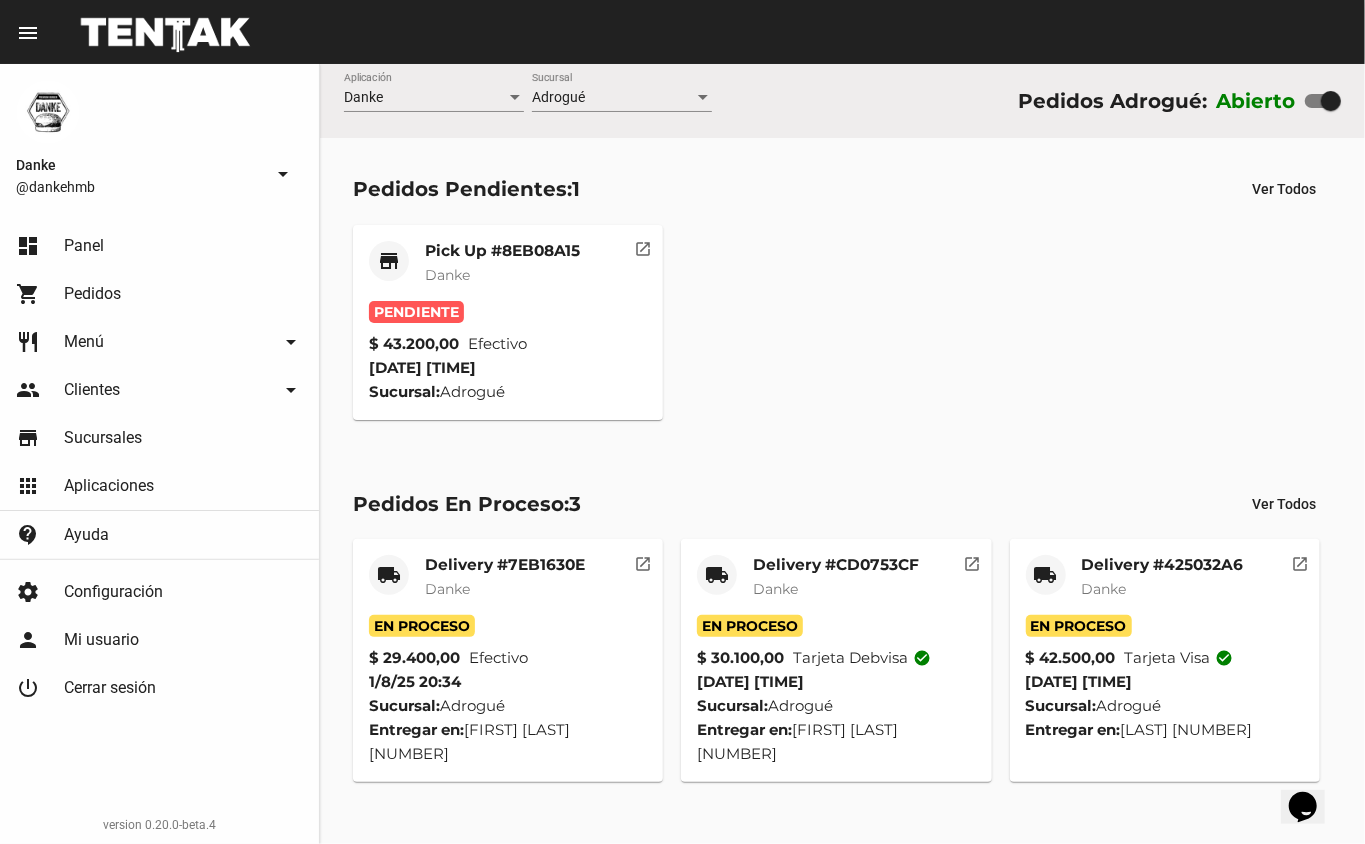 click on "Danke" 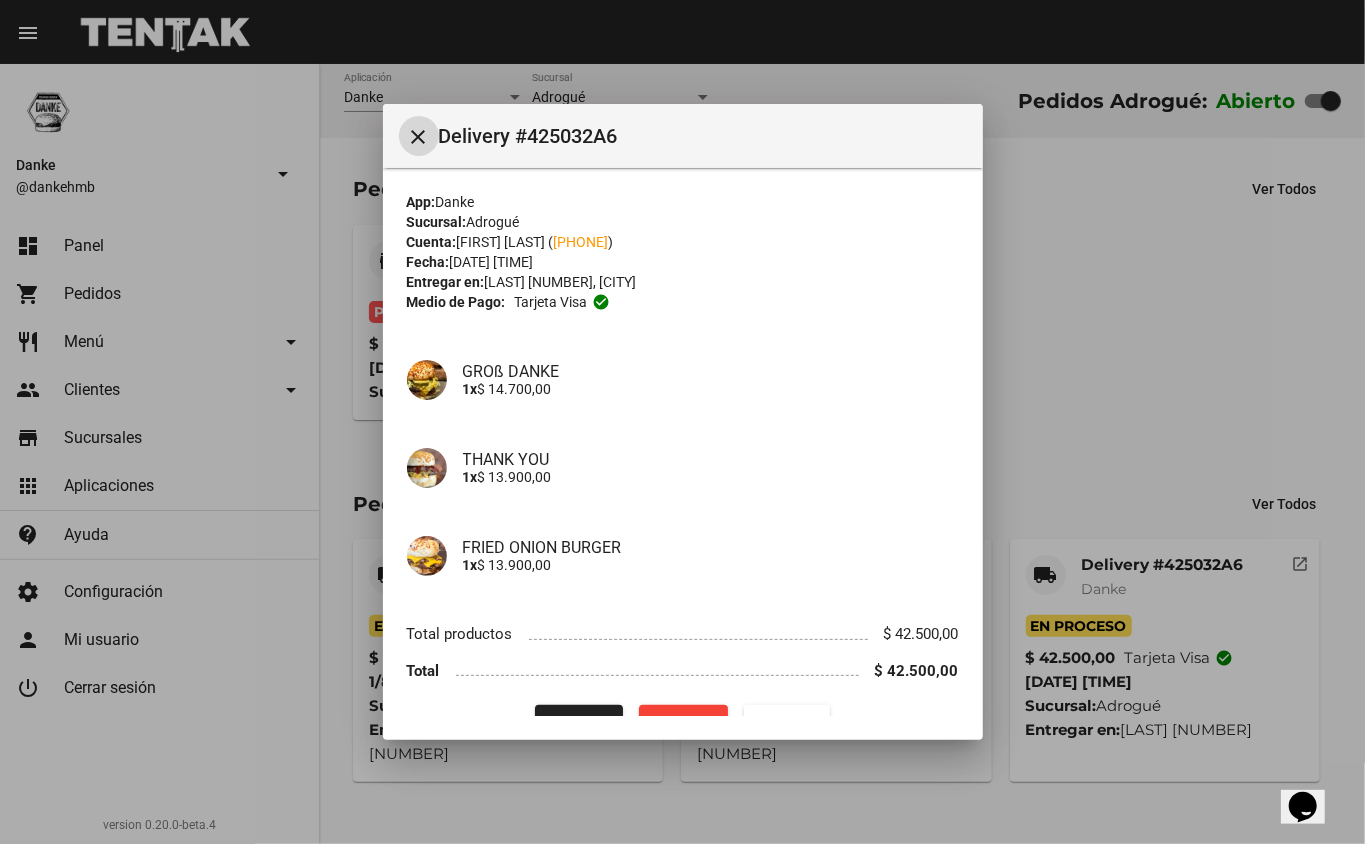 scroll, scrollTop: 41, scrollLeft: 0, axis: vertical 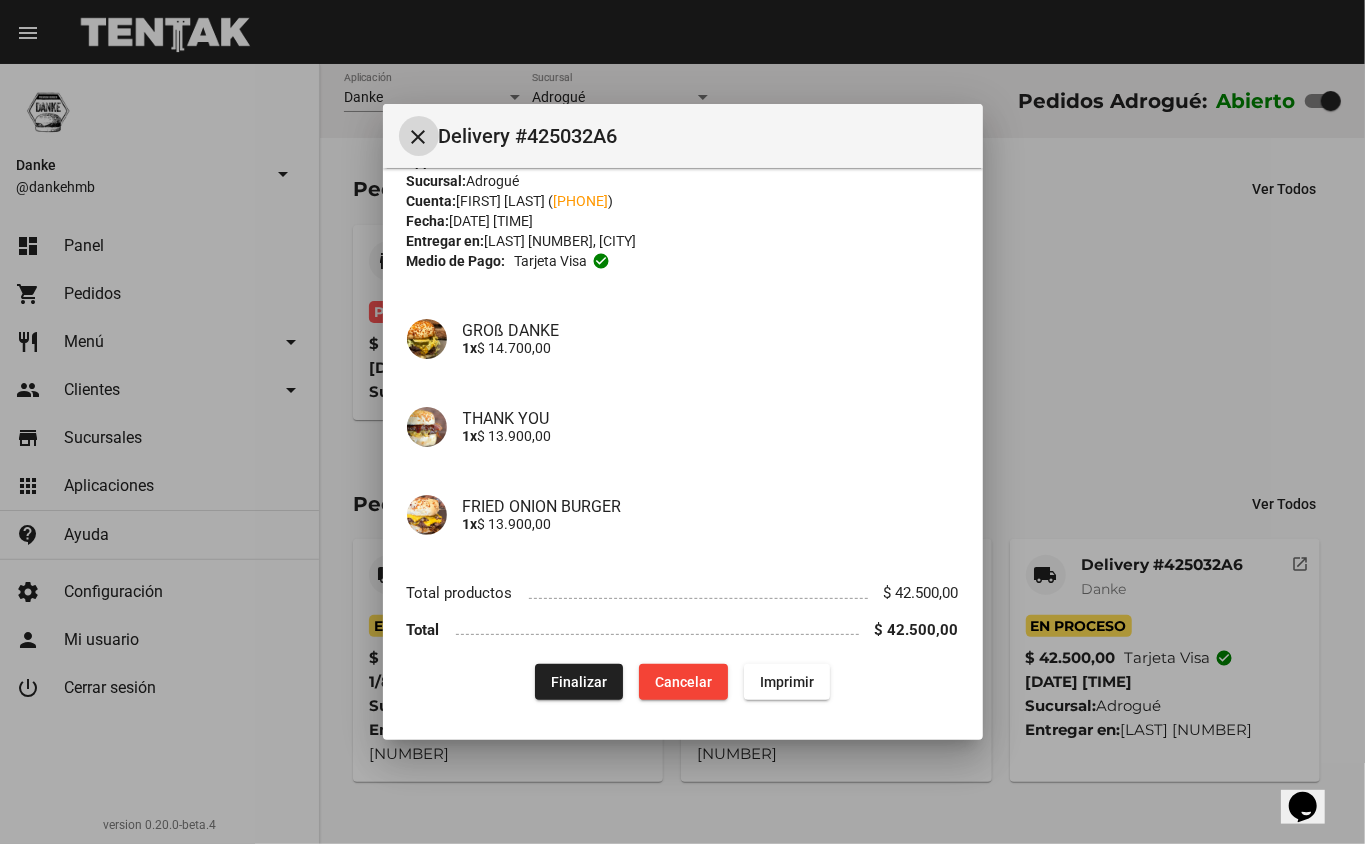 click on "Finalizar" 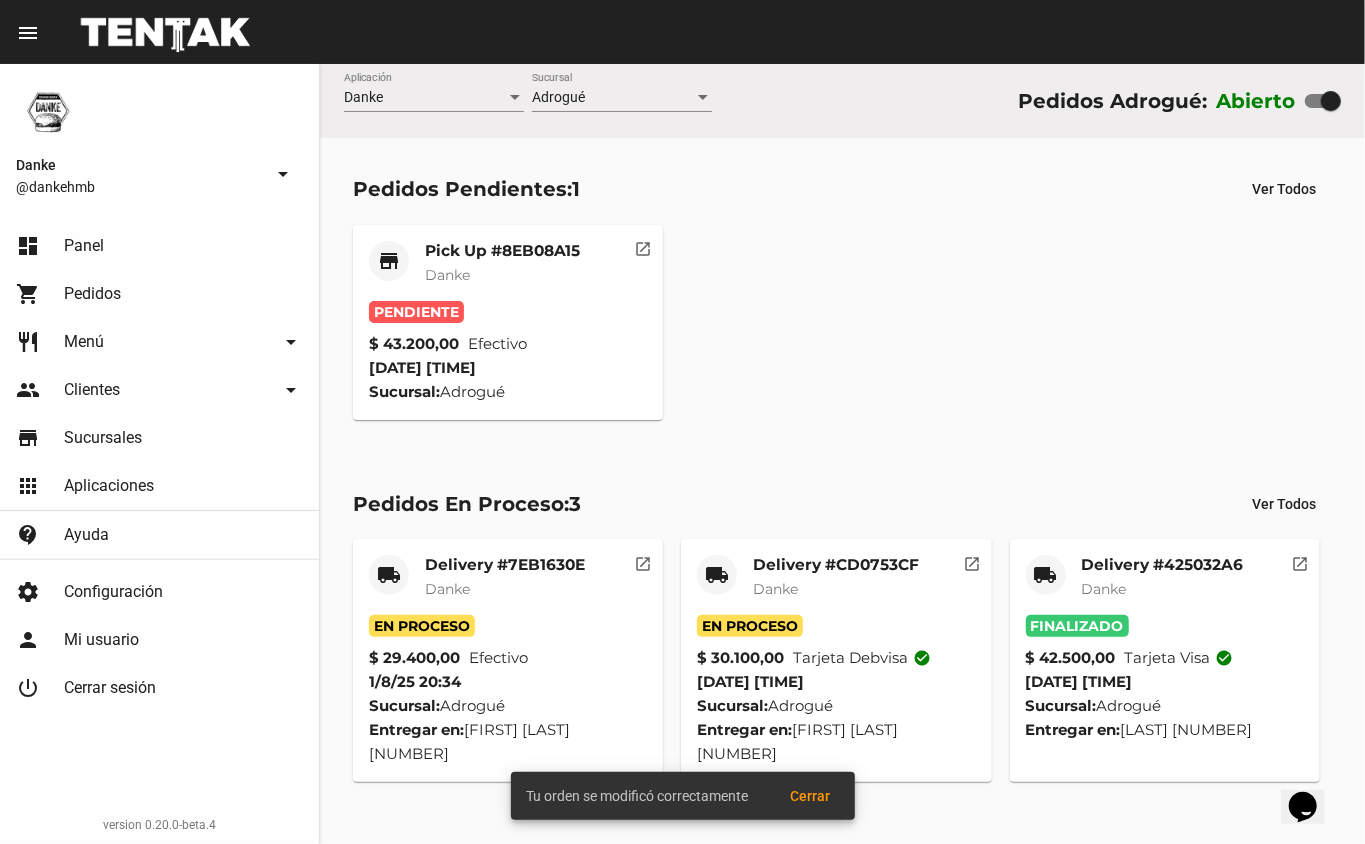 click on "Danke" 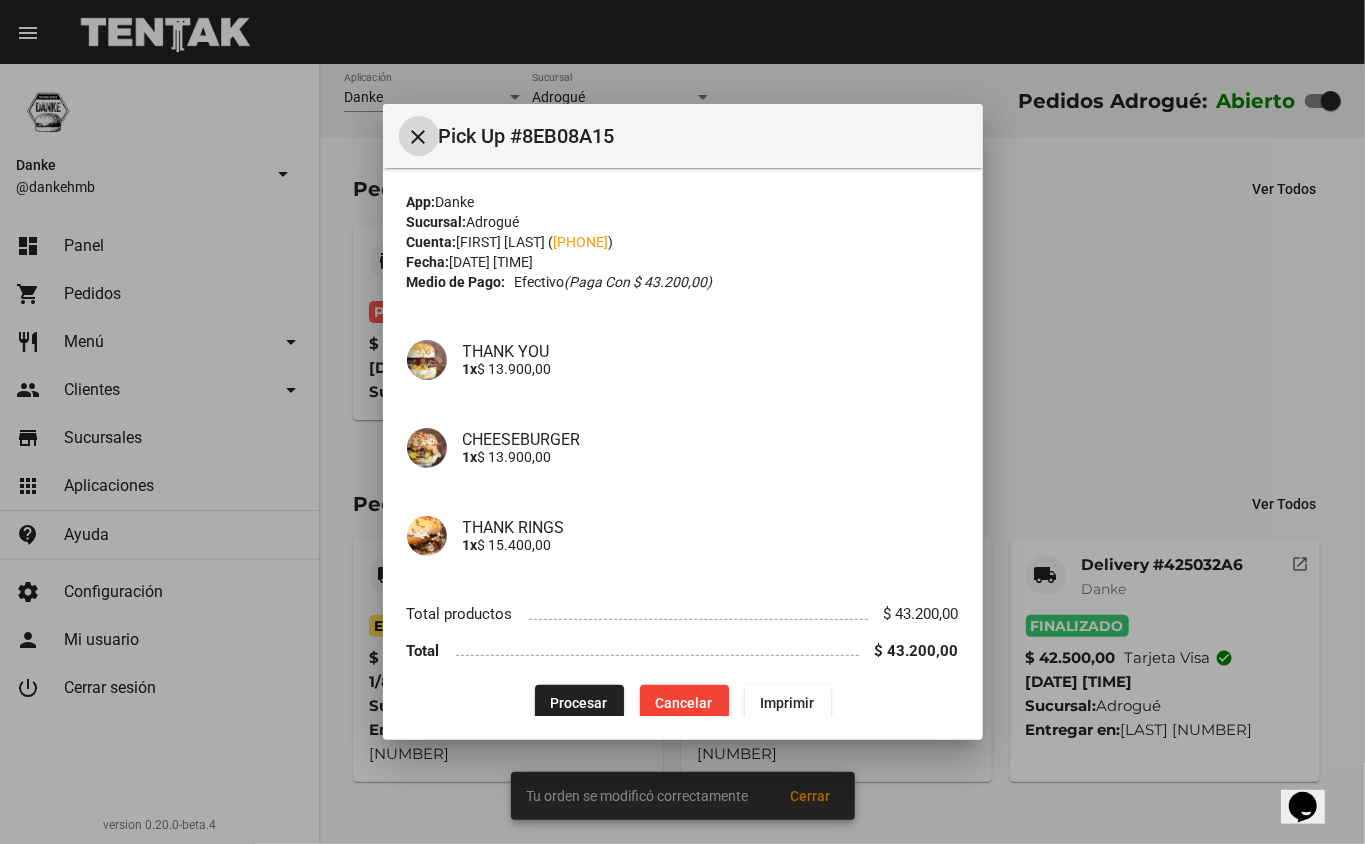type 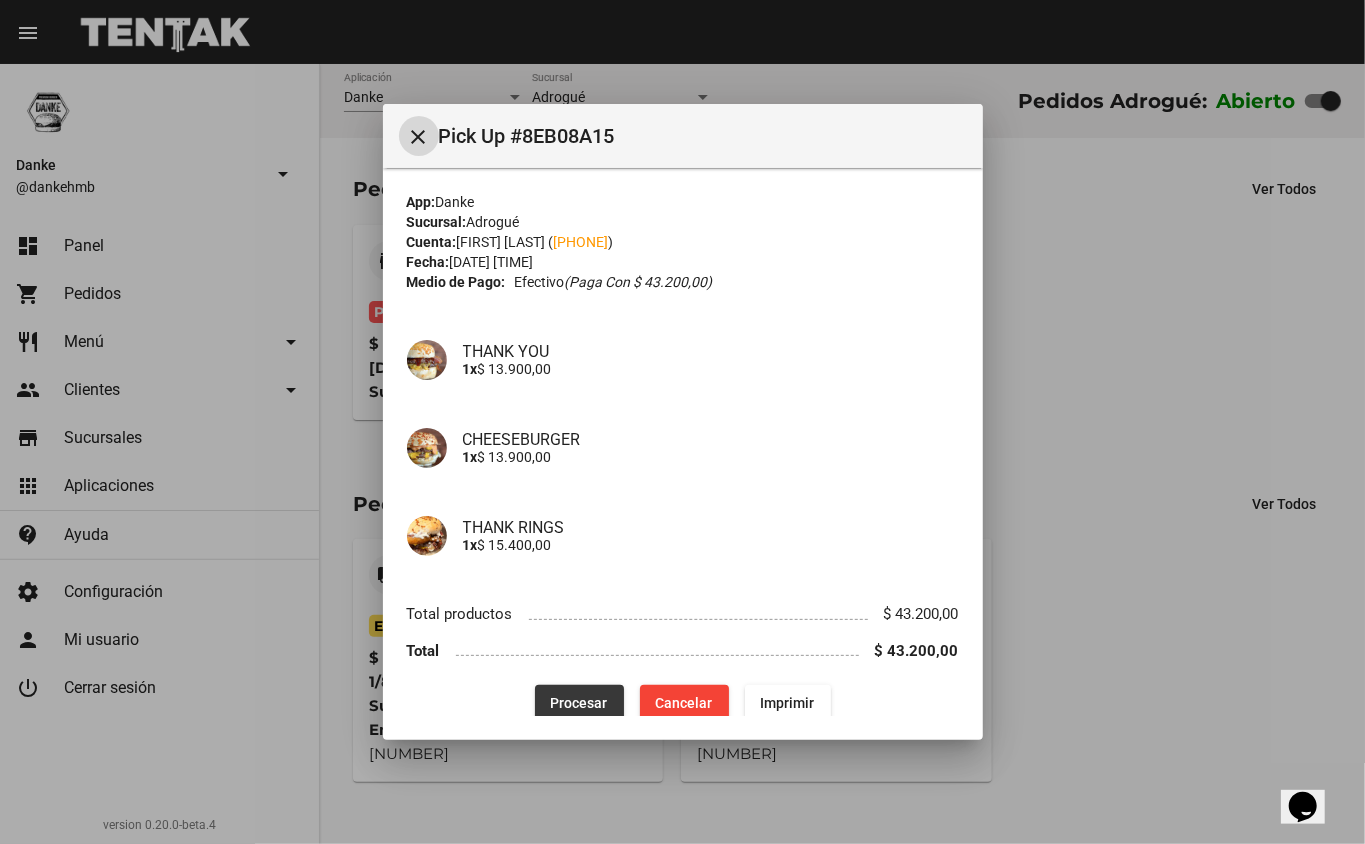 click on "Procesar" 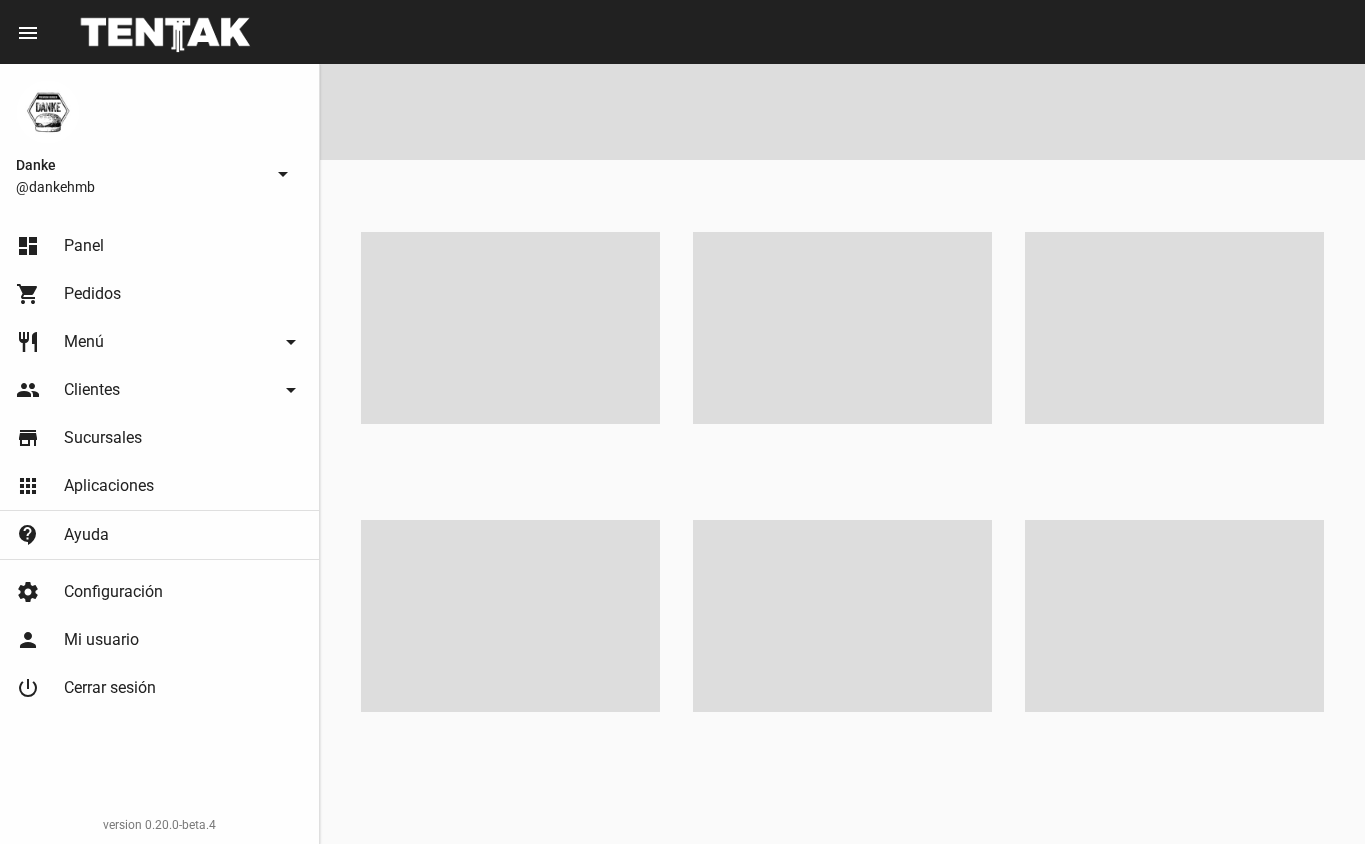 scroll, scrollTop: 0, scrollLeft: 0, axis: both 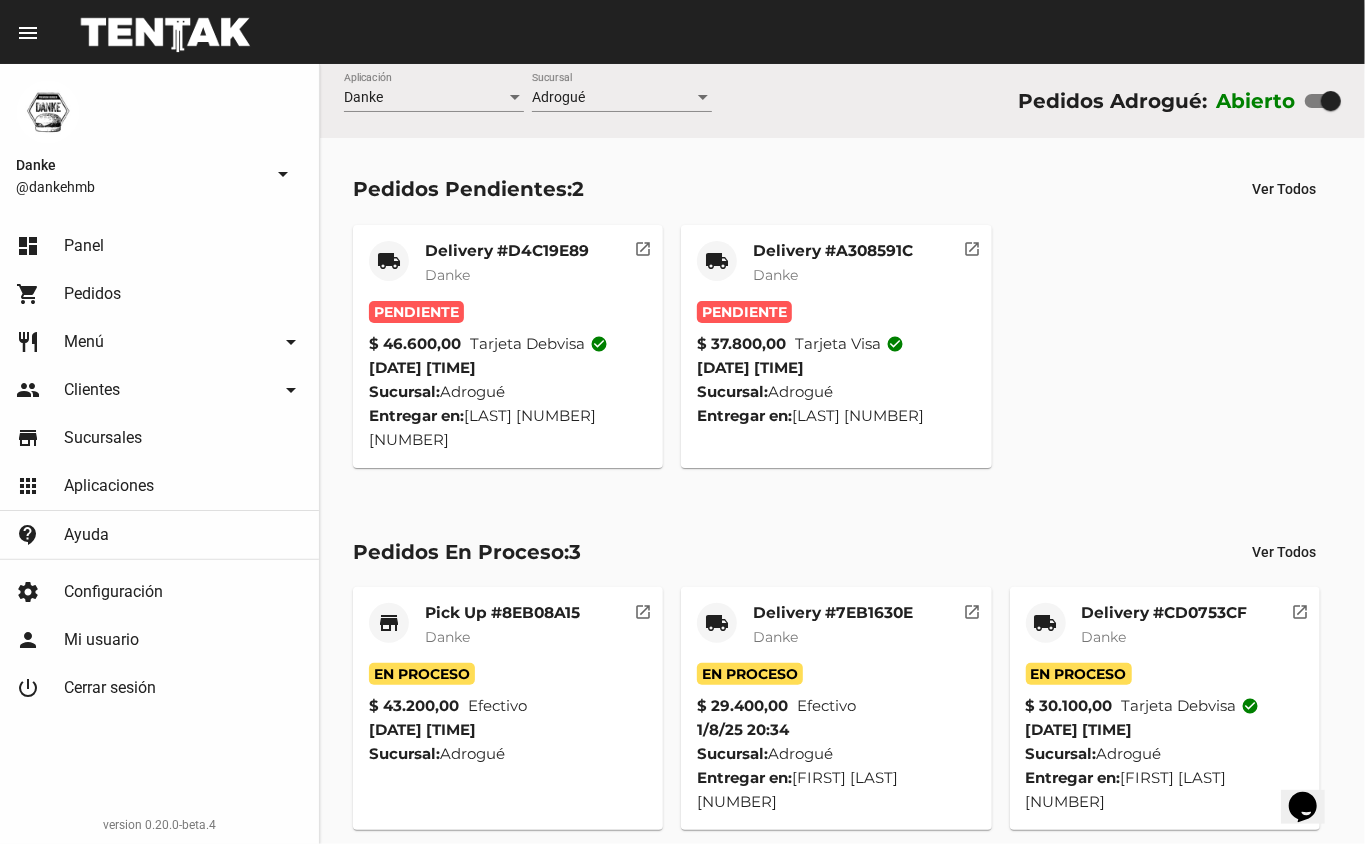 click on "Delivery #A308591C" 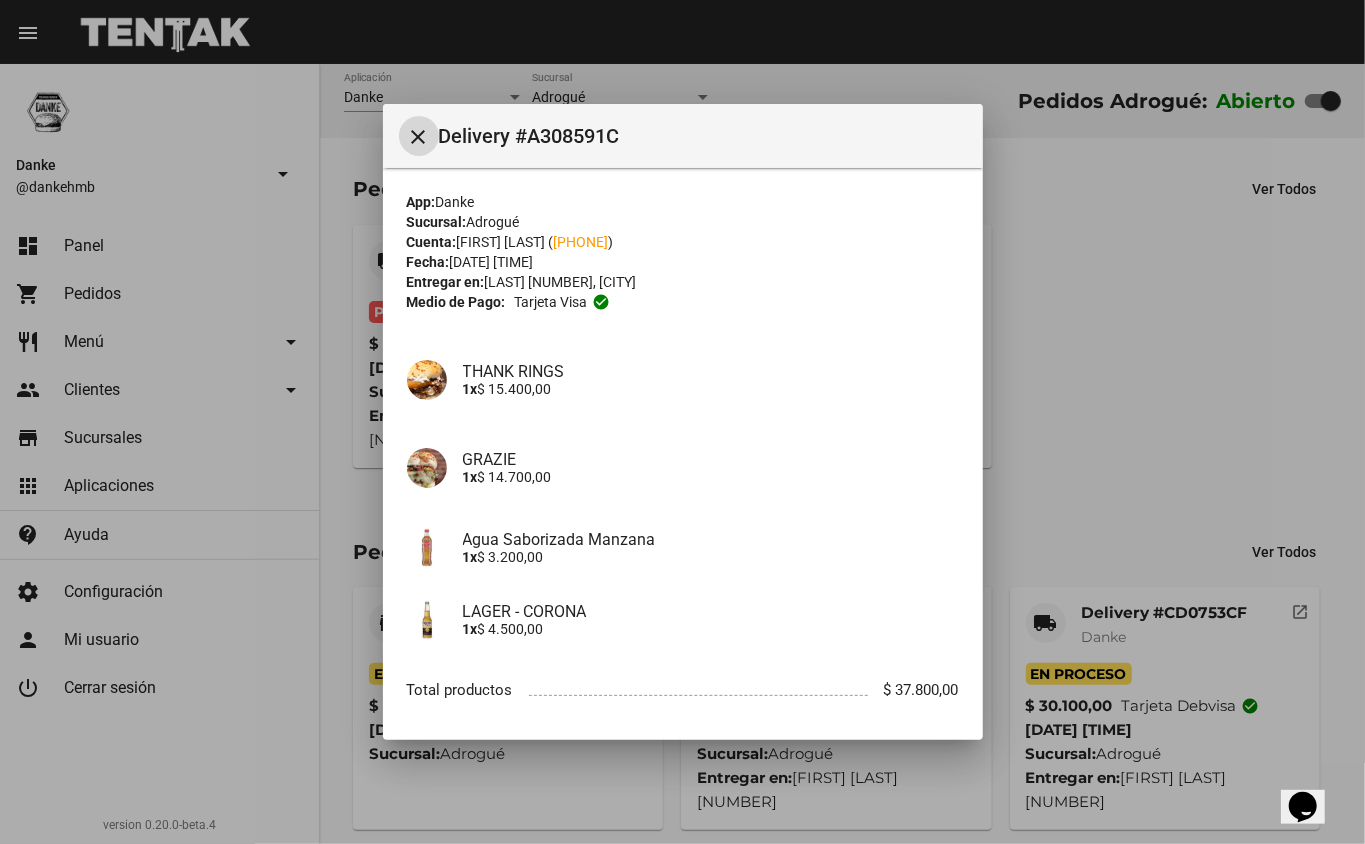 type 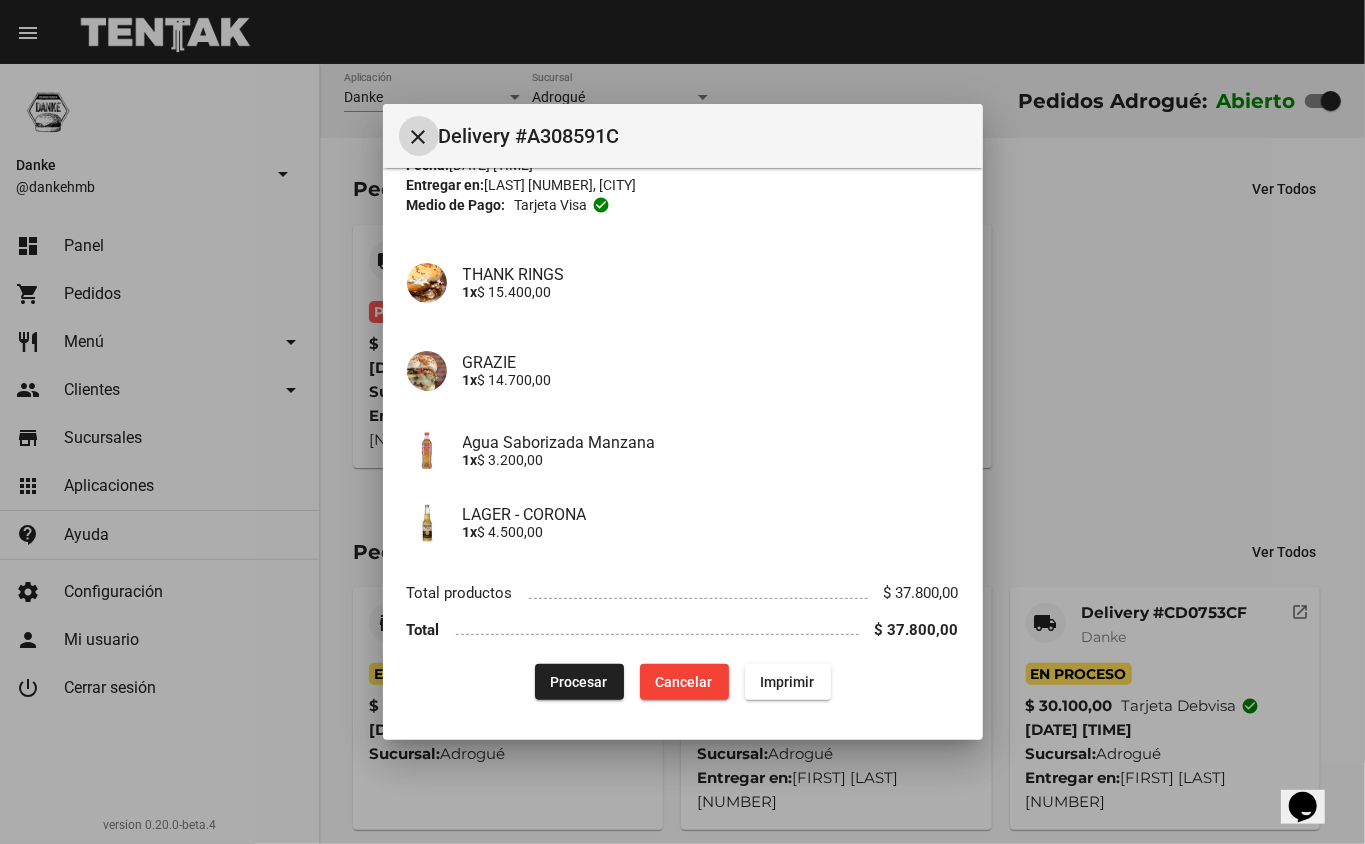 click on "Procesar" 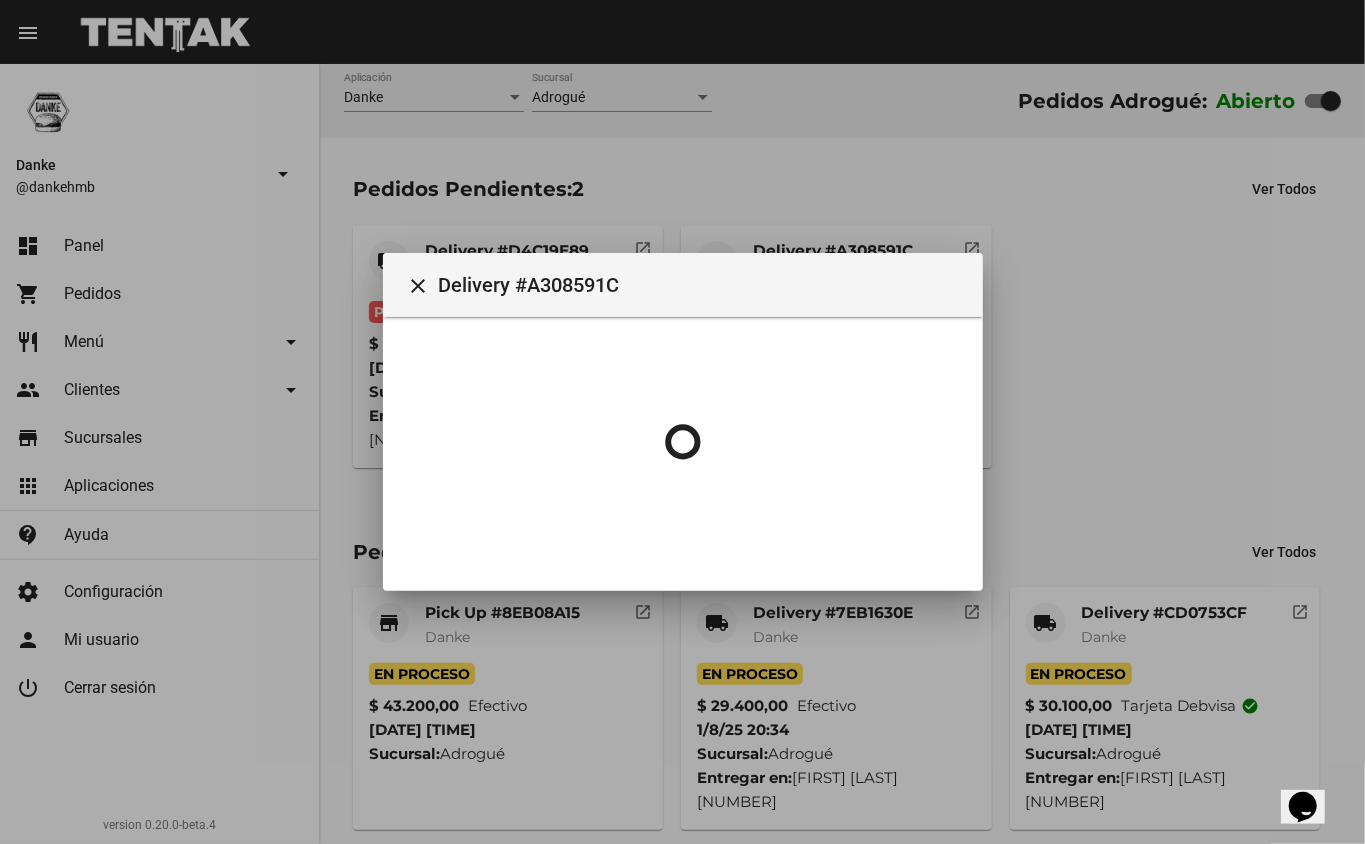 scroll, scrollTop: 0, scrollLeft: 0, axis: both 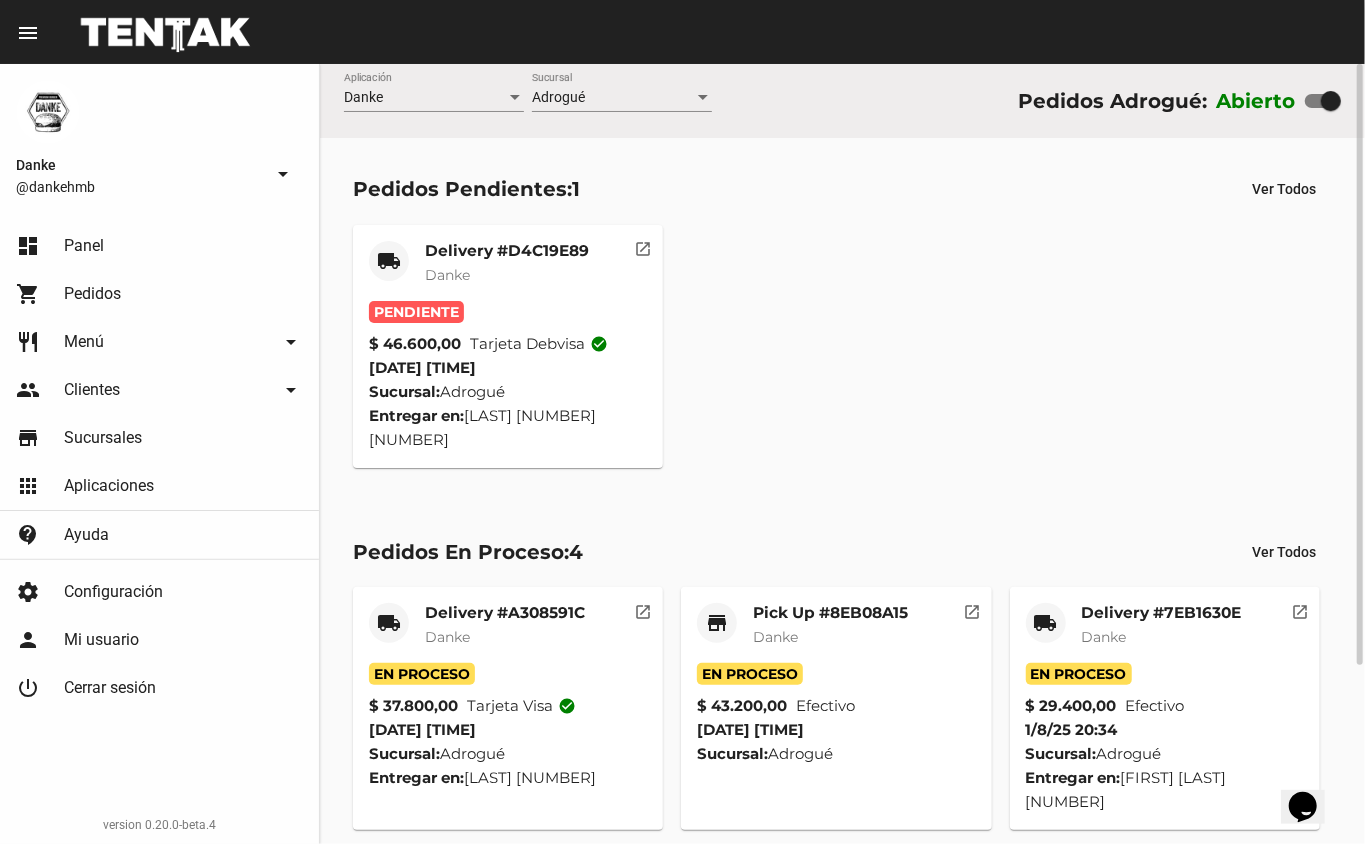 click on "Delivery #7EB1630E" 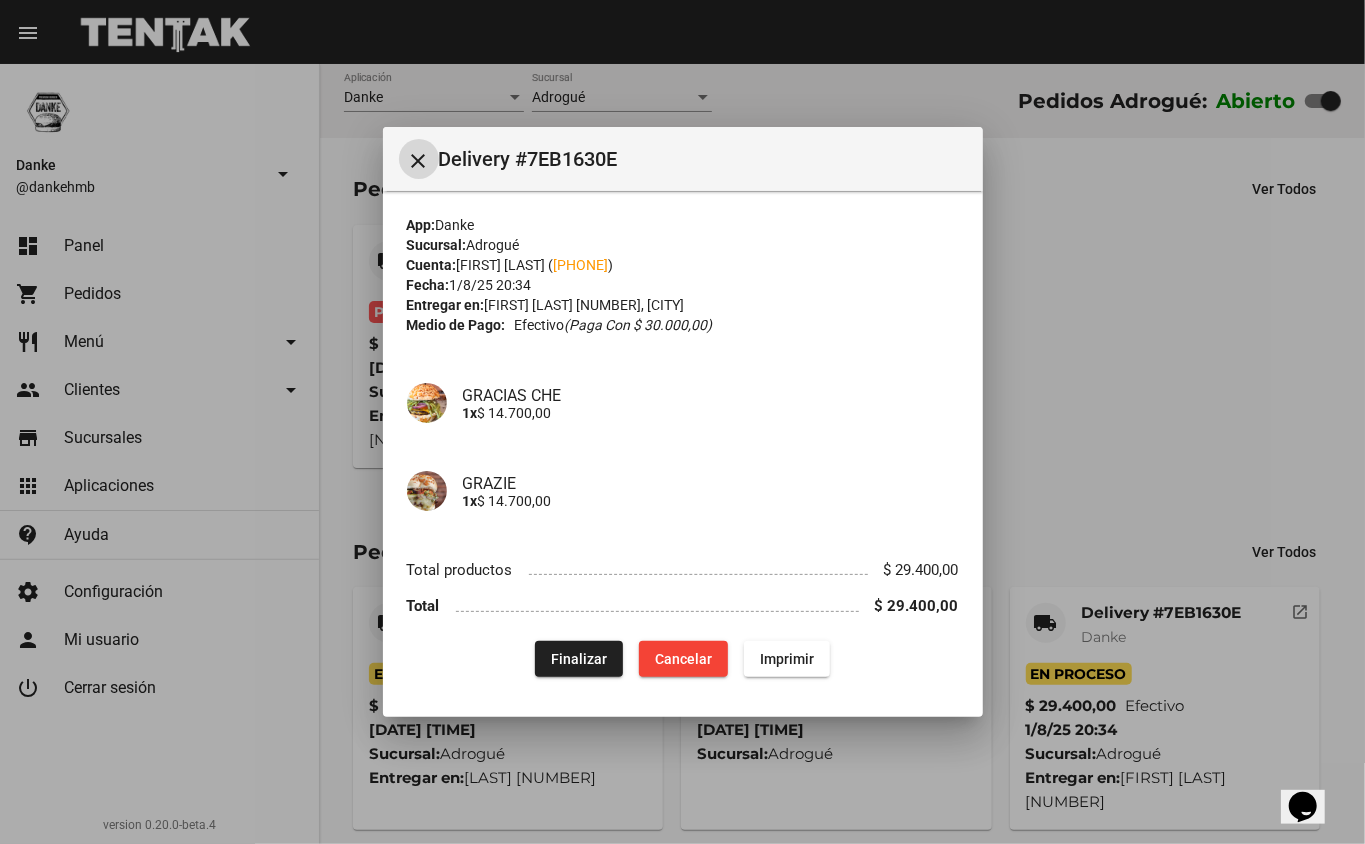 click on "Finalizar" 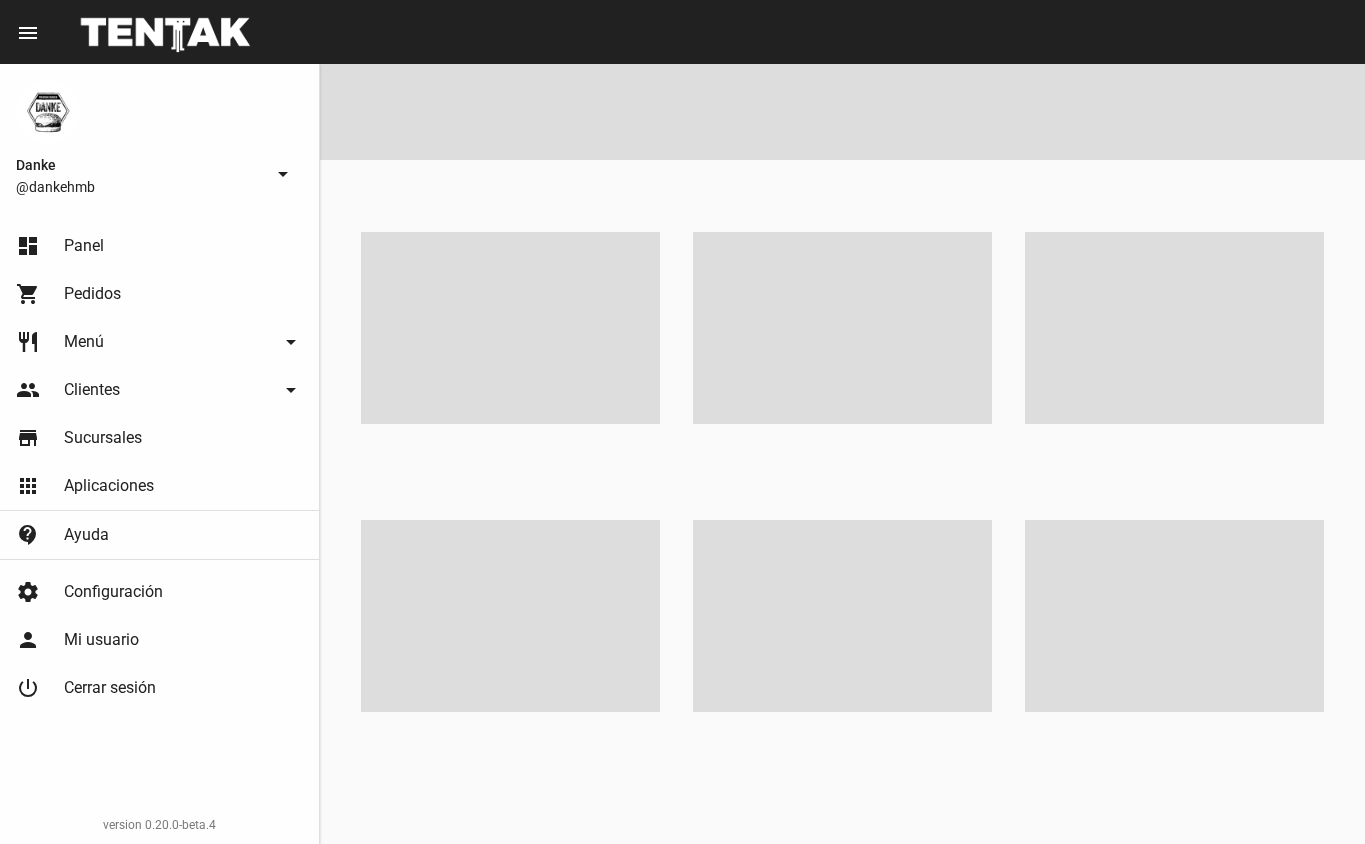 scroll, scrollTop: 0, scrollLeft: 0, axis: both 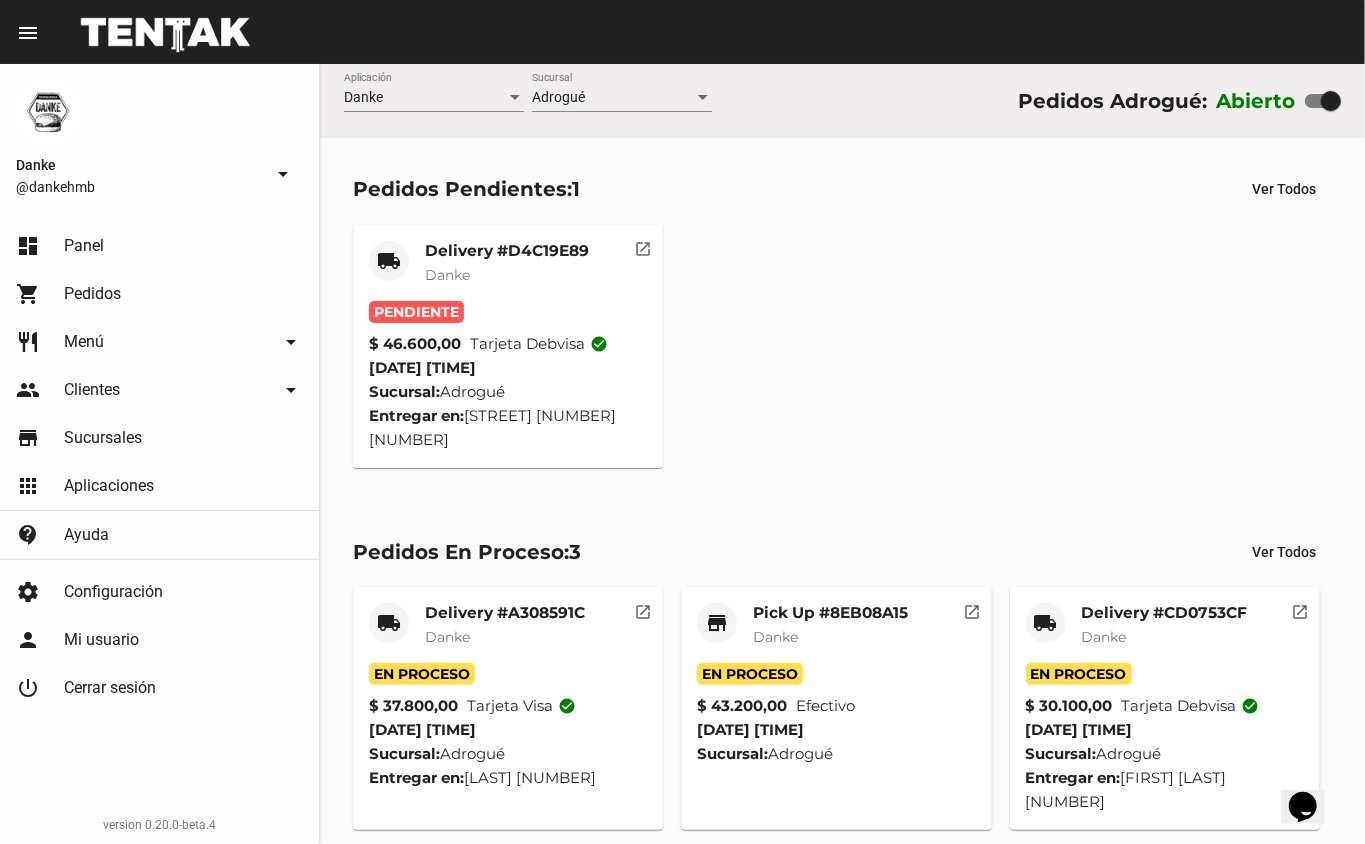 click on "Danke" 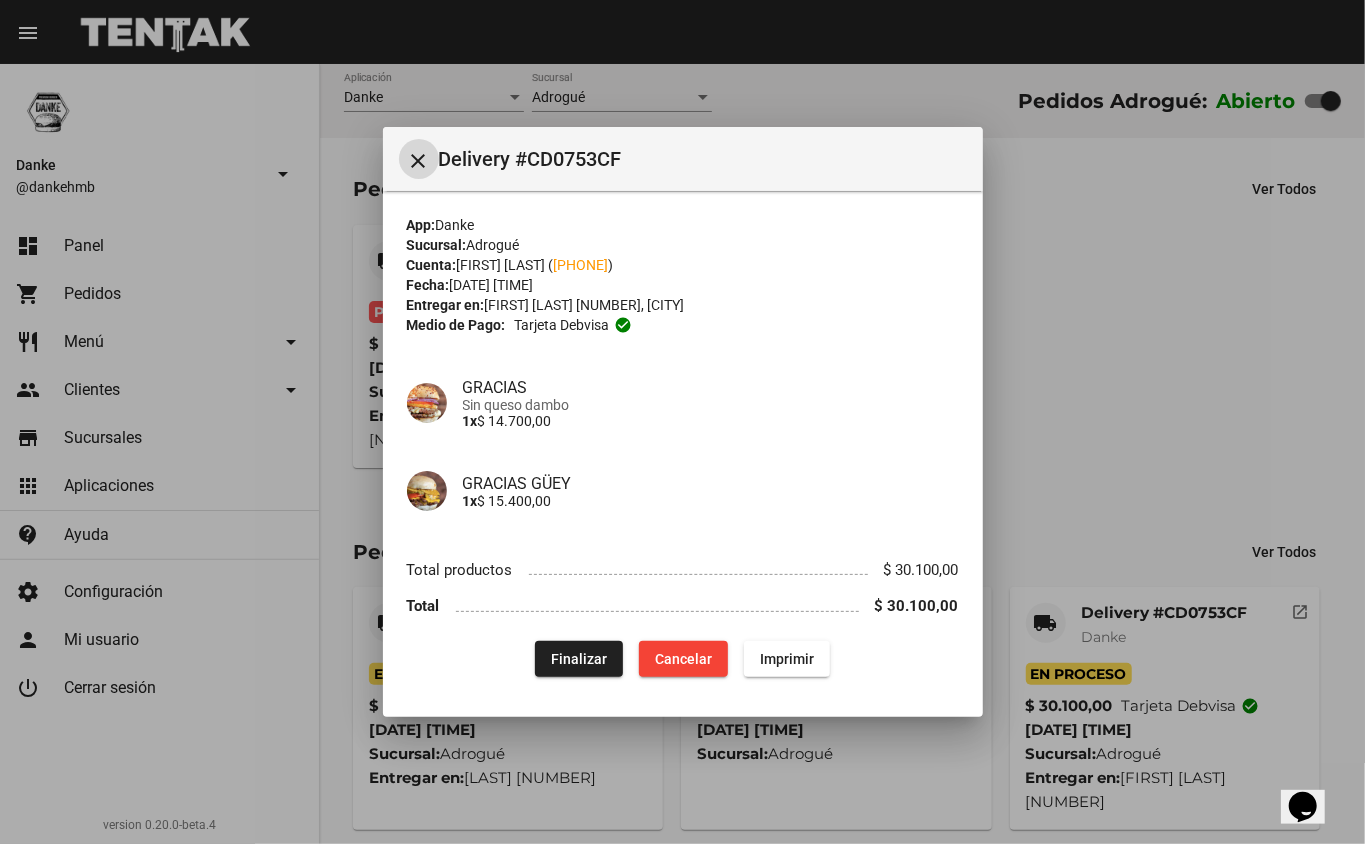 click on "Finalizar" 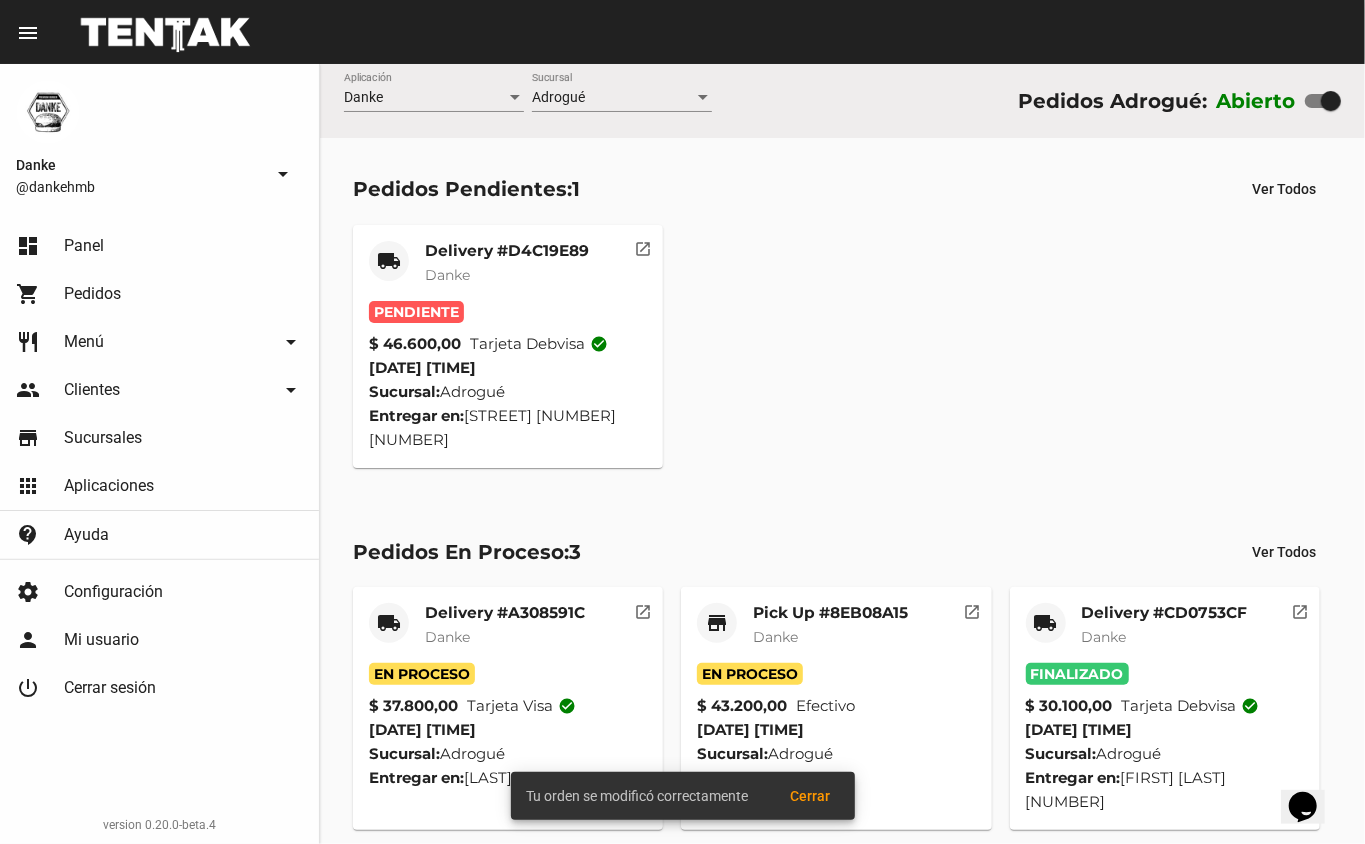 click on "Delivery #D4C19E89" 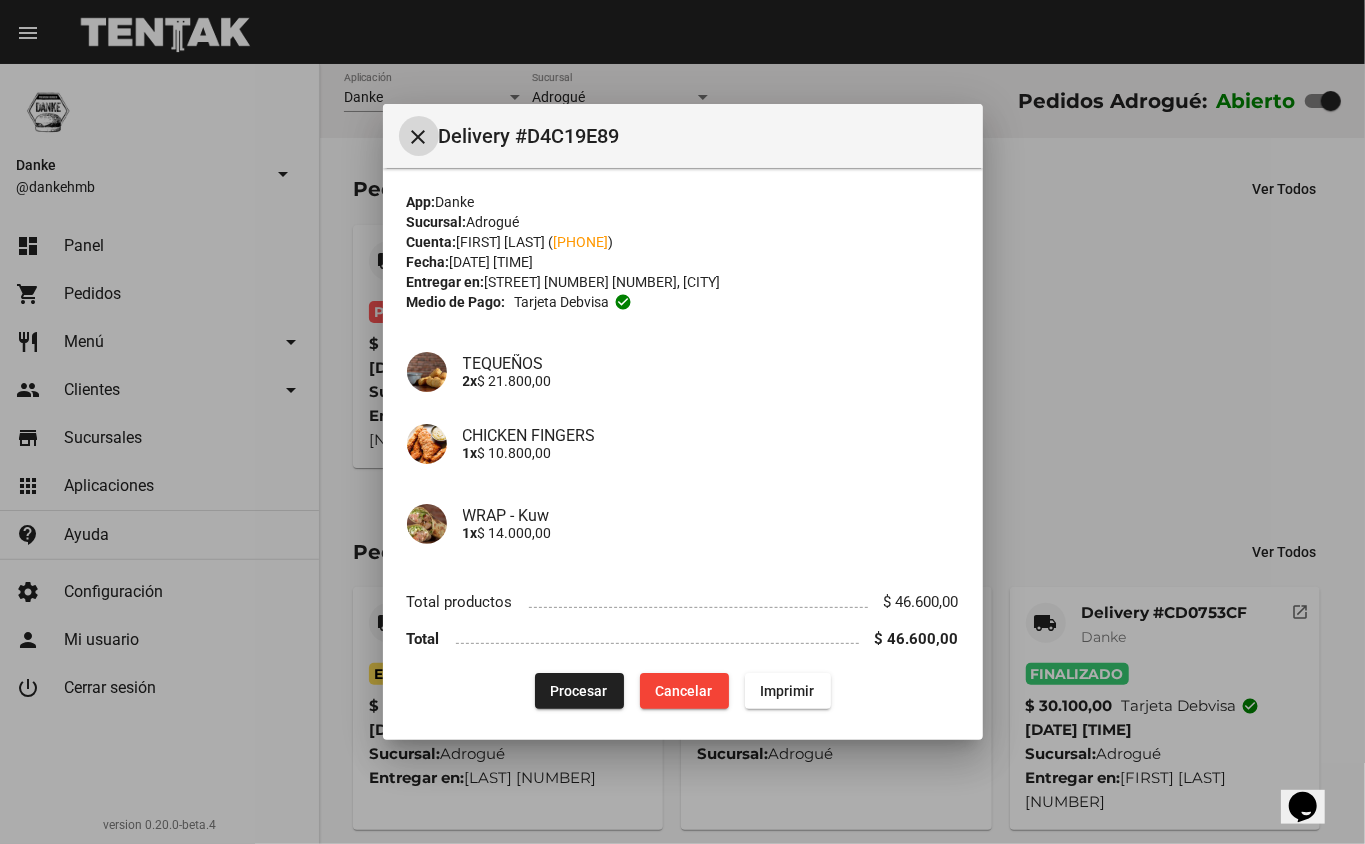 type 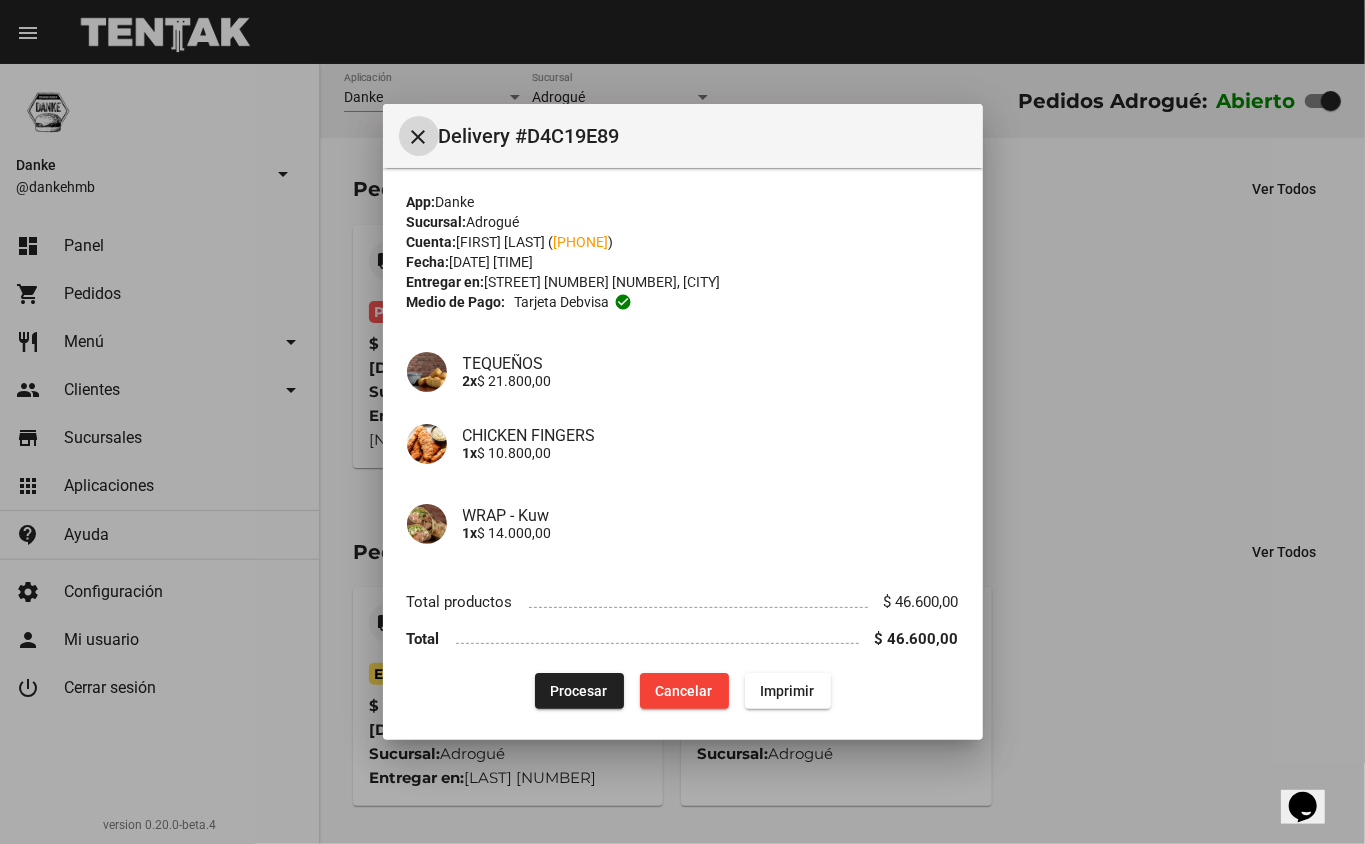click on "Procesar" 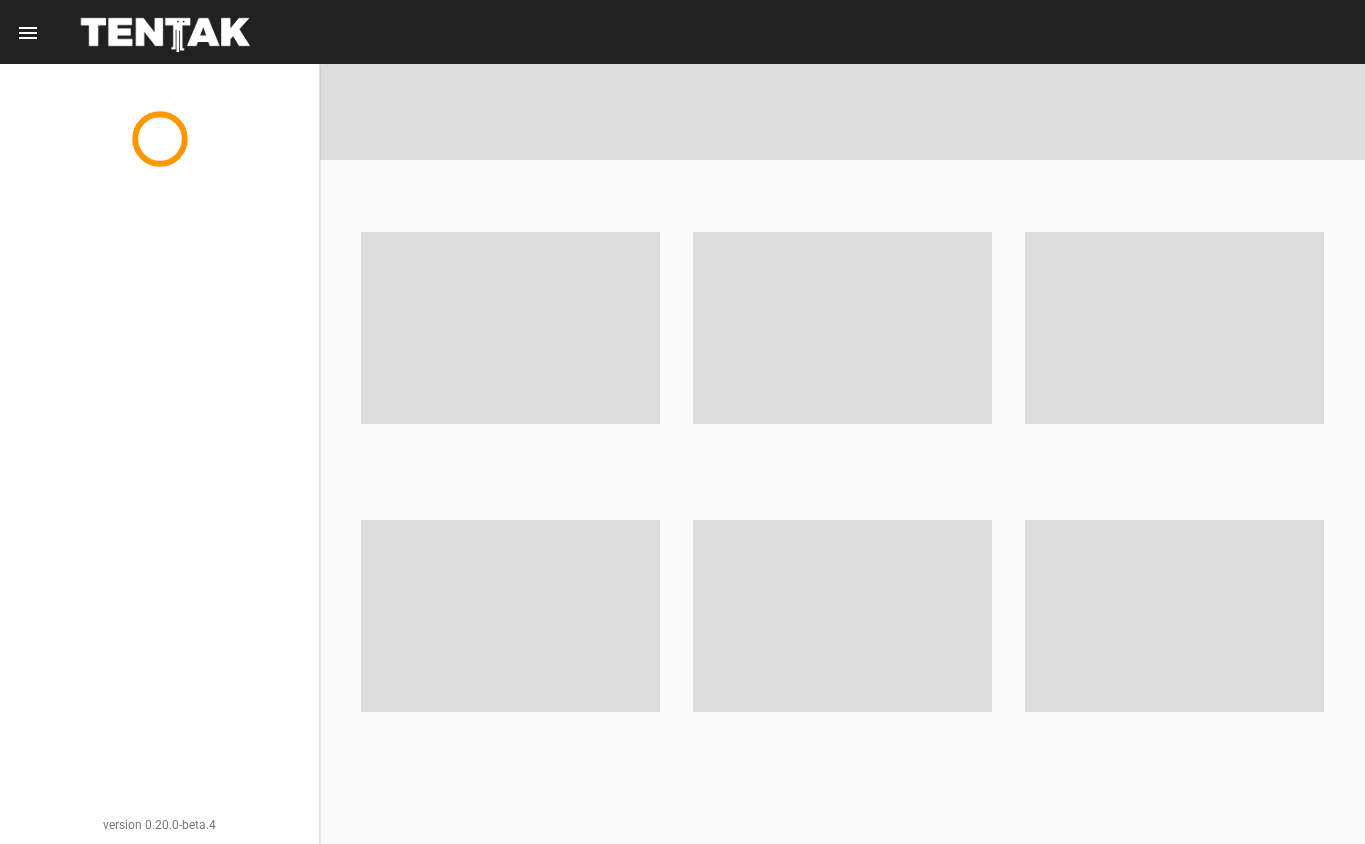 scroll, scrollTop: 0, scrollLeft: 0, axis: both 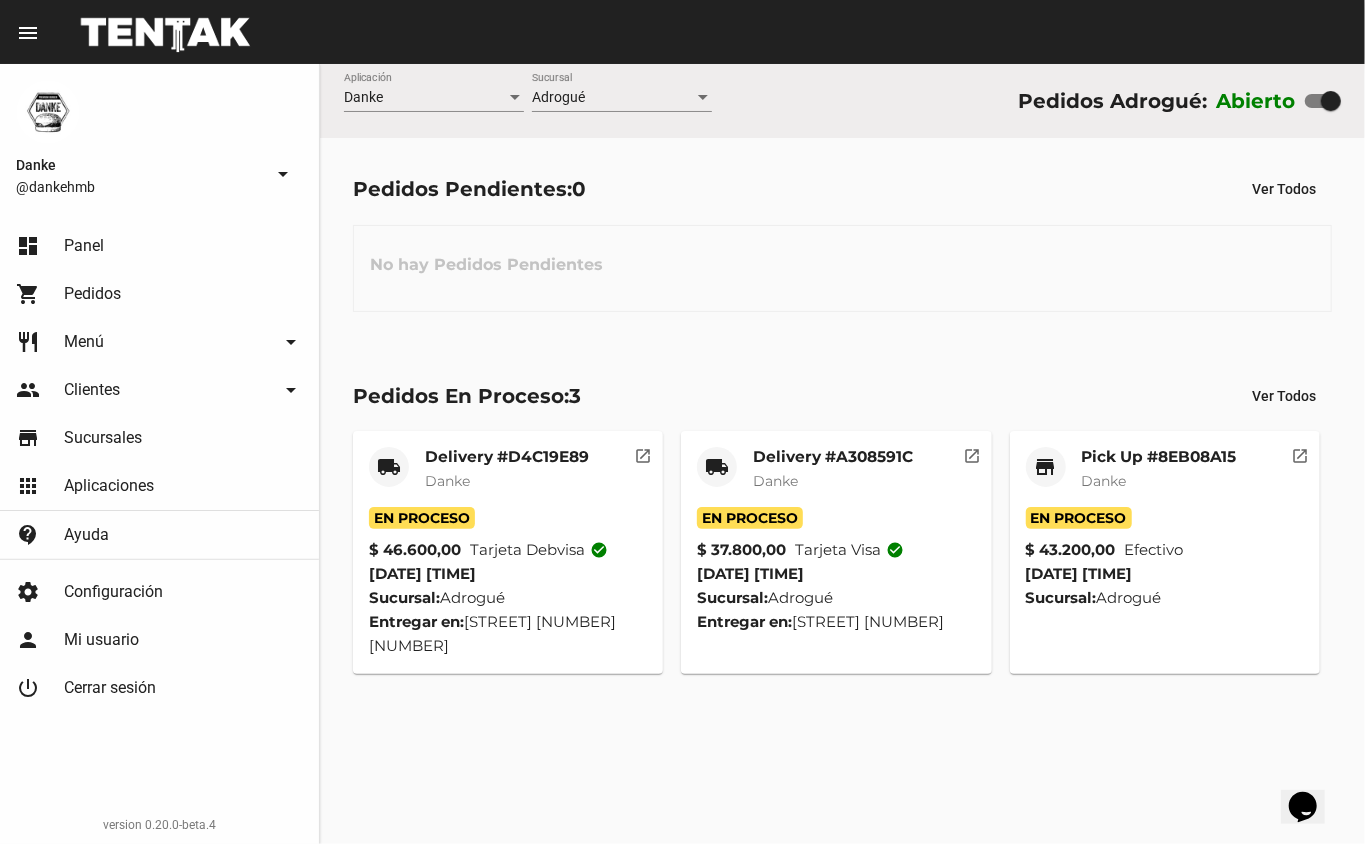 click on "Pick Up #8EB08A15" 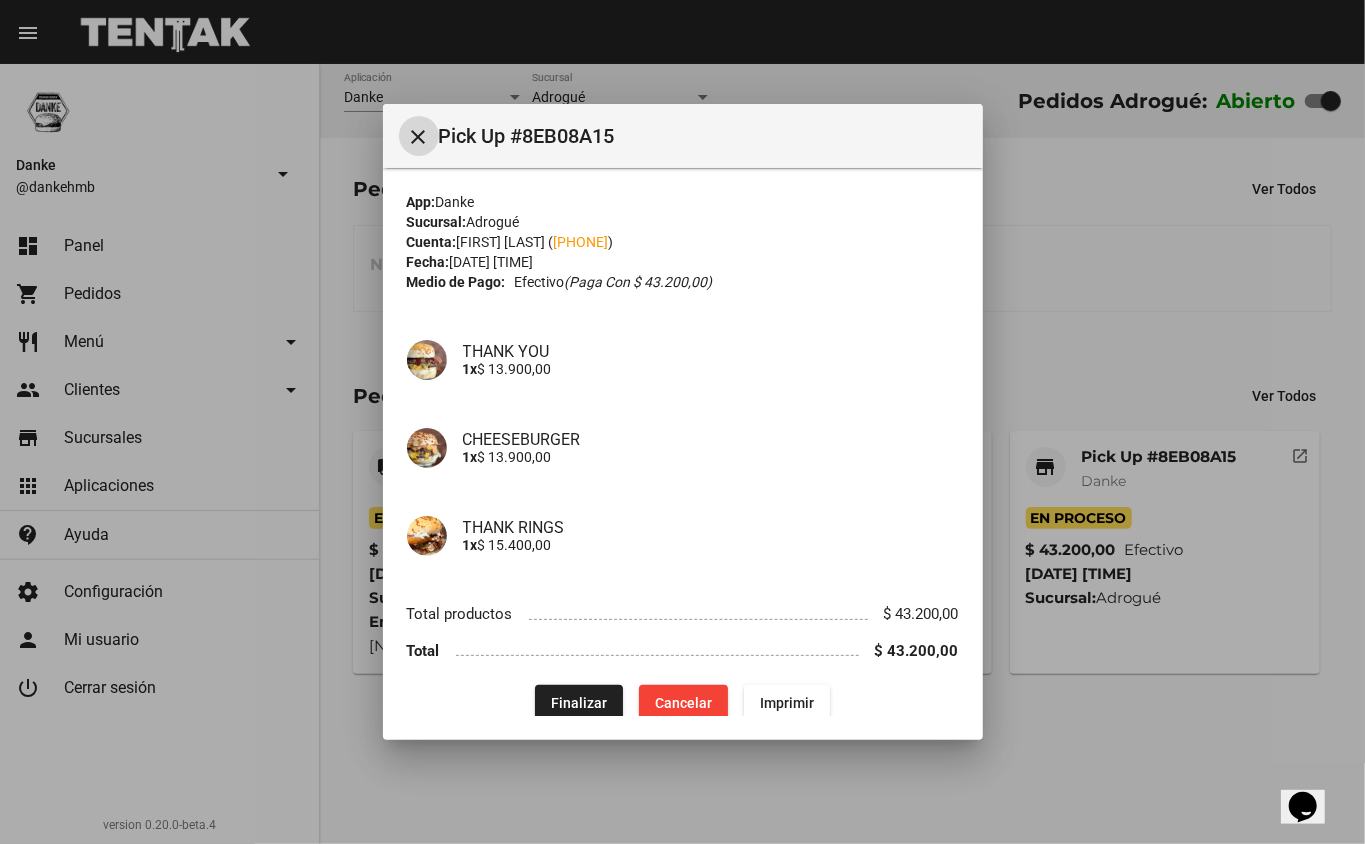 click on "Finalizar" 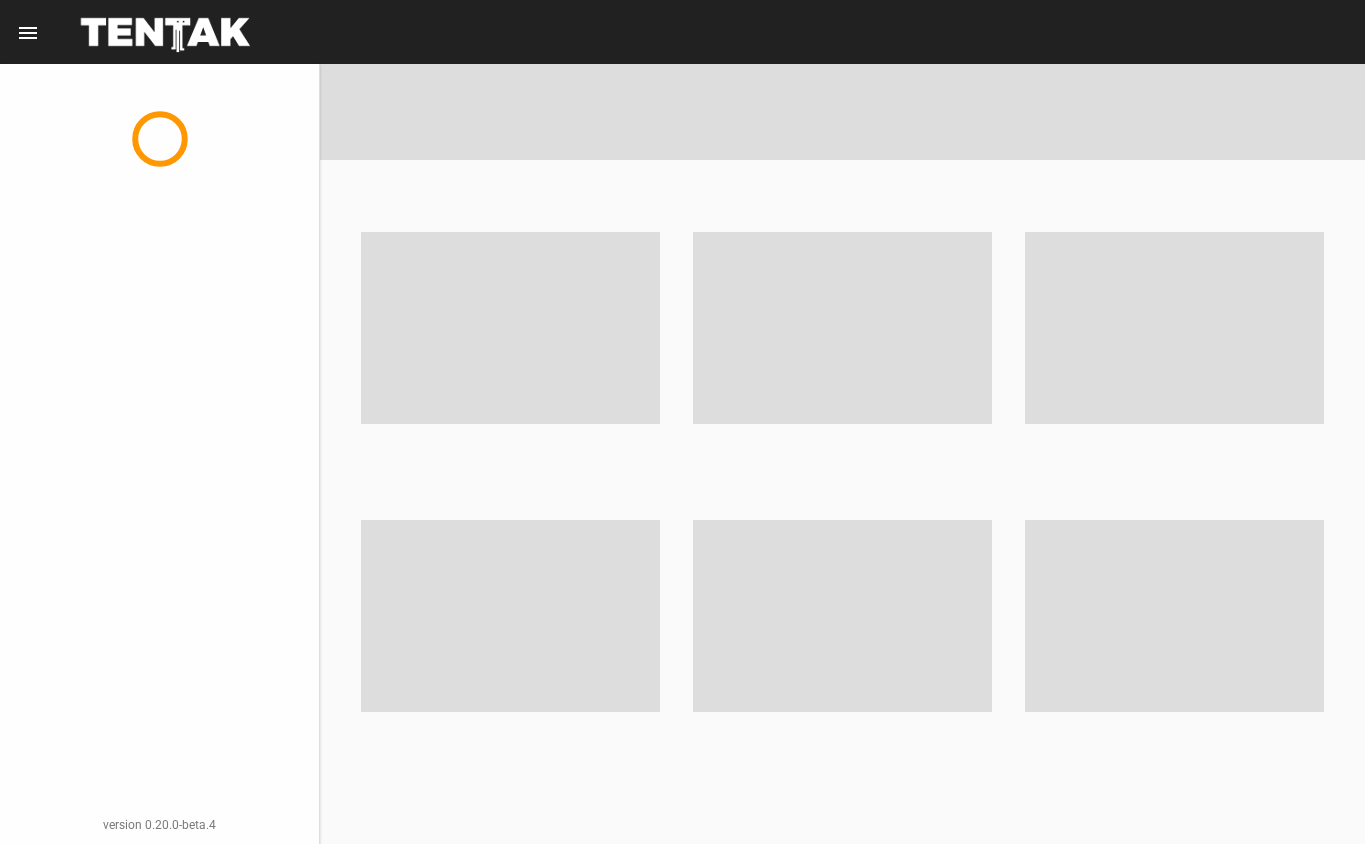 scroll, scrollTop: 0, scrollLeft: 0, axis: both 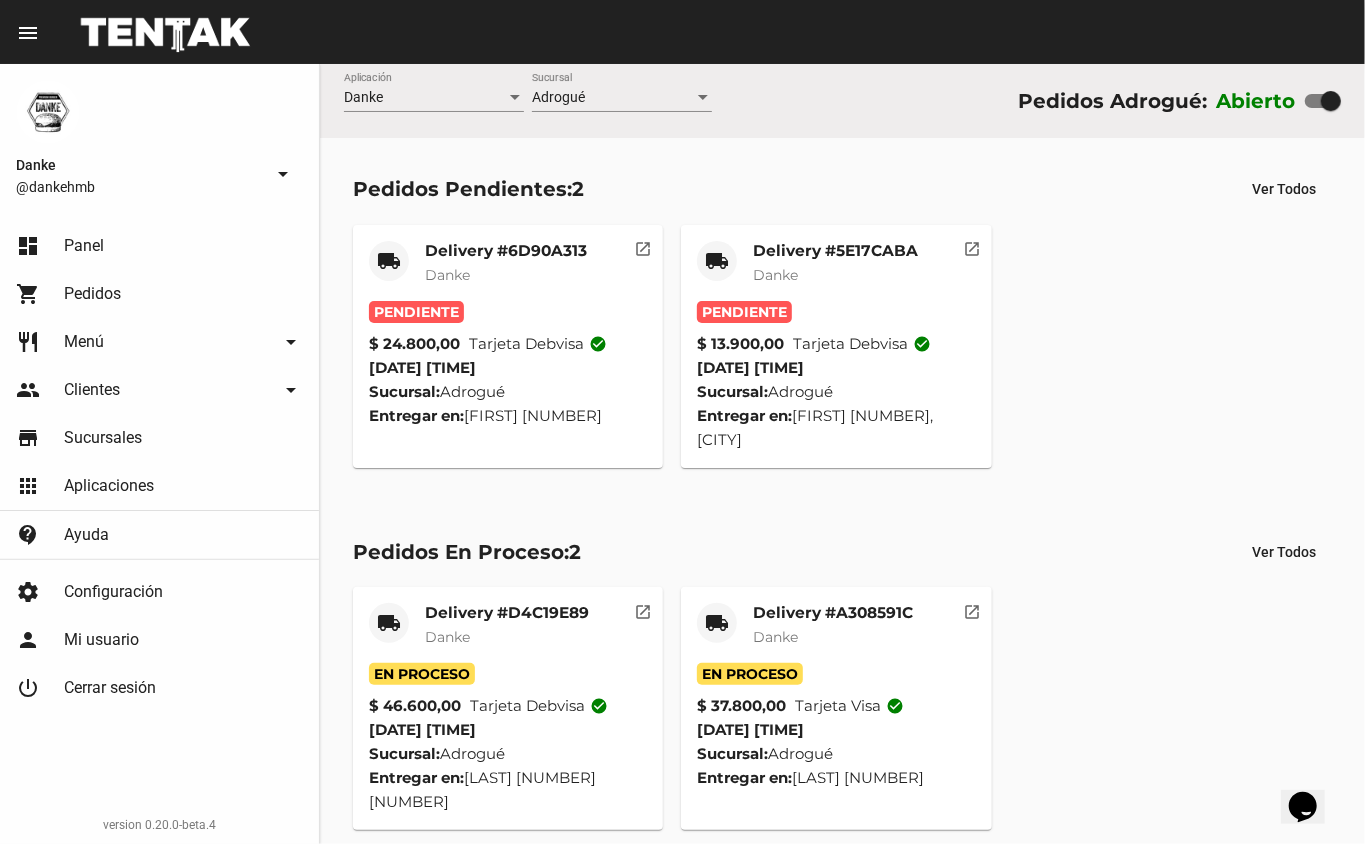 click on "local_shipping Delivery #6D90A313 Danke Pendiente $ 24.800,00 Tarjeta debvisa check_circle 1/8/25 20:52 Sucursal:  Adrogué  Entregar en:  Jorge 825   open_in_new local_shipping Delivery #5E17CABA Danke Pendiente $ 13.900,00 Tarjeta debvisa check_circle 1/8/25 20:51 Sucursal:  Adrogué  Entregar en:  Hipólito Bouchard 1502   open_in_new" 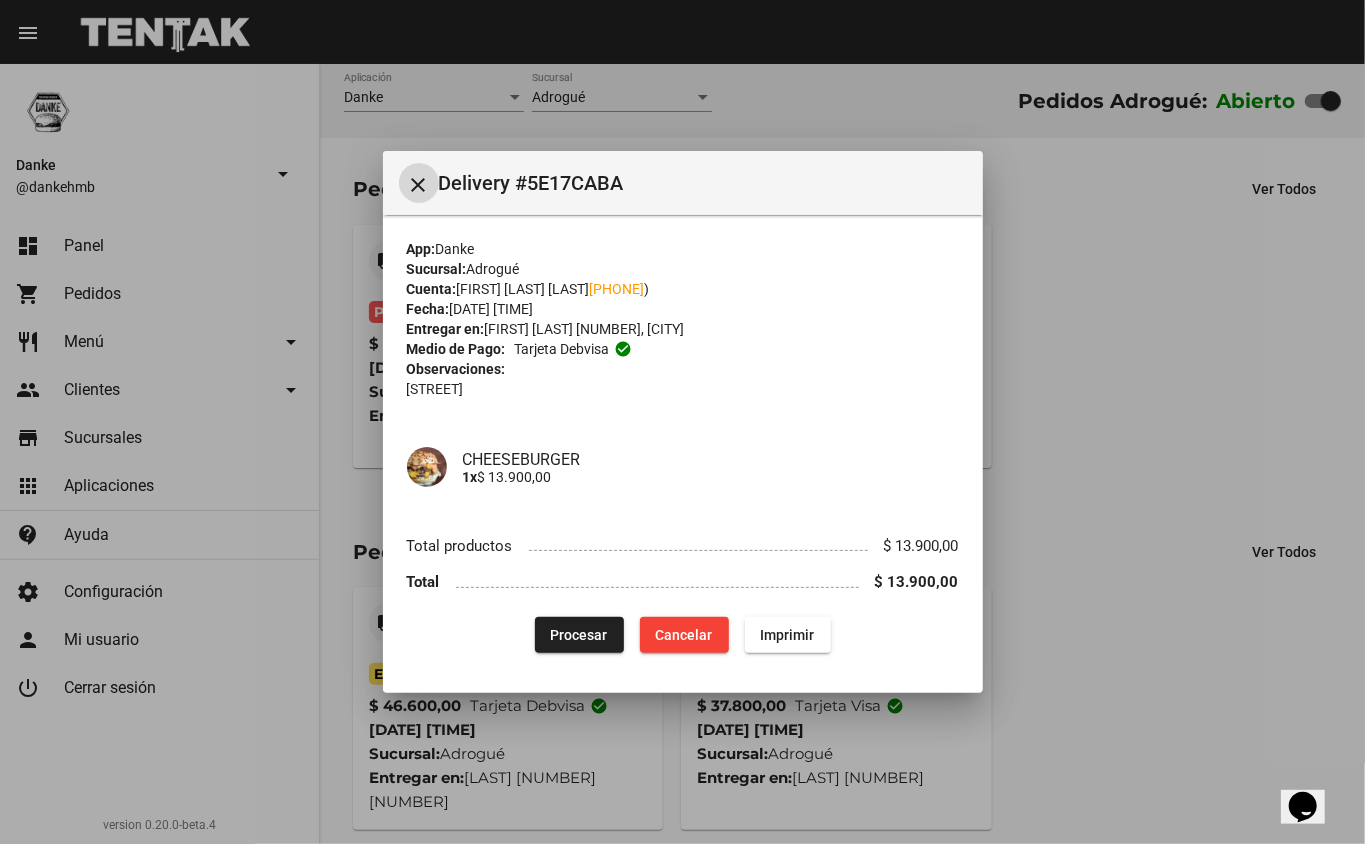 type 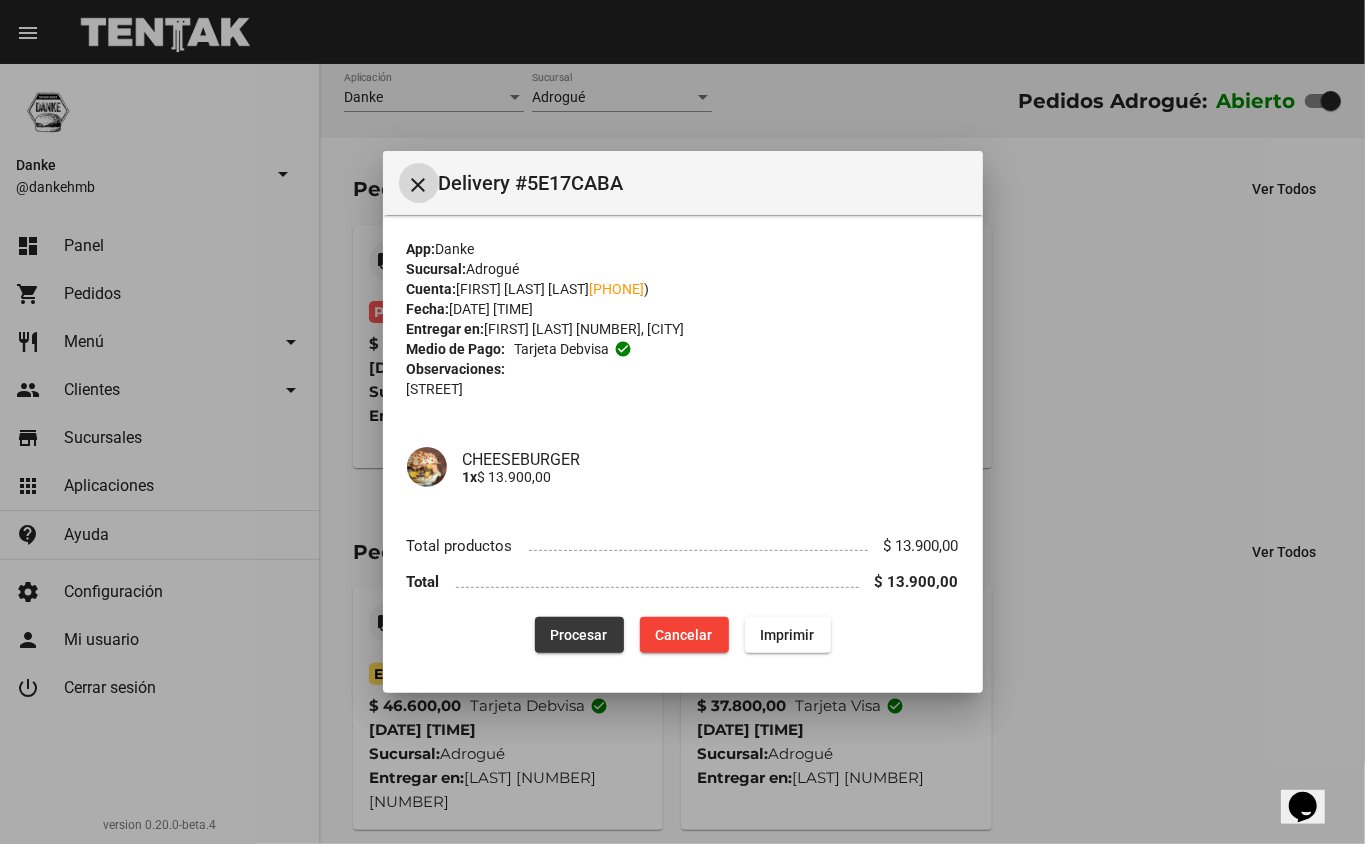 click on "Procesar" 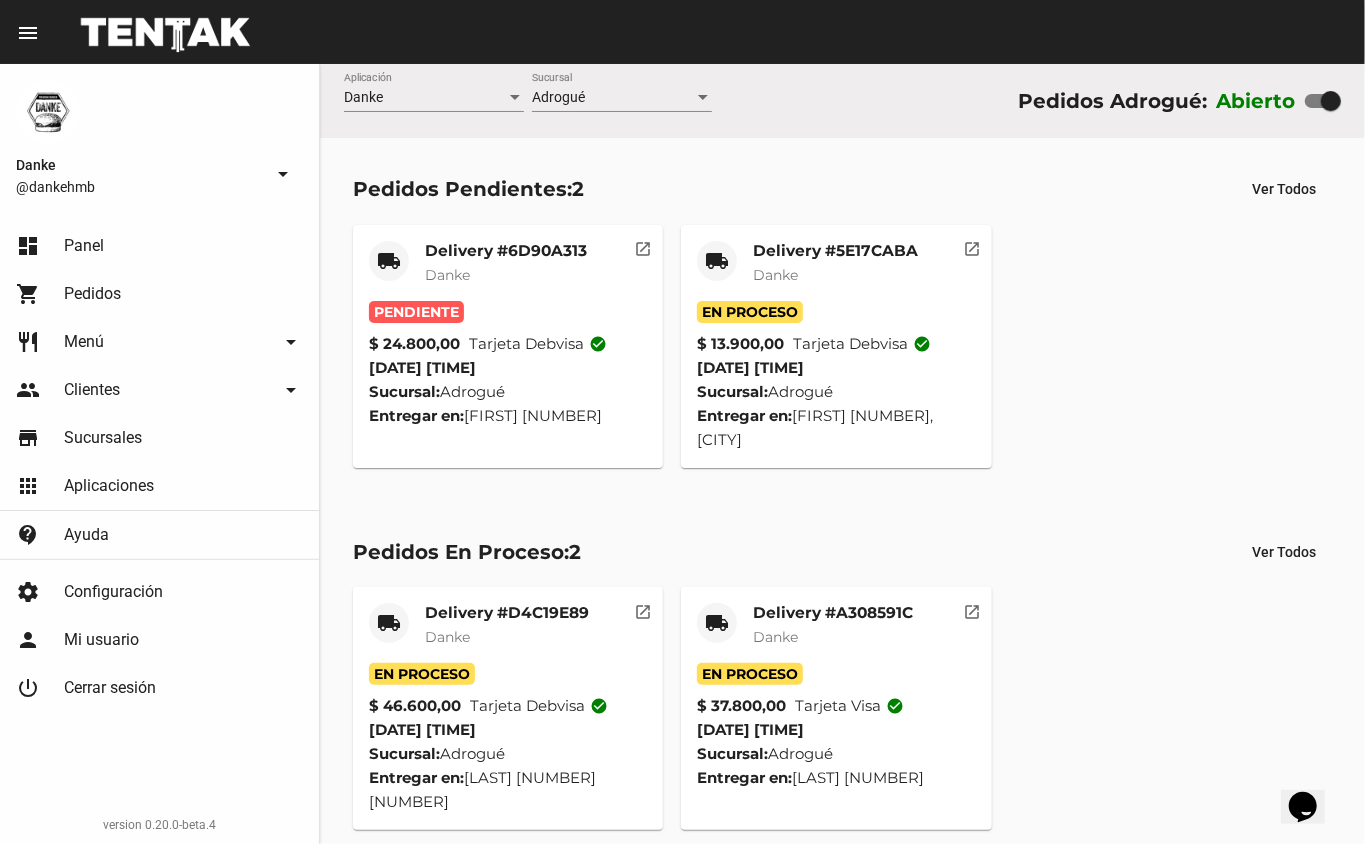 click on "Delivery #6D90A313" 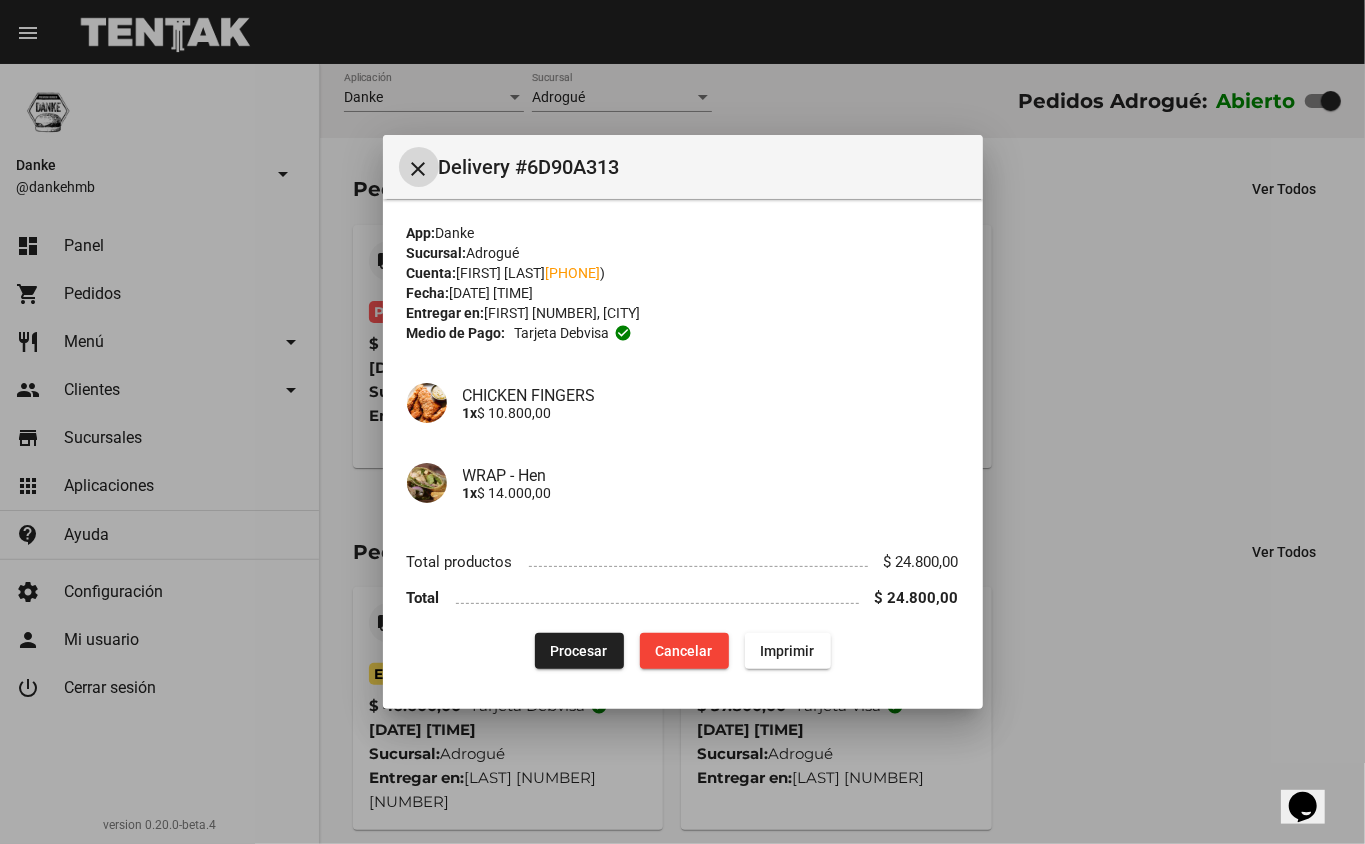 type 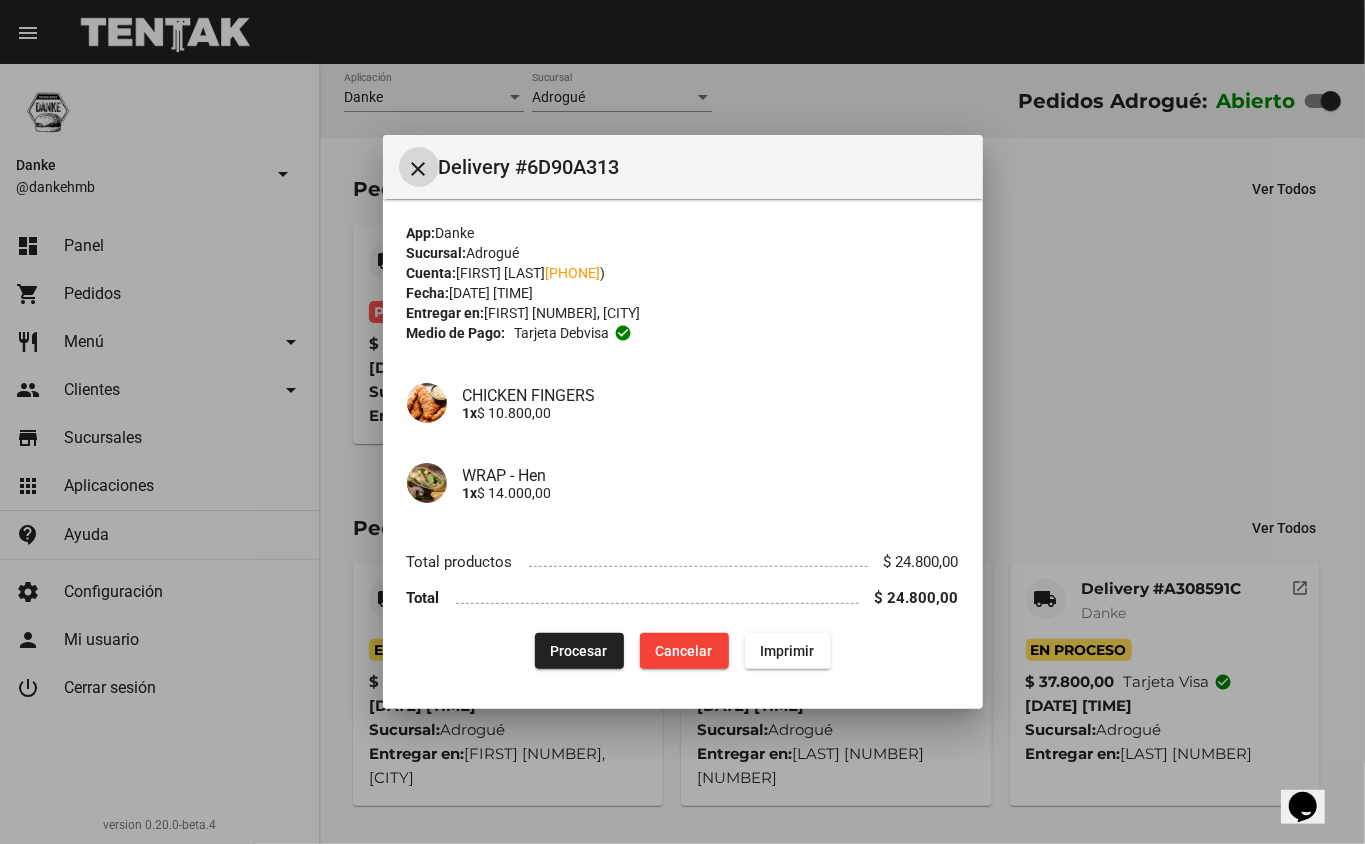 click on "Procesar" 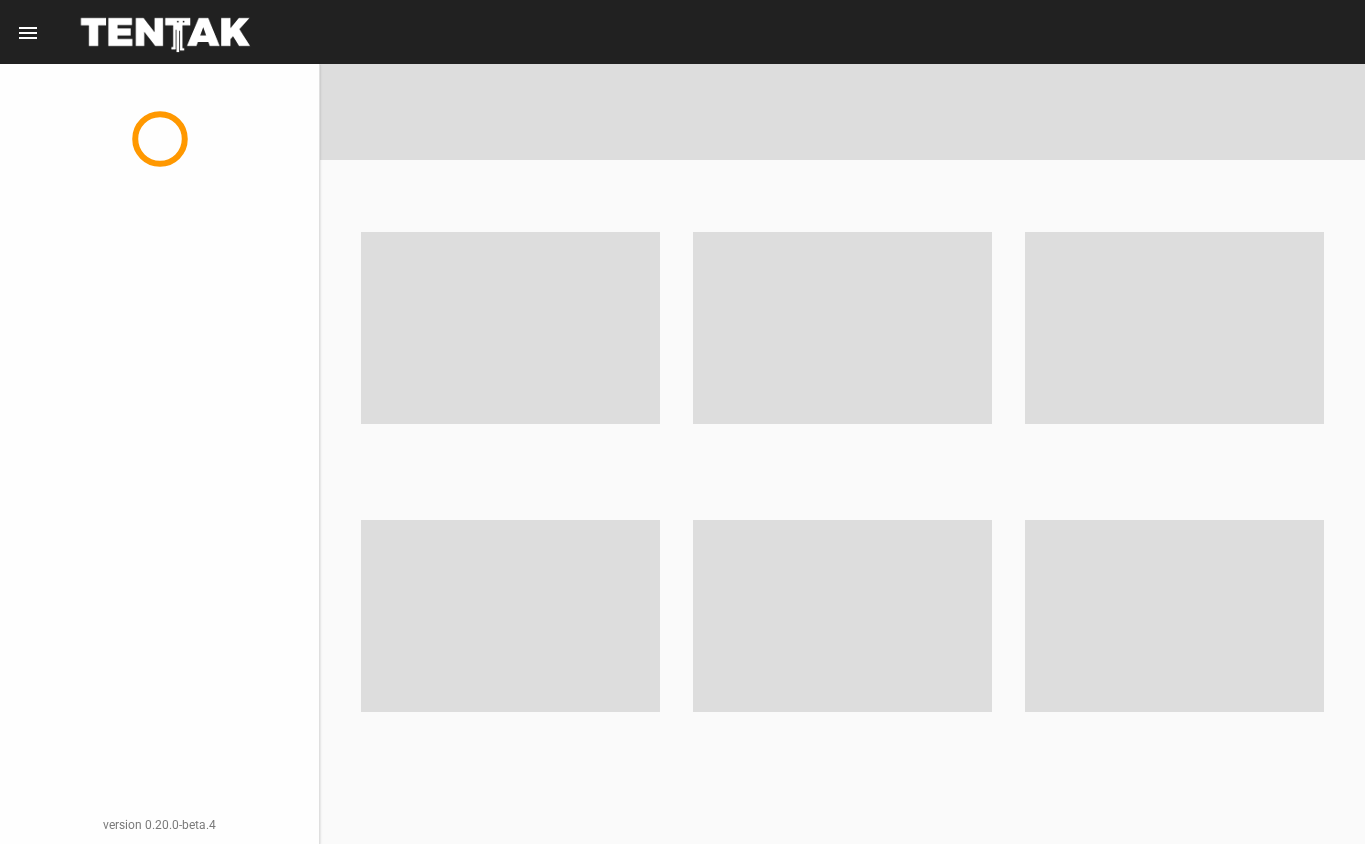 scroll, scrollTop: 0, scrollLeft: 0, axis: both 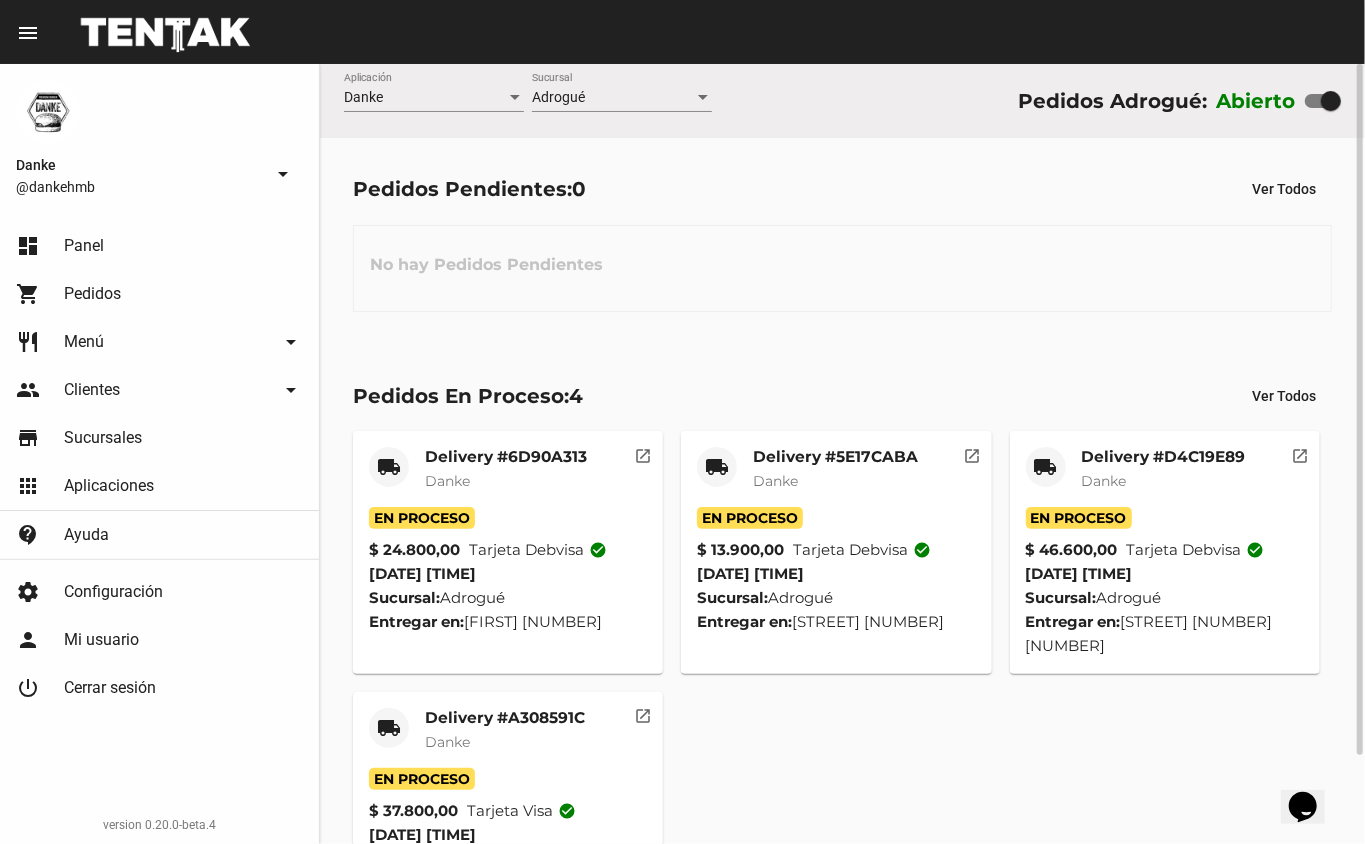 click on "Delivery #A308591C" 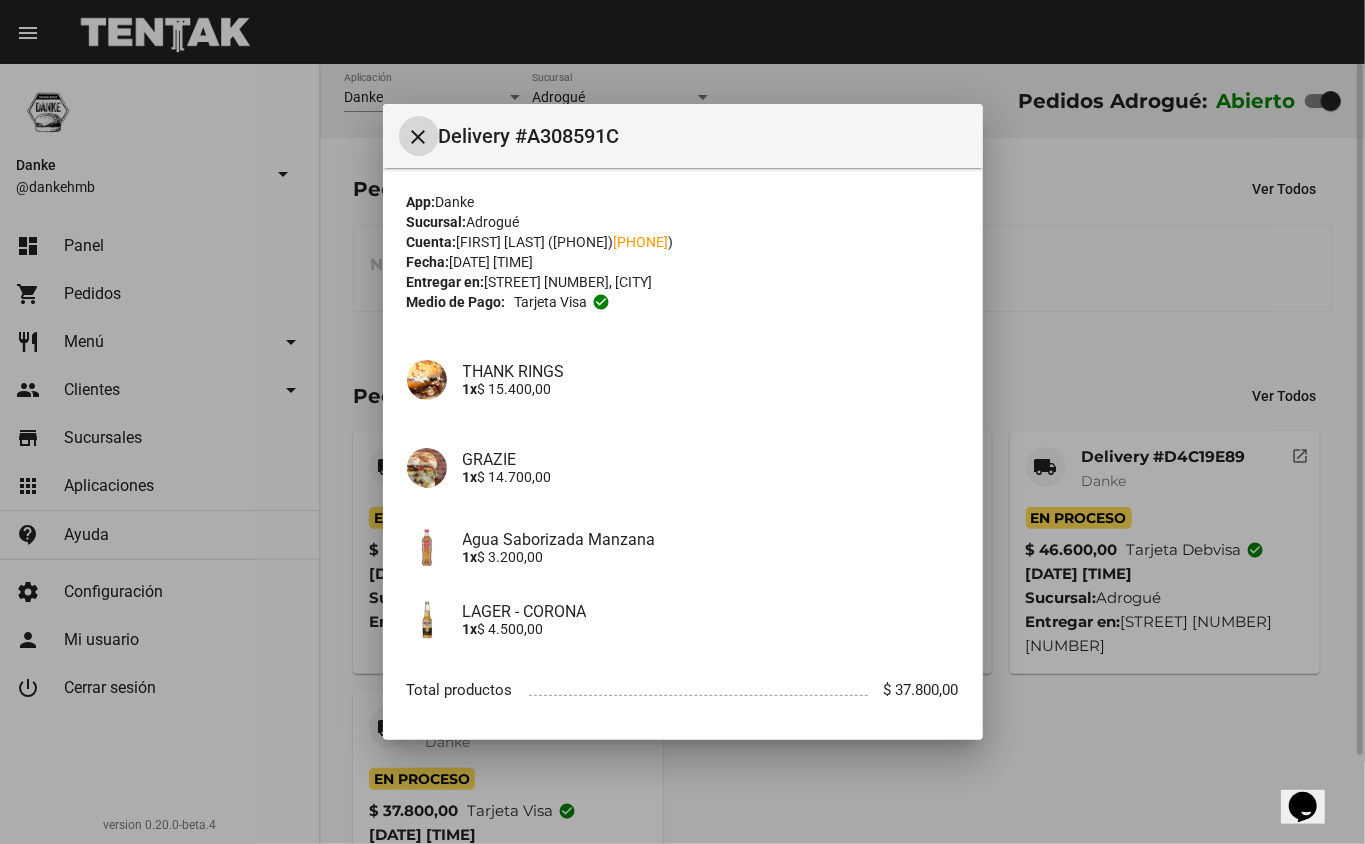 scroll, scrollTop: 97, scrollLeft: 0, axis: vertical 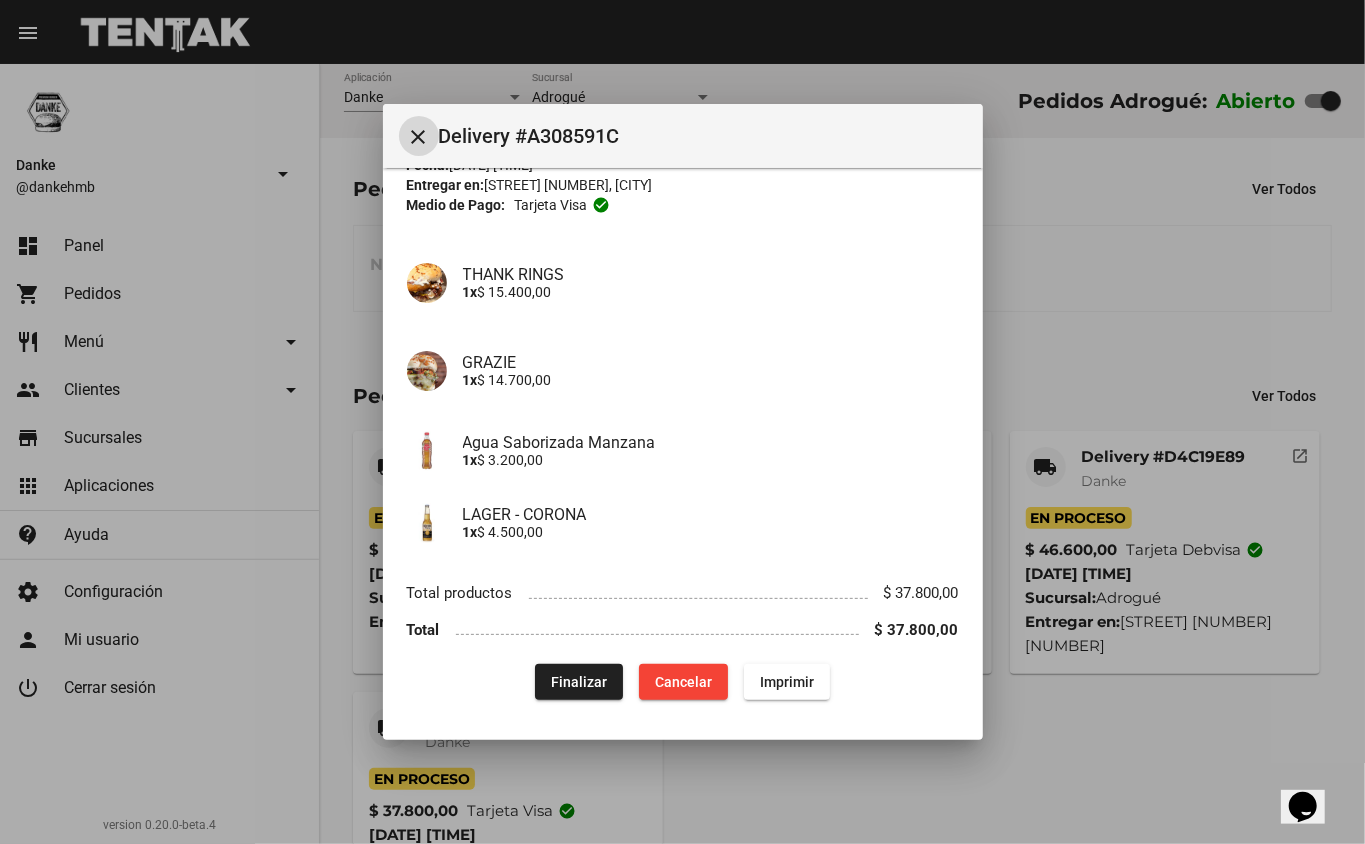 click on "Finalizar" 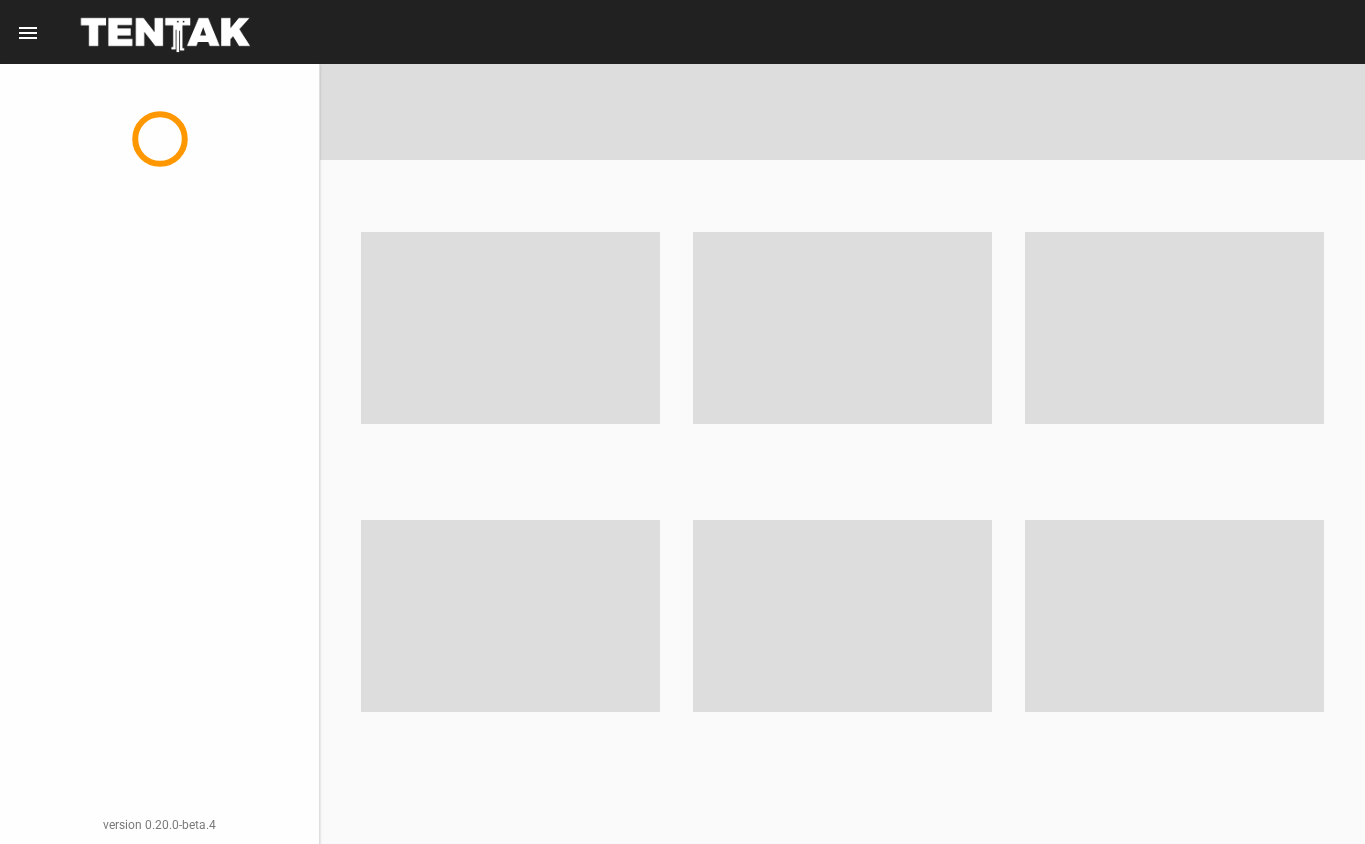 scroll, scrollTop: 0, scrollLeft: 0, axis: both 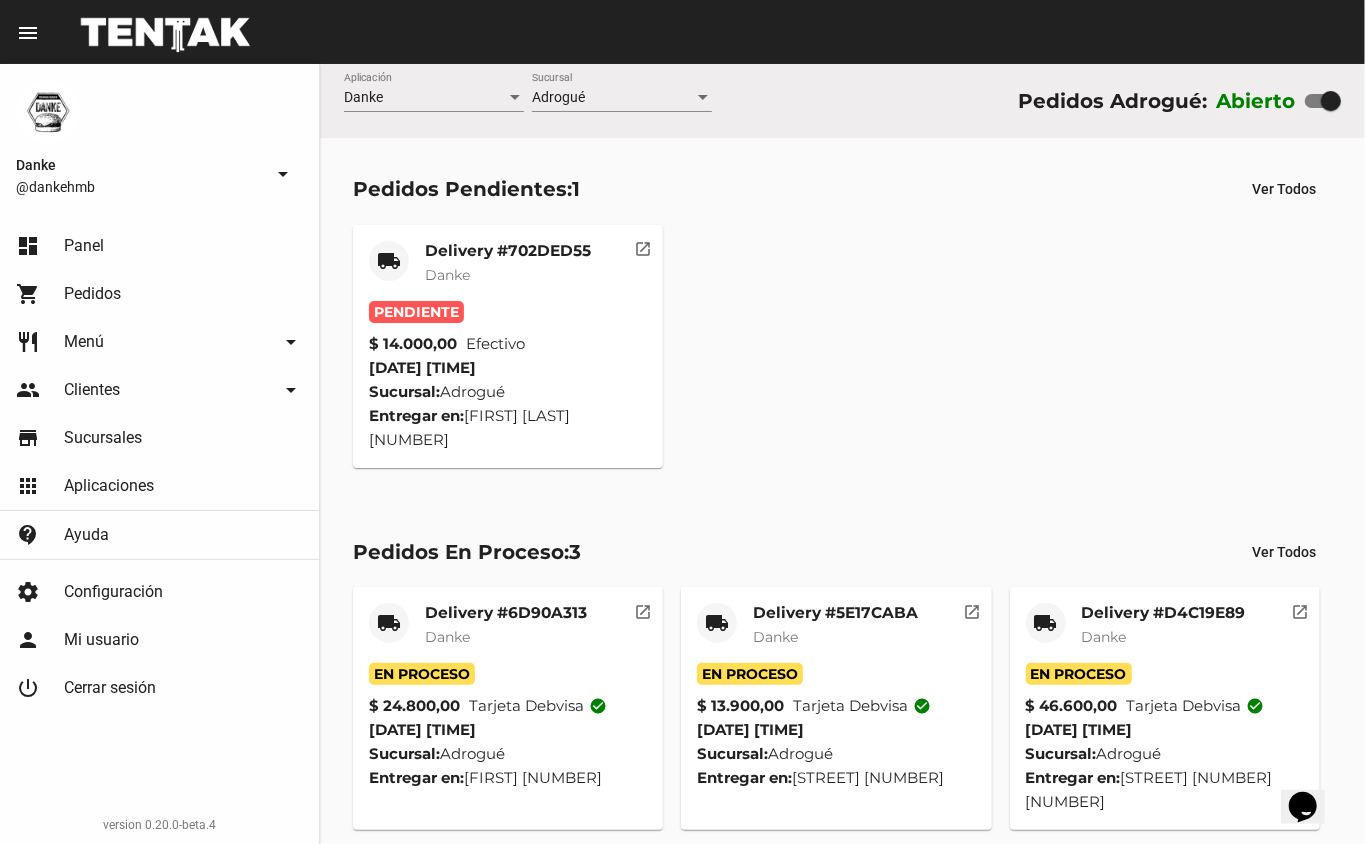 click on "Delivery #702DED55" 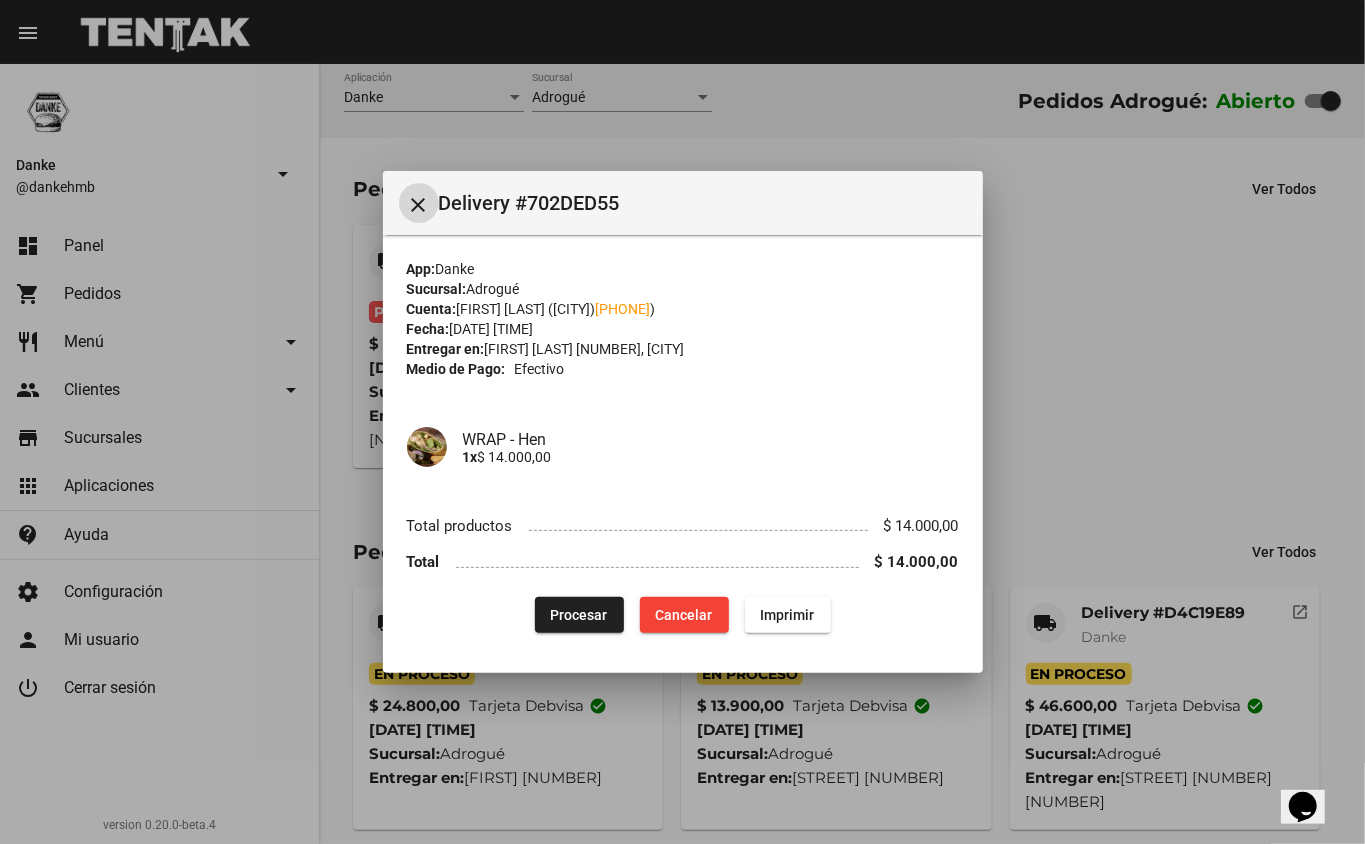 type 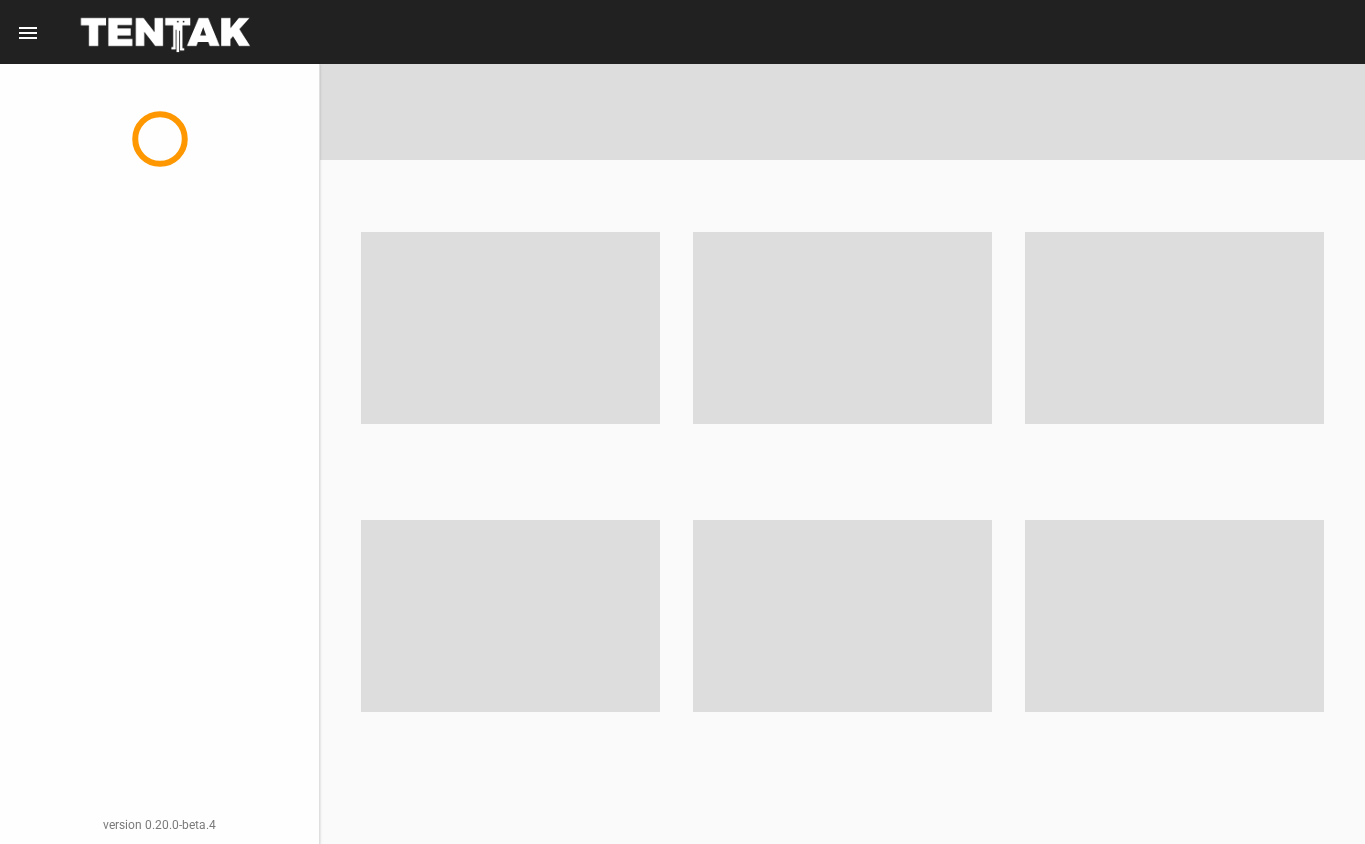 scroll, scrollTop: 0, scrollLeft: 0, axis: both 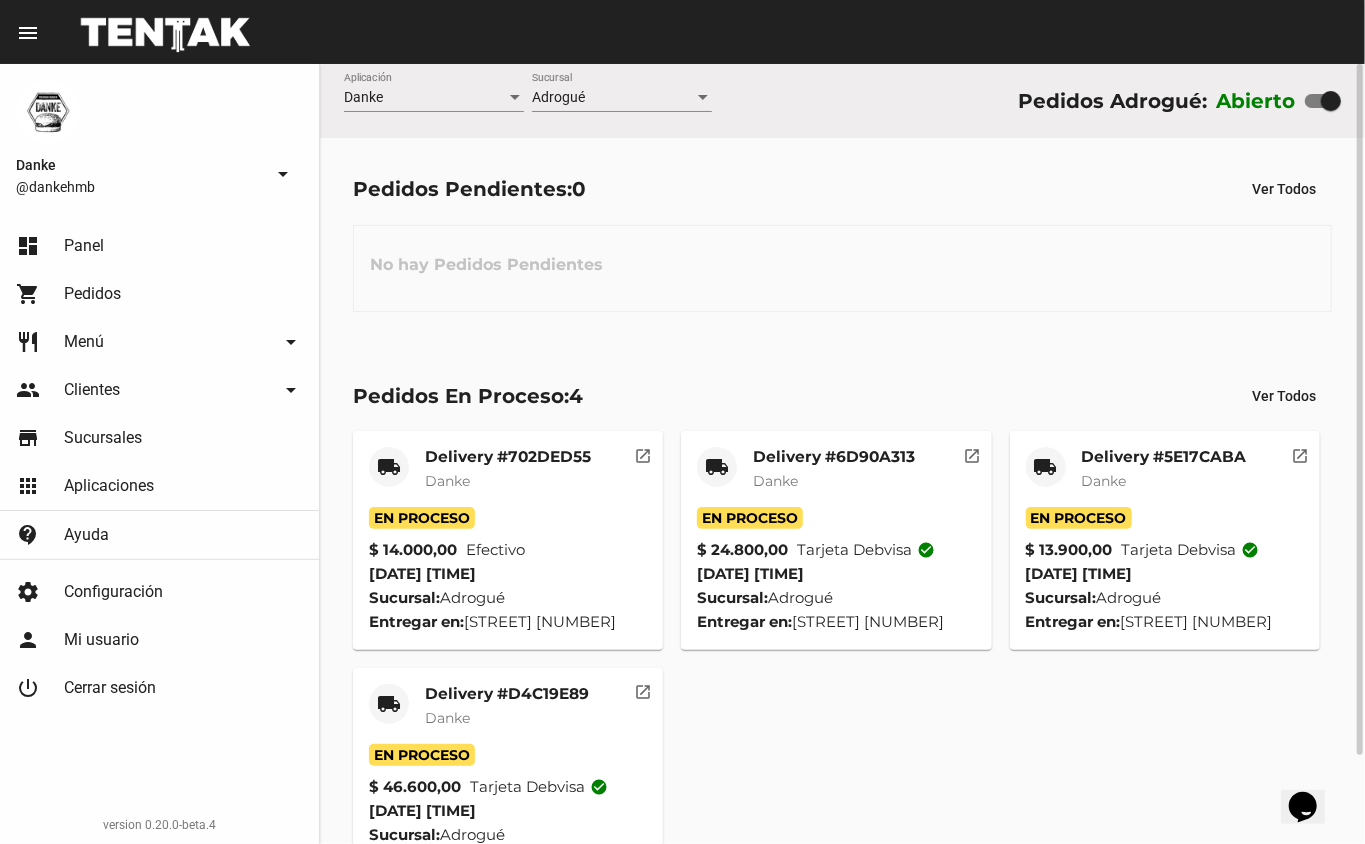click on "Delivery #D4C19E89" 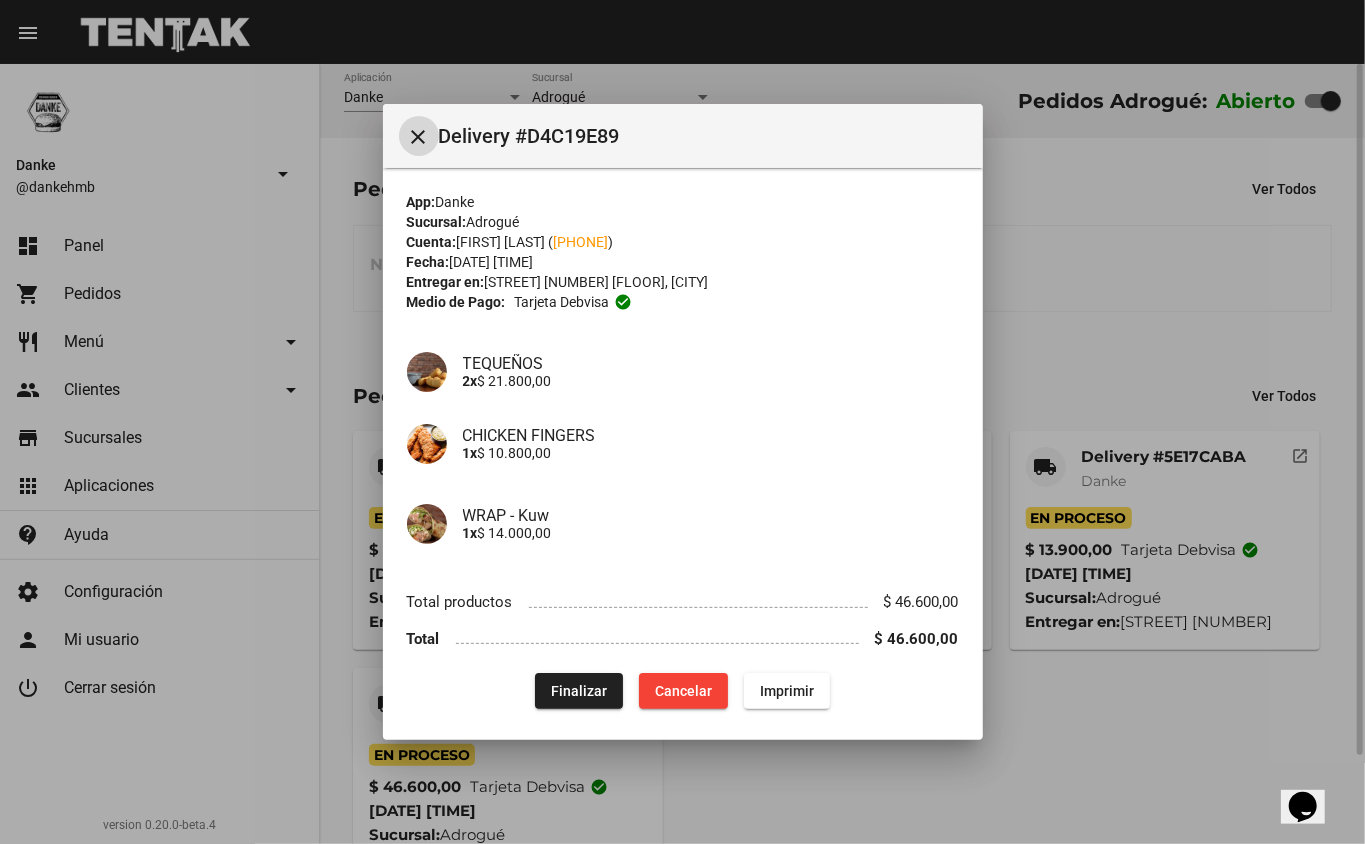 type 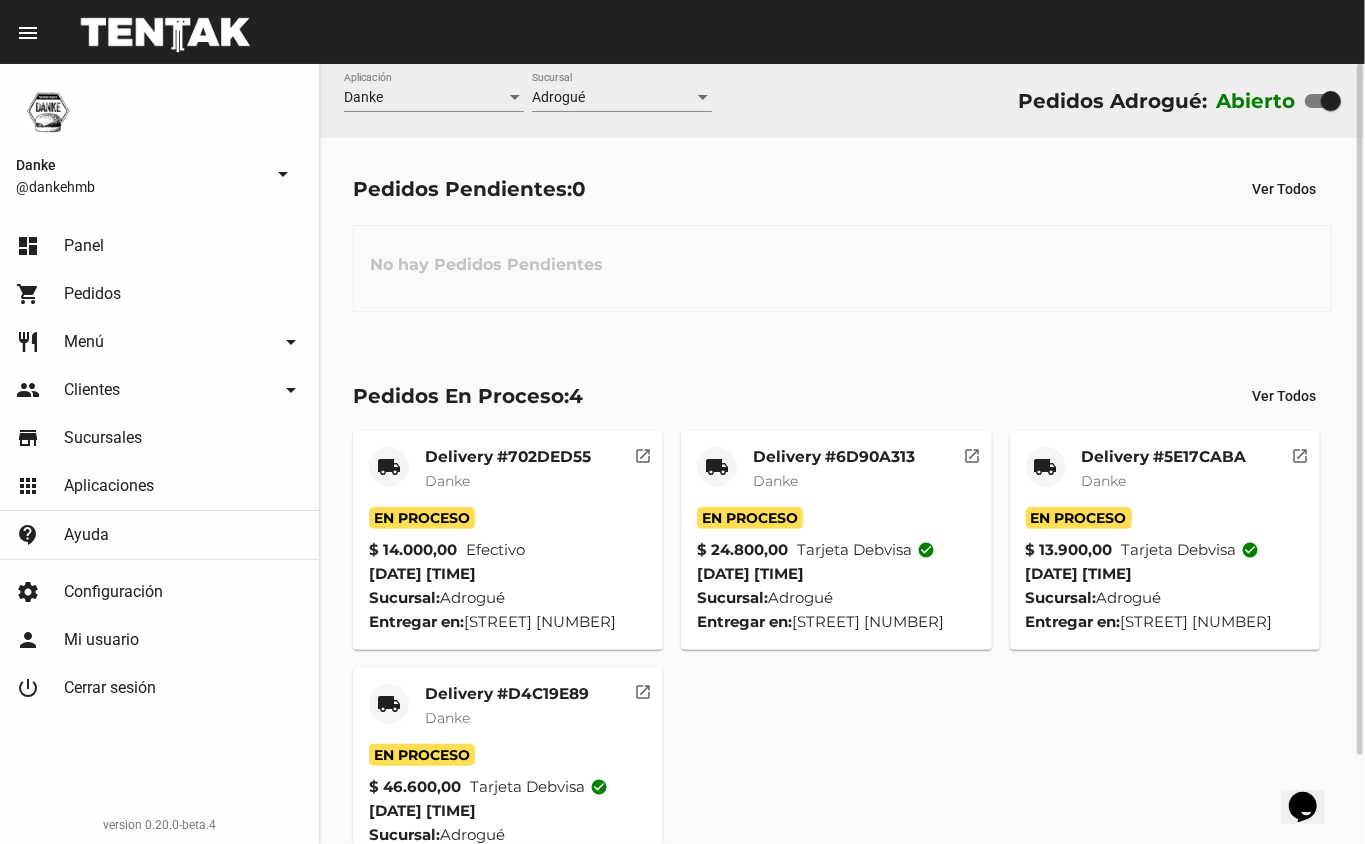 click on "Delivery #5E17CABA" 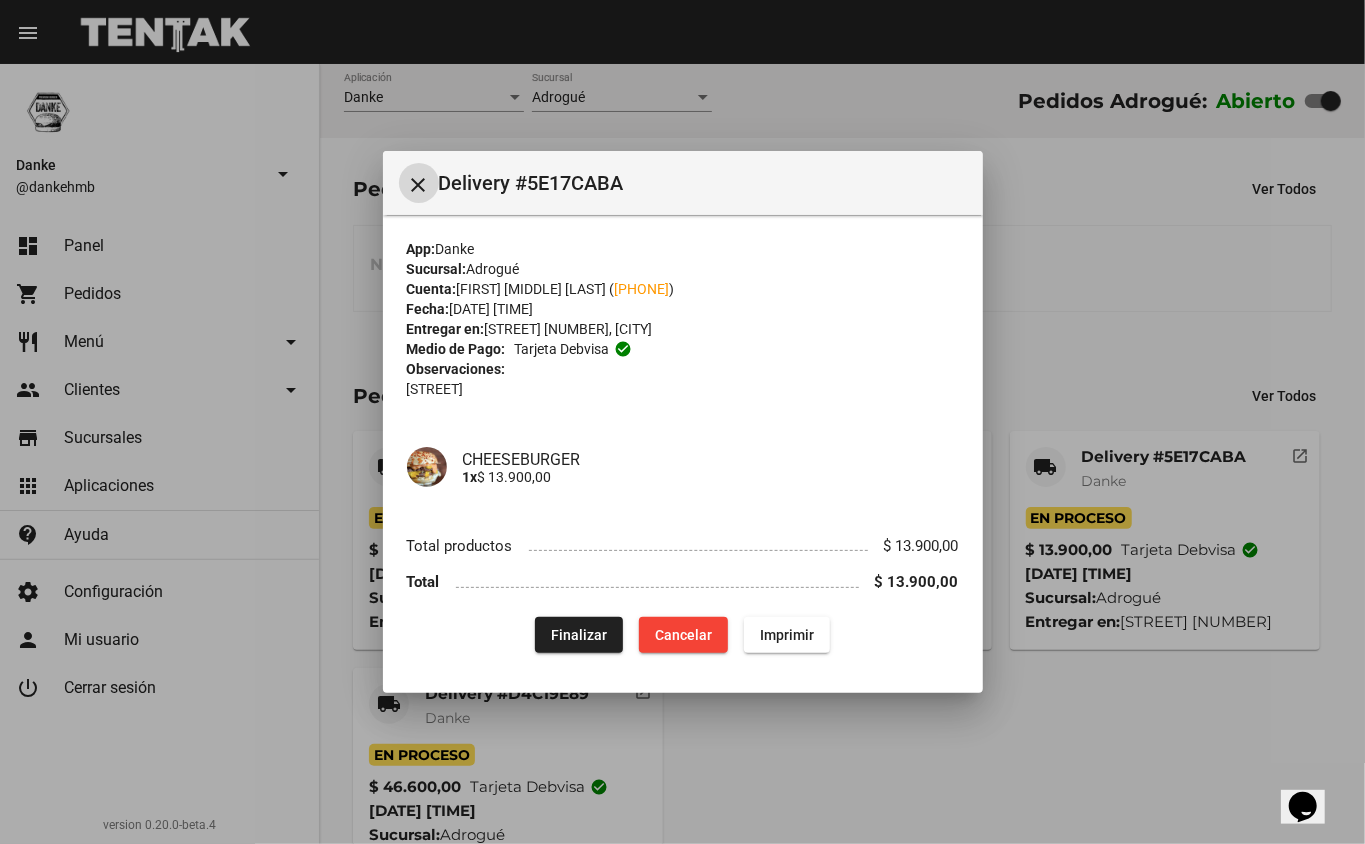 click on "Finalizar" 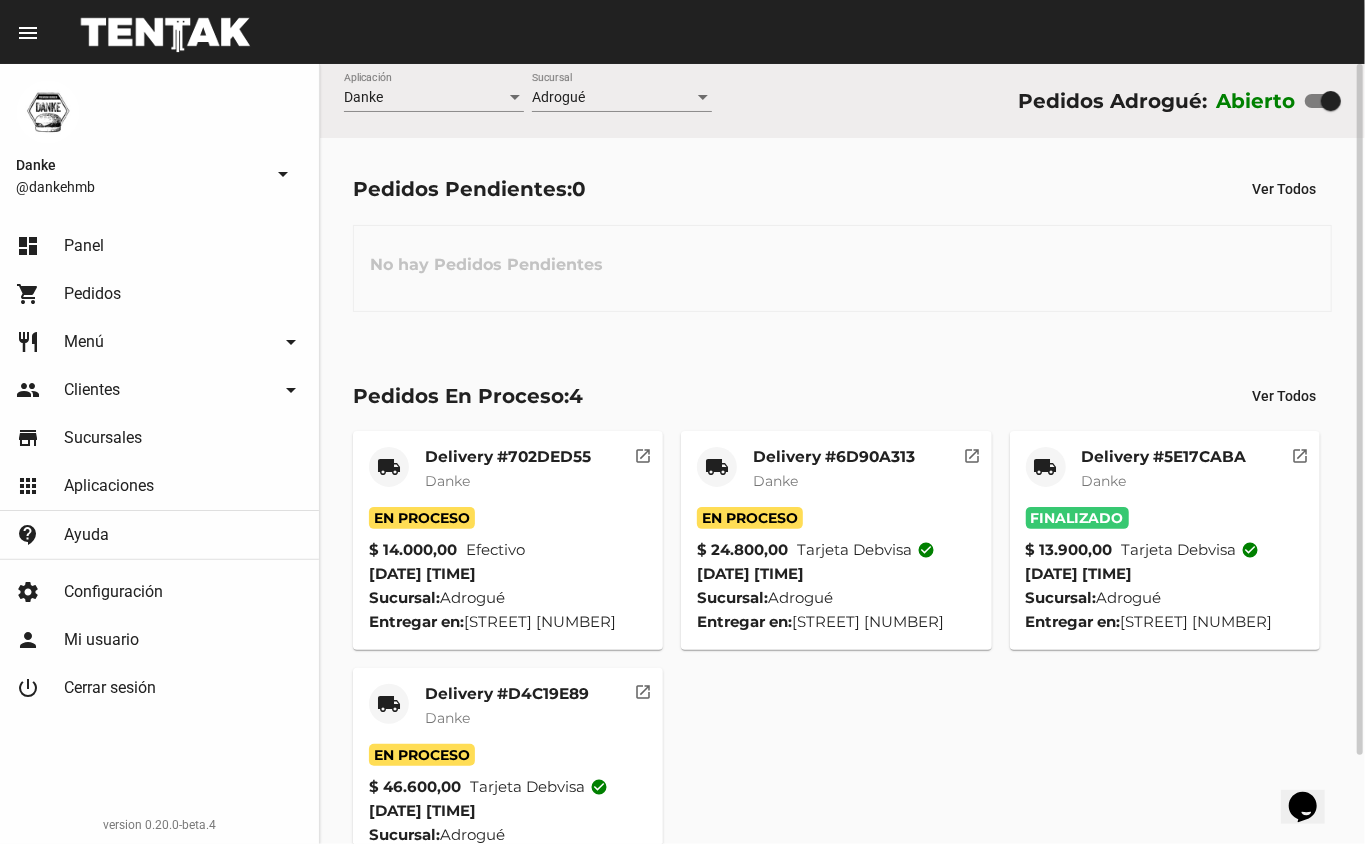 click on "Delivery #D4C19E89" 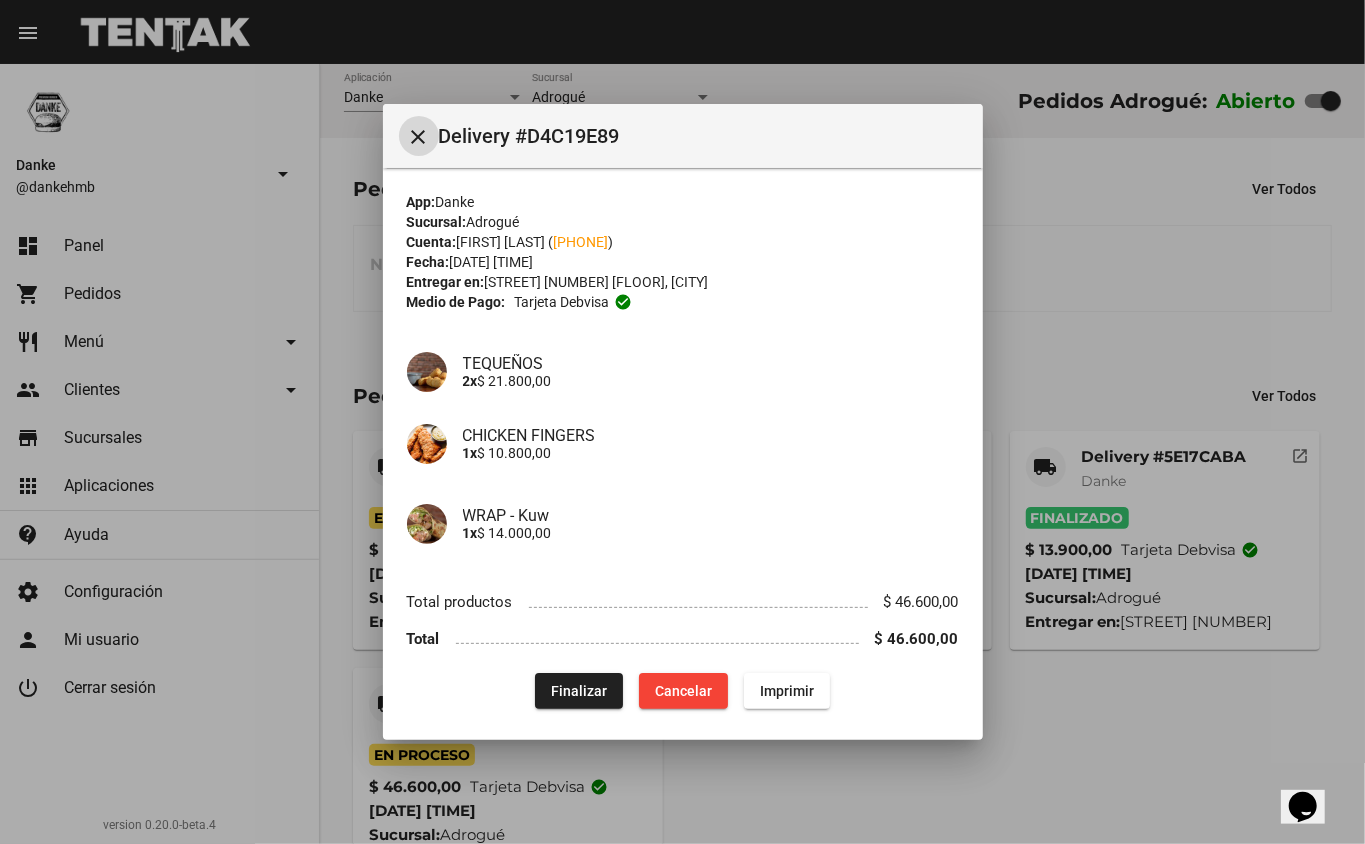 click on "Finalizar" 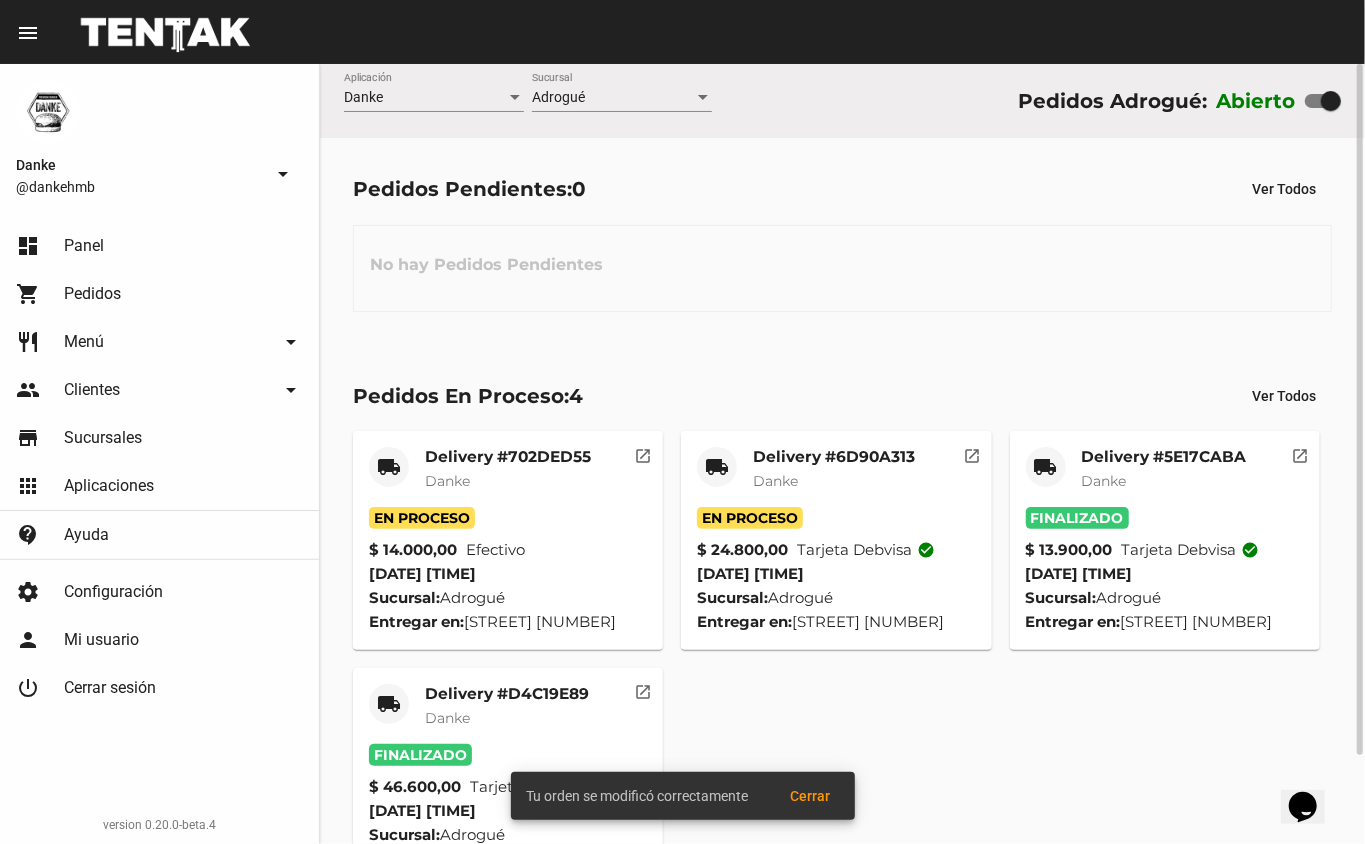 click on "Danke" 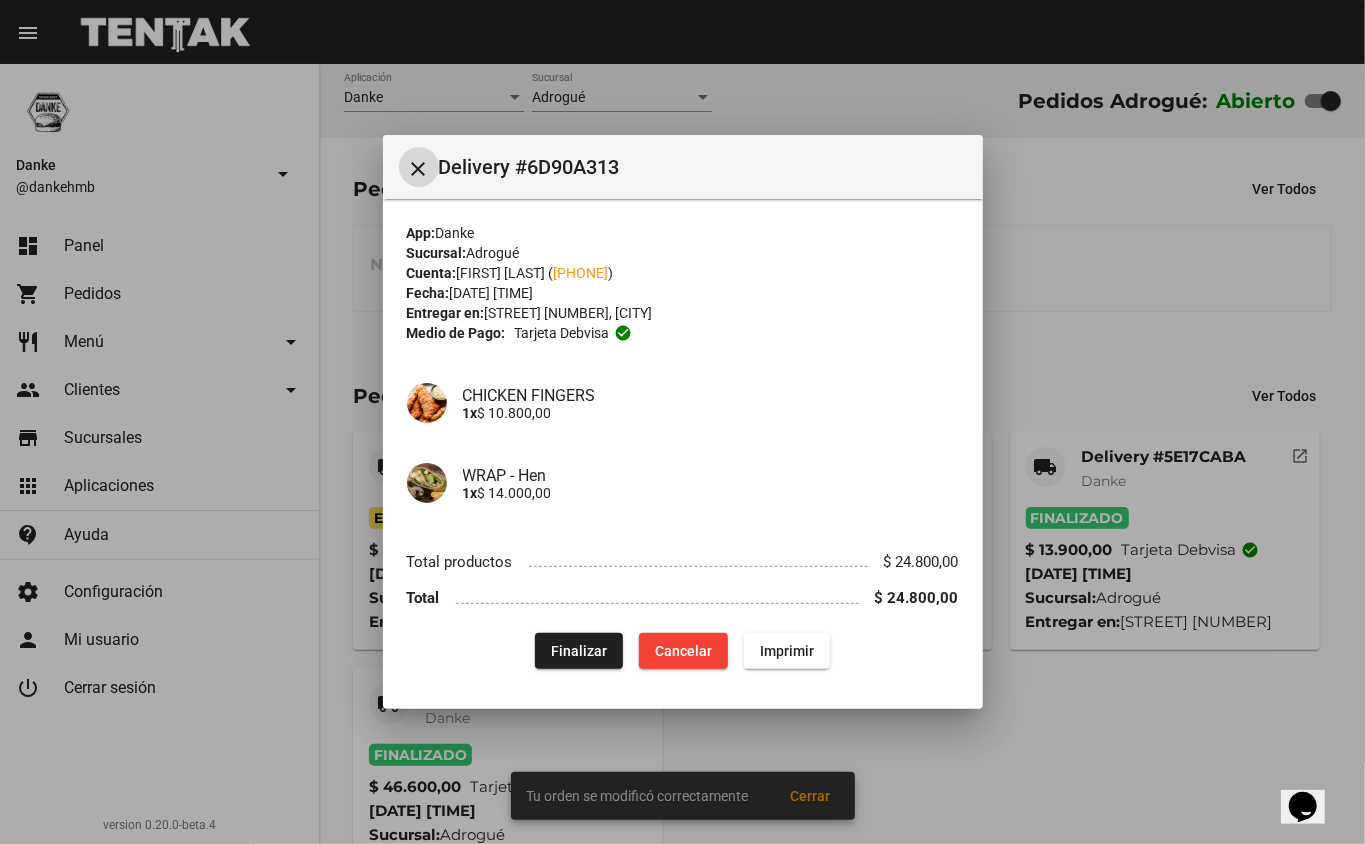 click on "Finalizar" 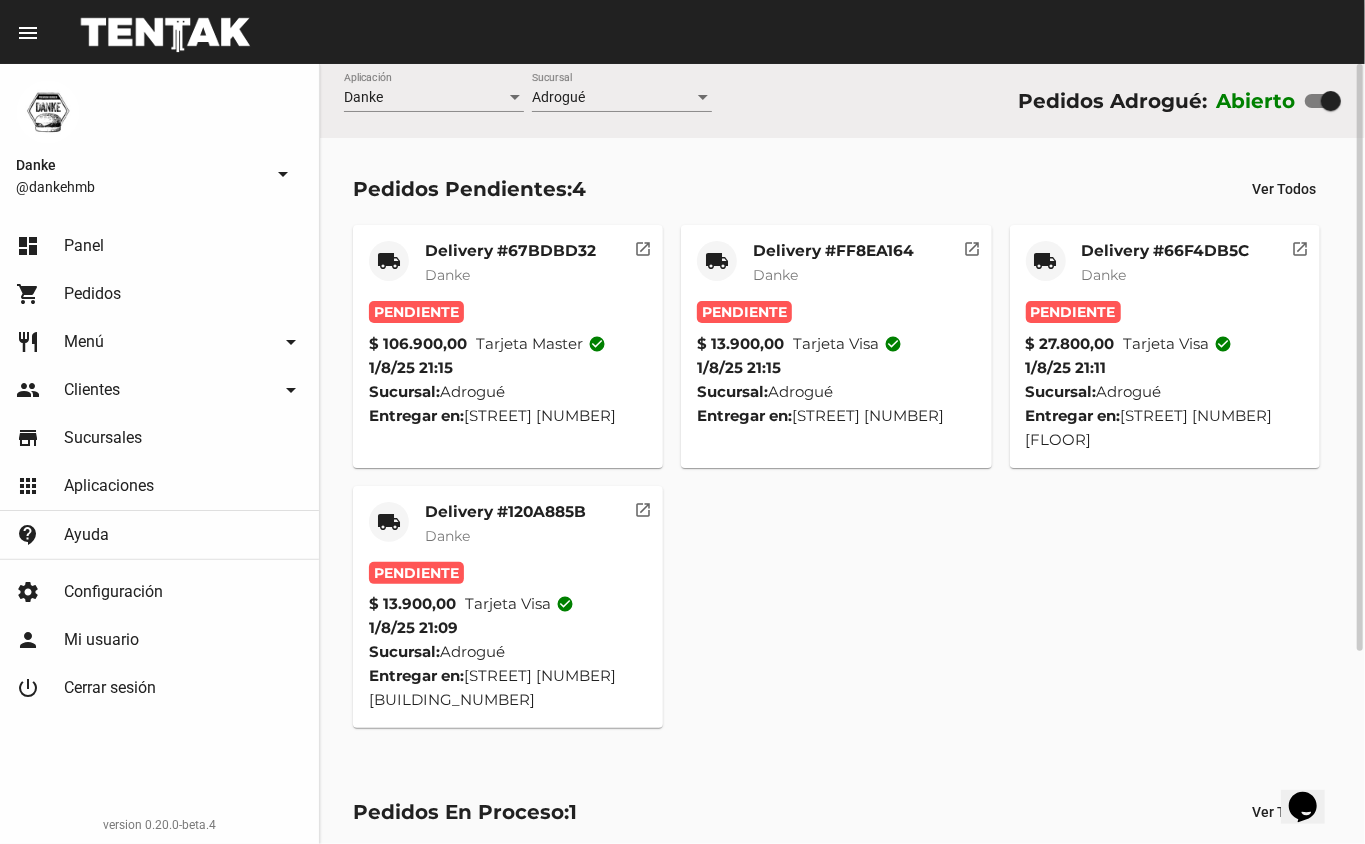 click on "Delivery #120A885B" 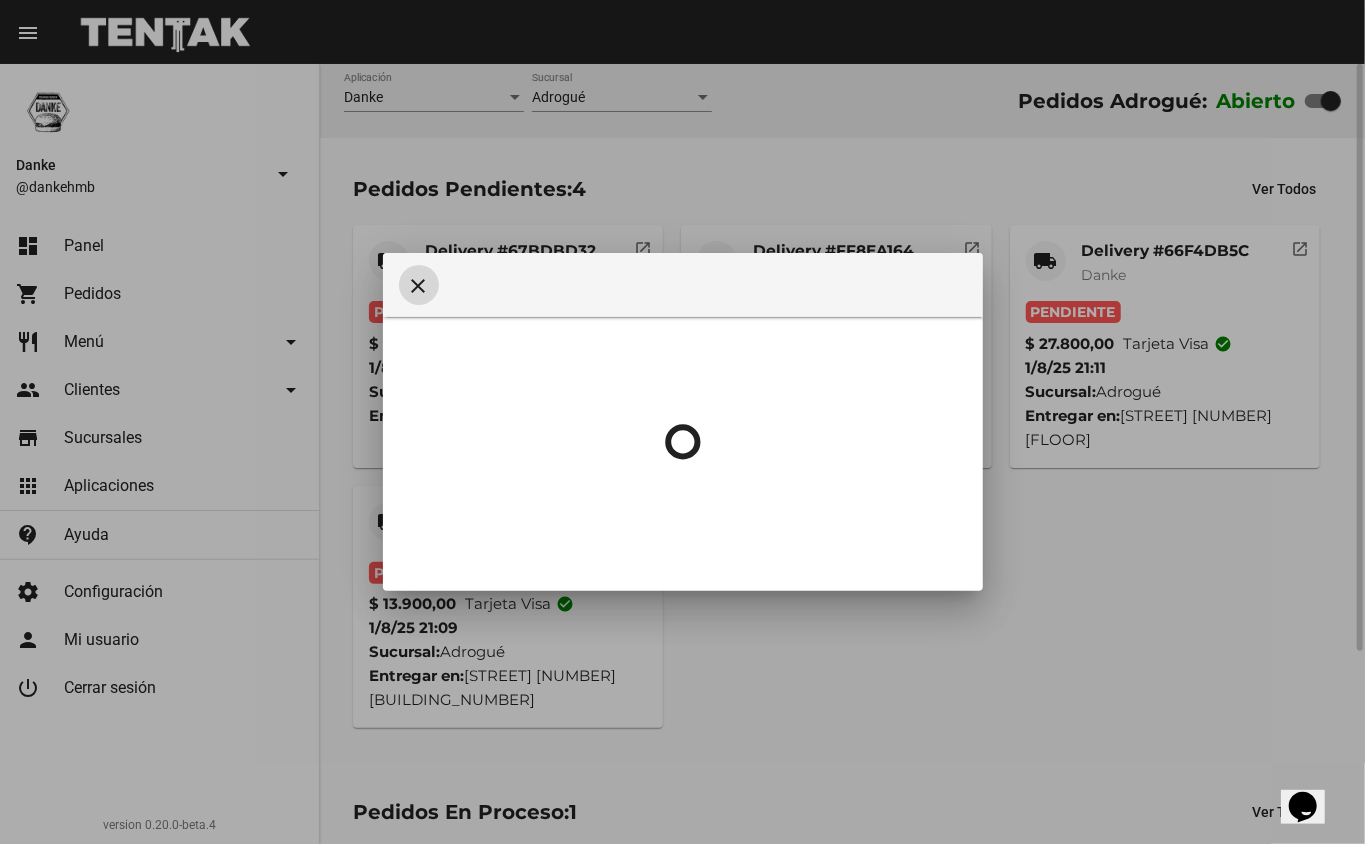 type 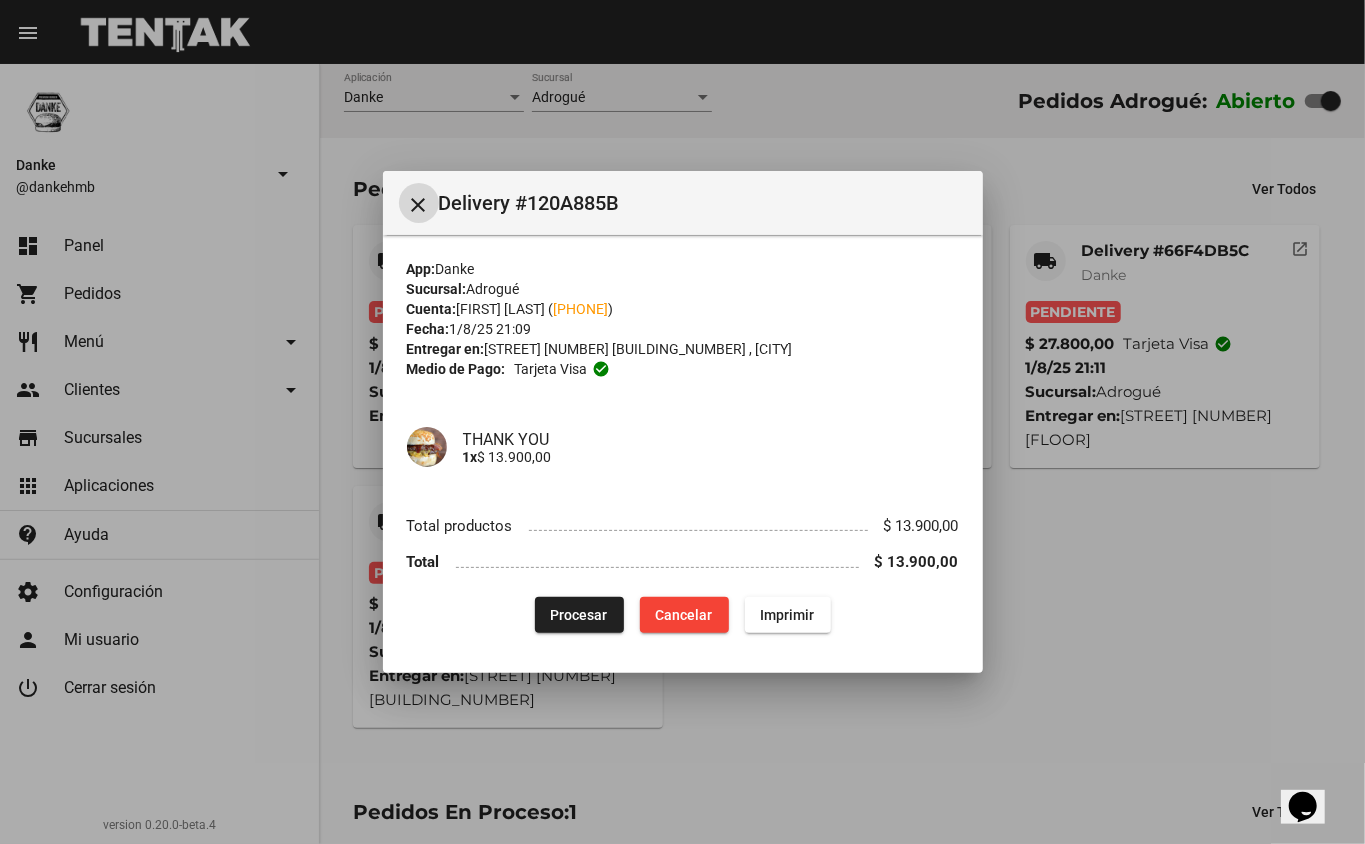 click on "Procesar" 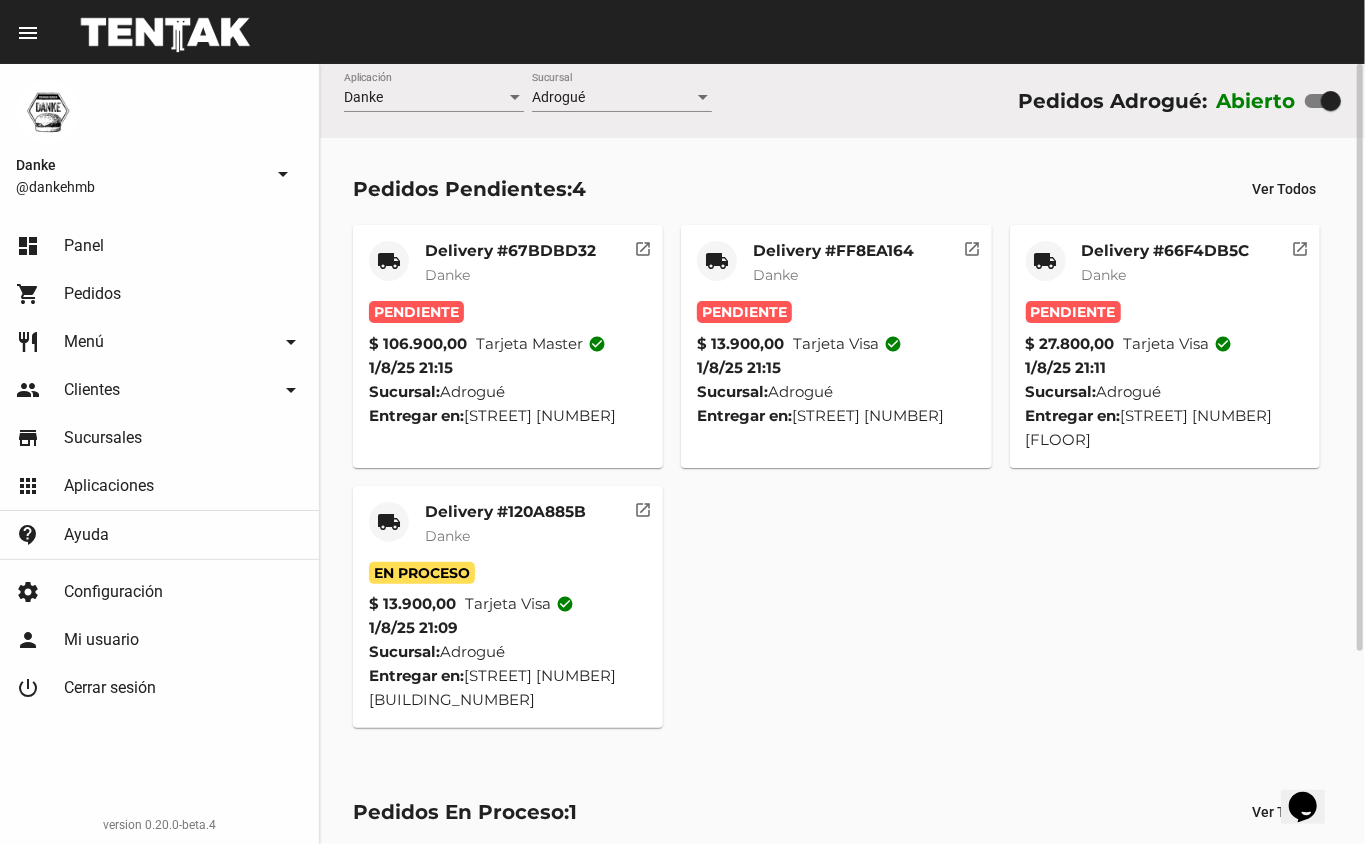 click on "Delivery #66F4DB5C" 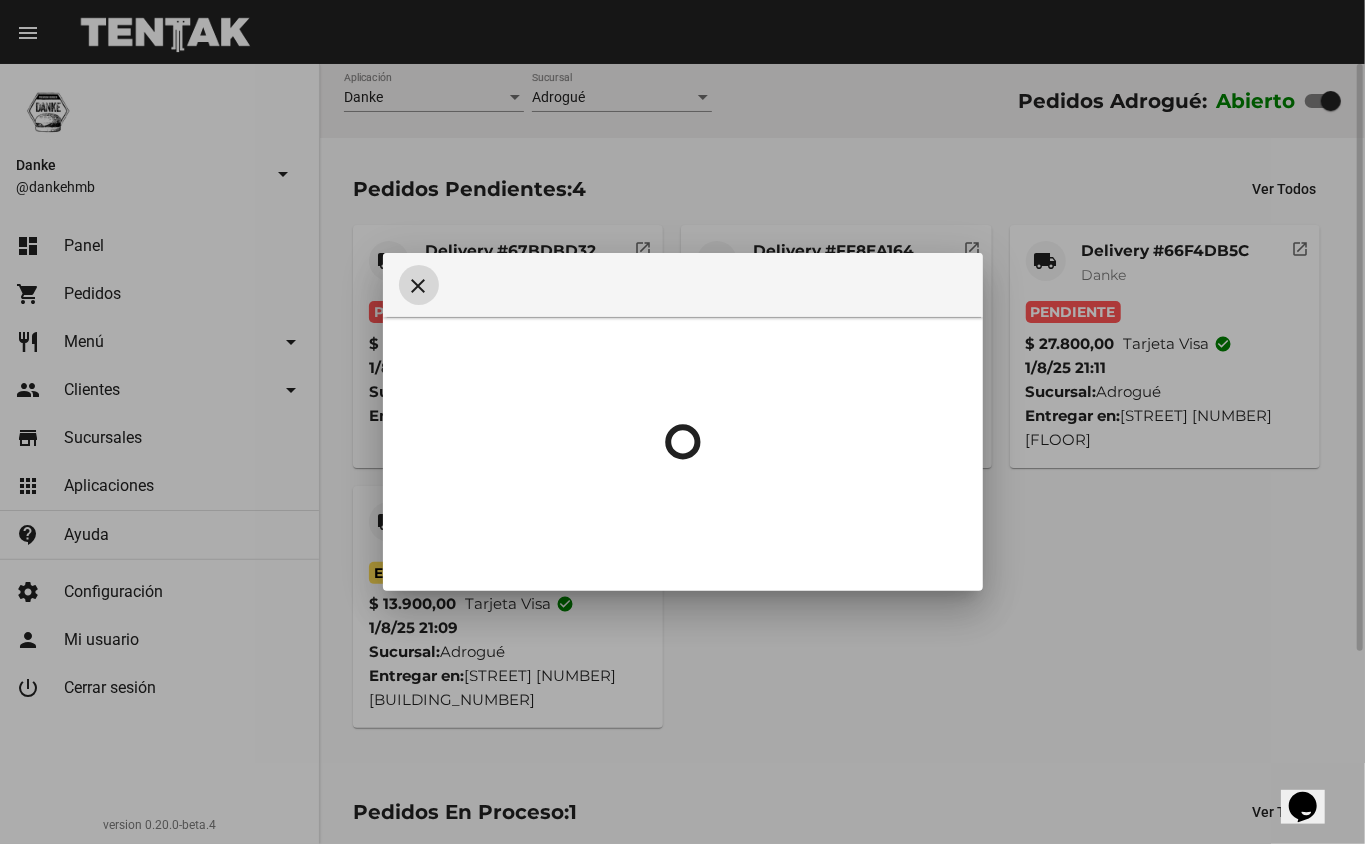 type 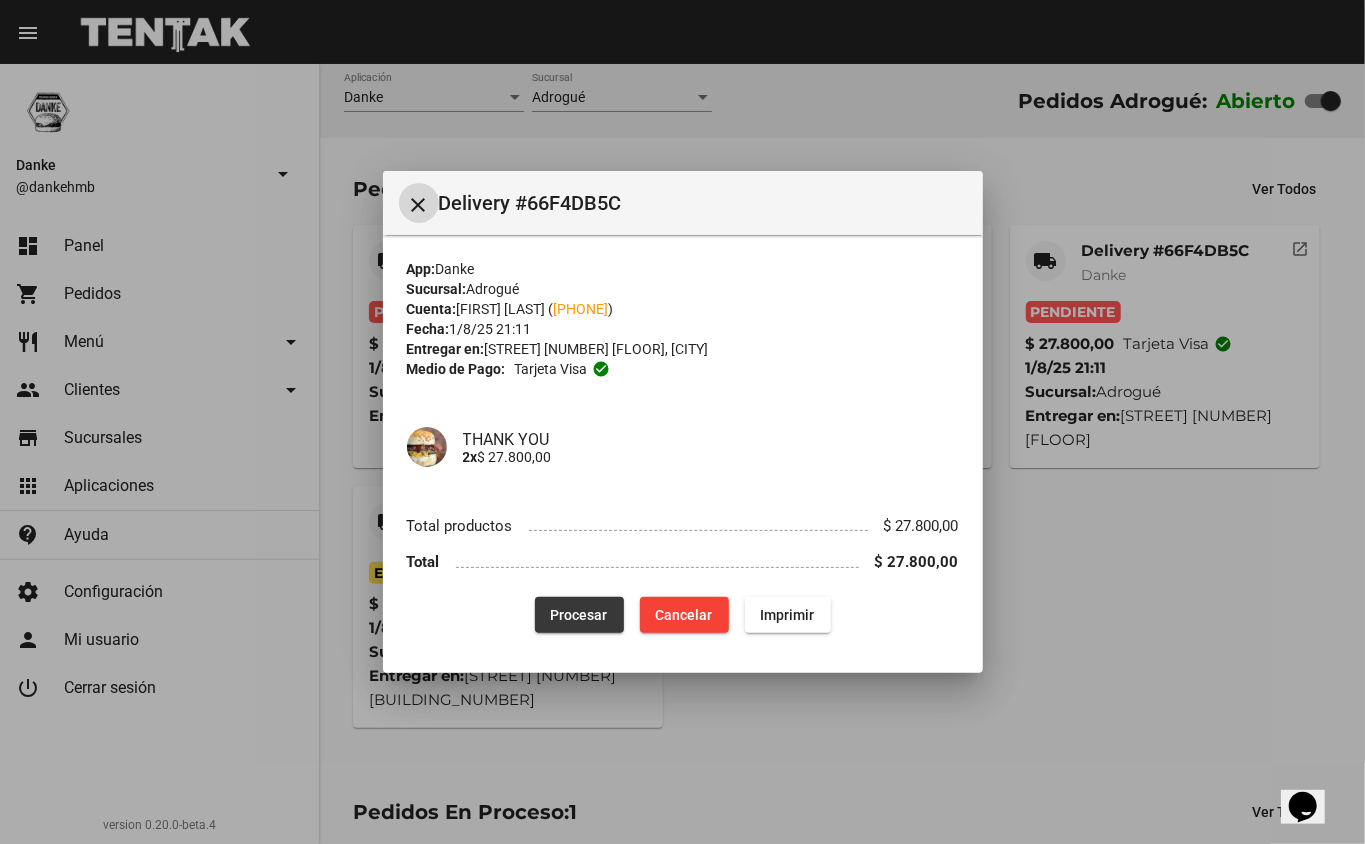 click on "Procesar" 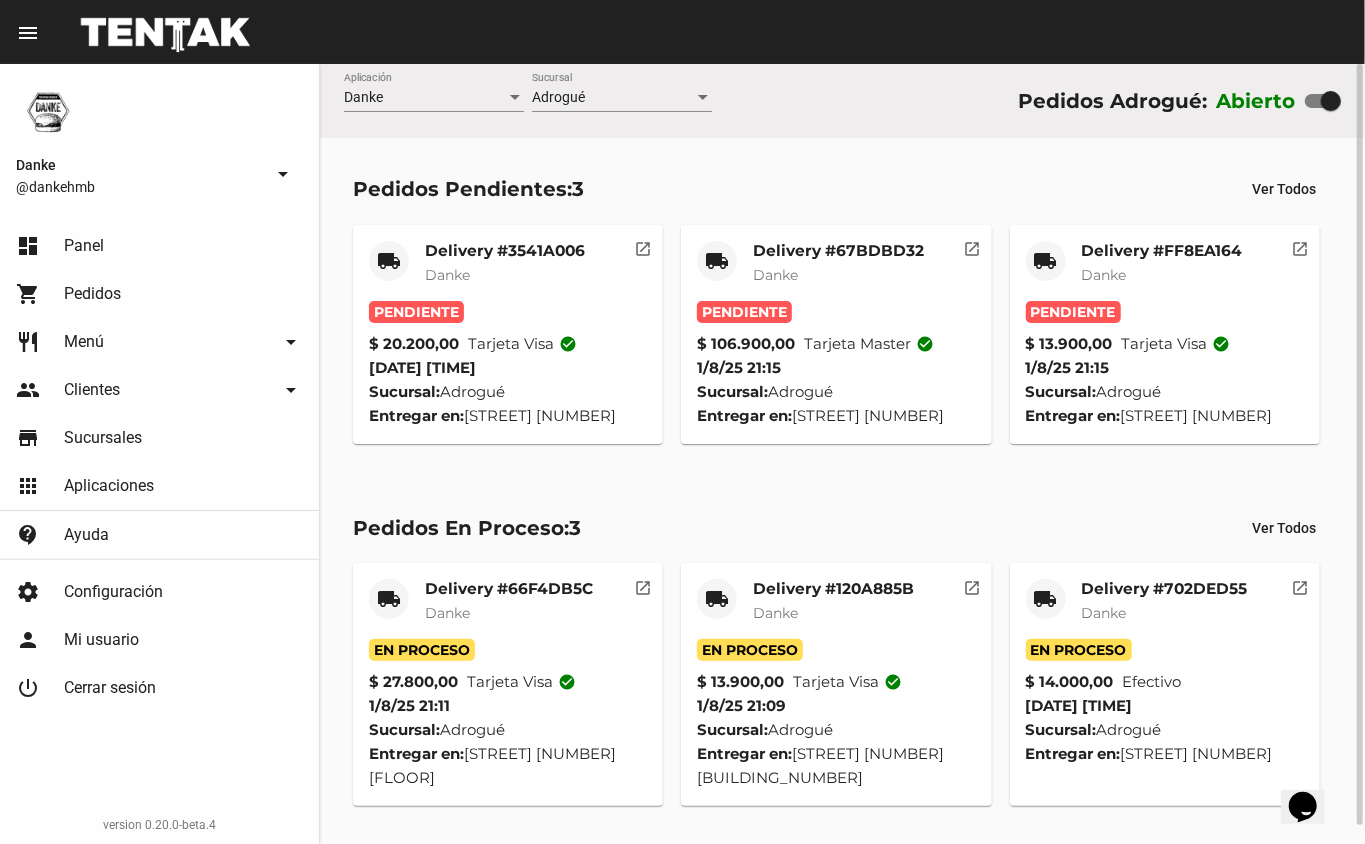 click on "Delivery #702DED55" 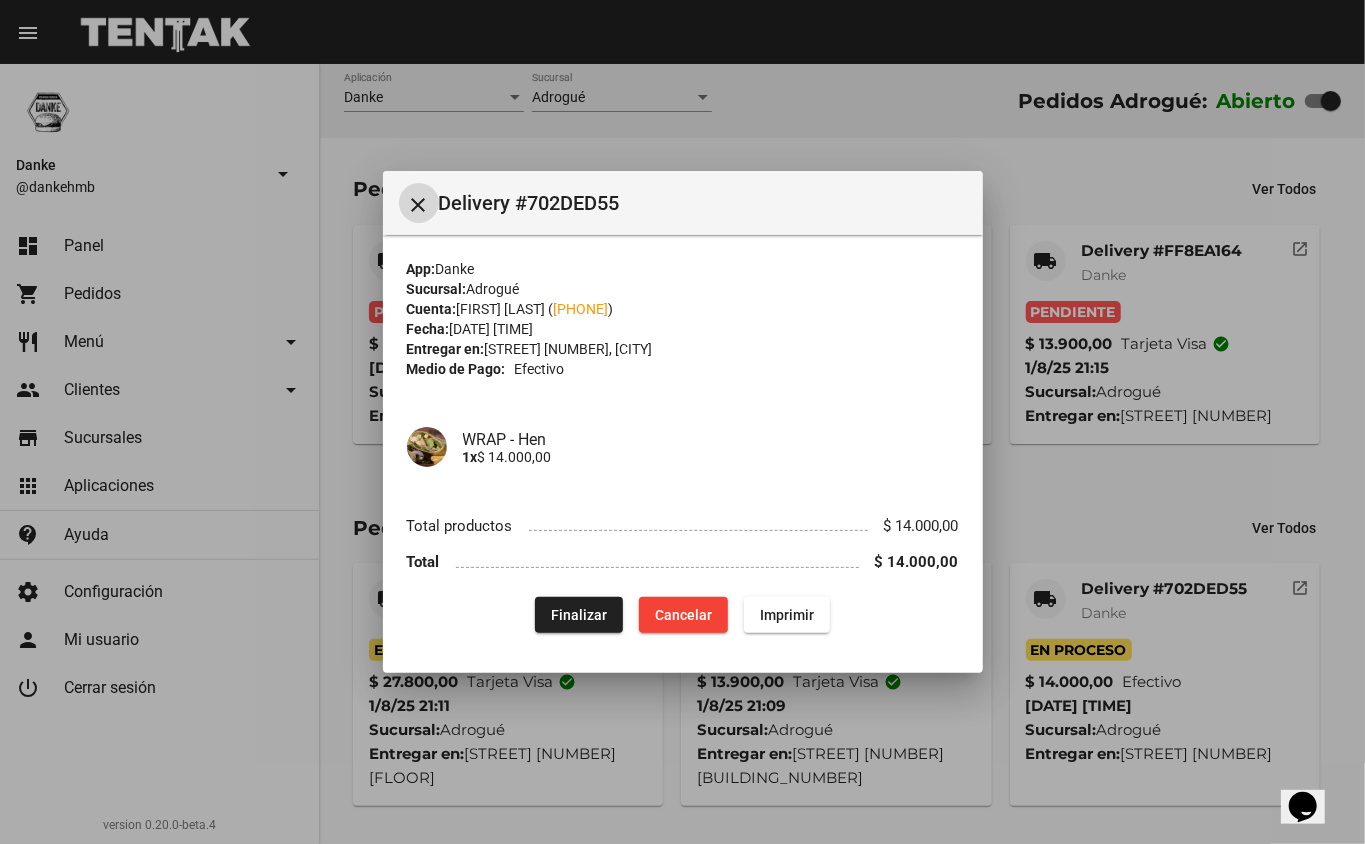 click on "Finalizar" 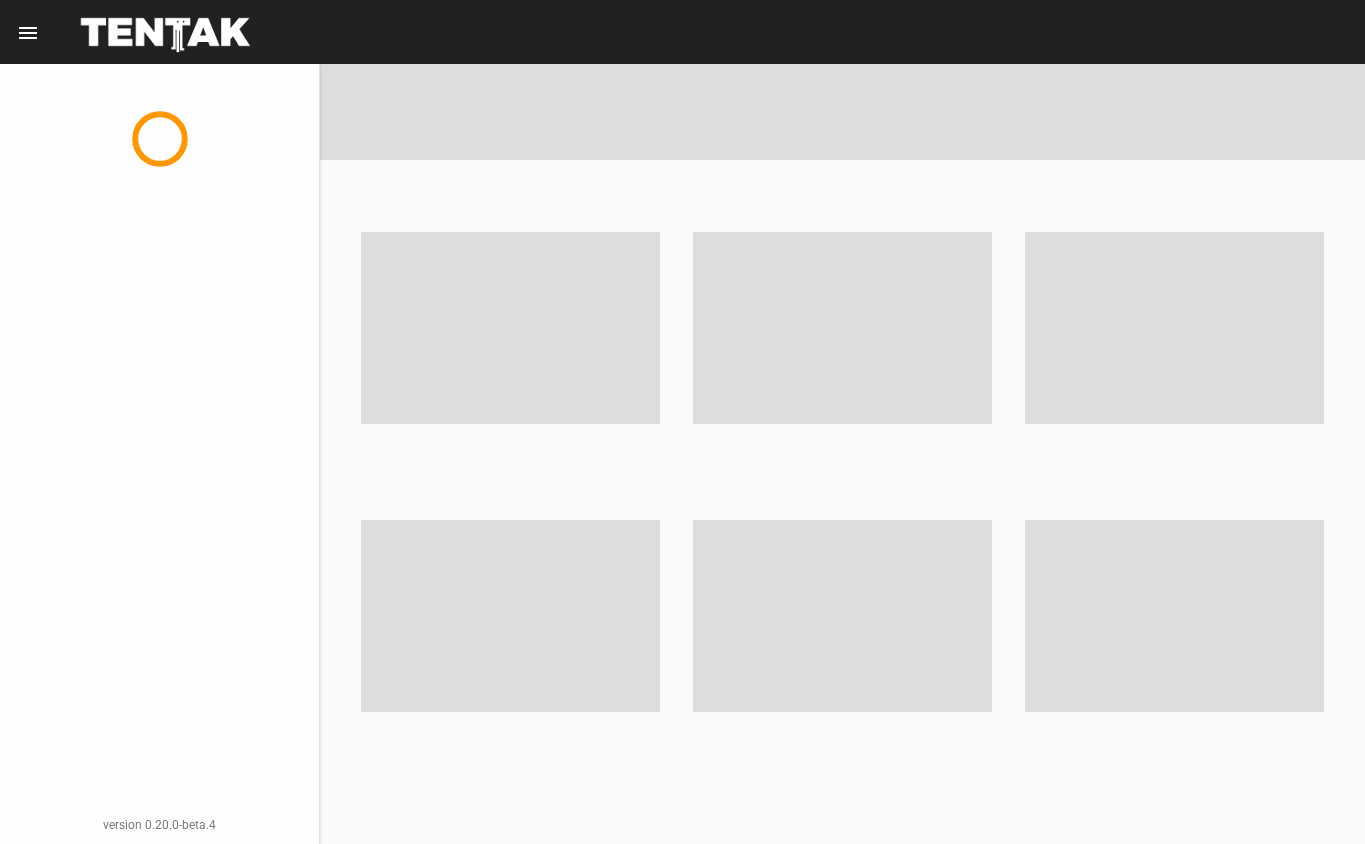 scroll, scrollTop: 0, scrollLeft: 0, axis: both 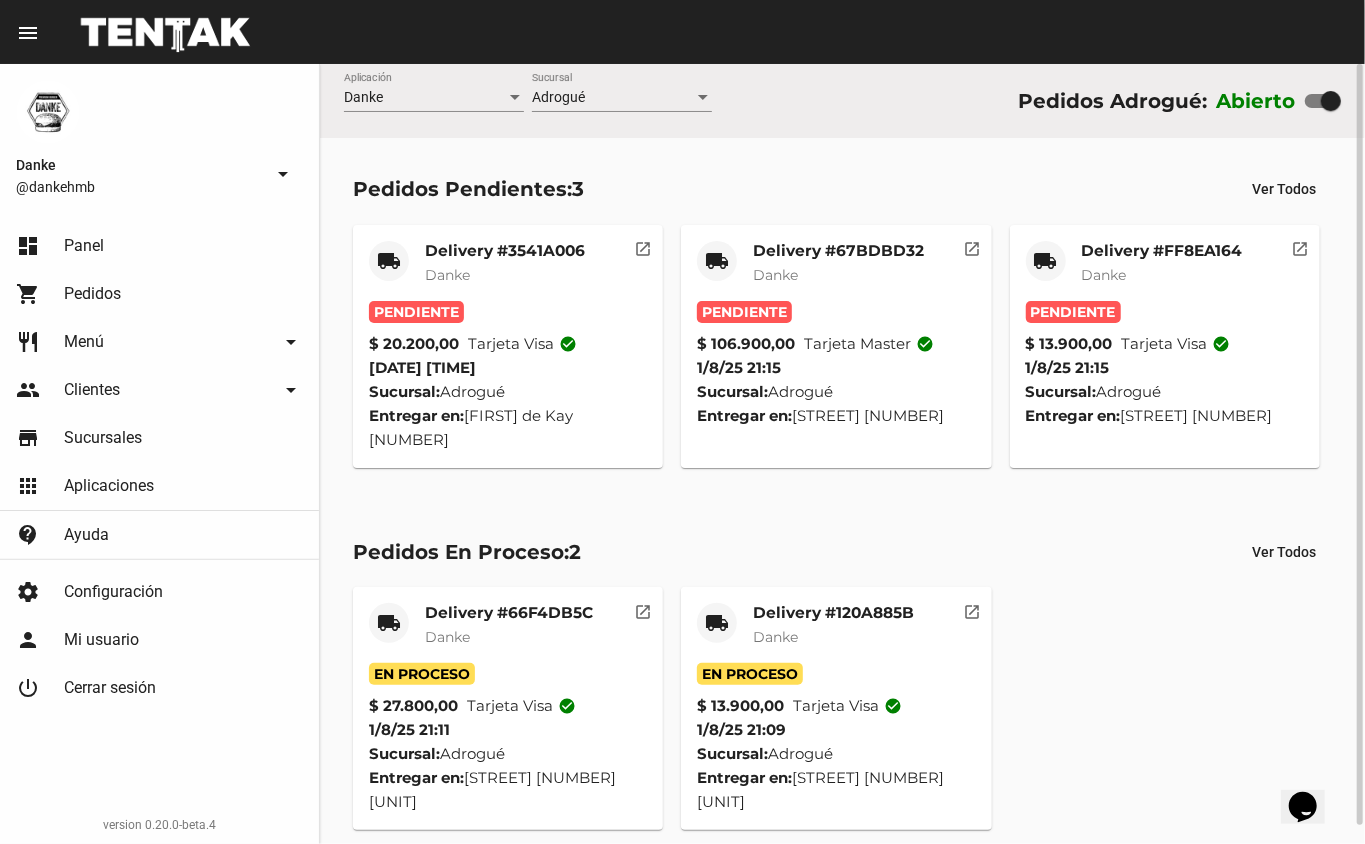 click on "Delivery #FF8EA164" 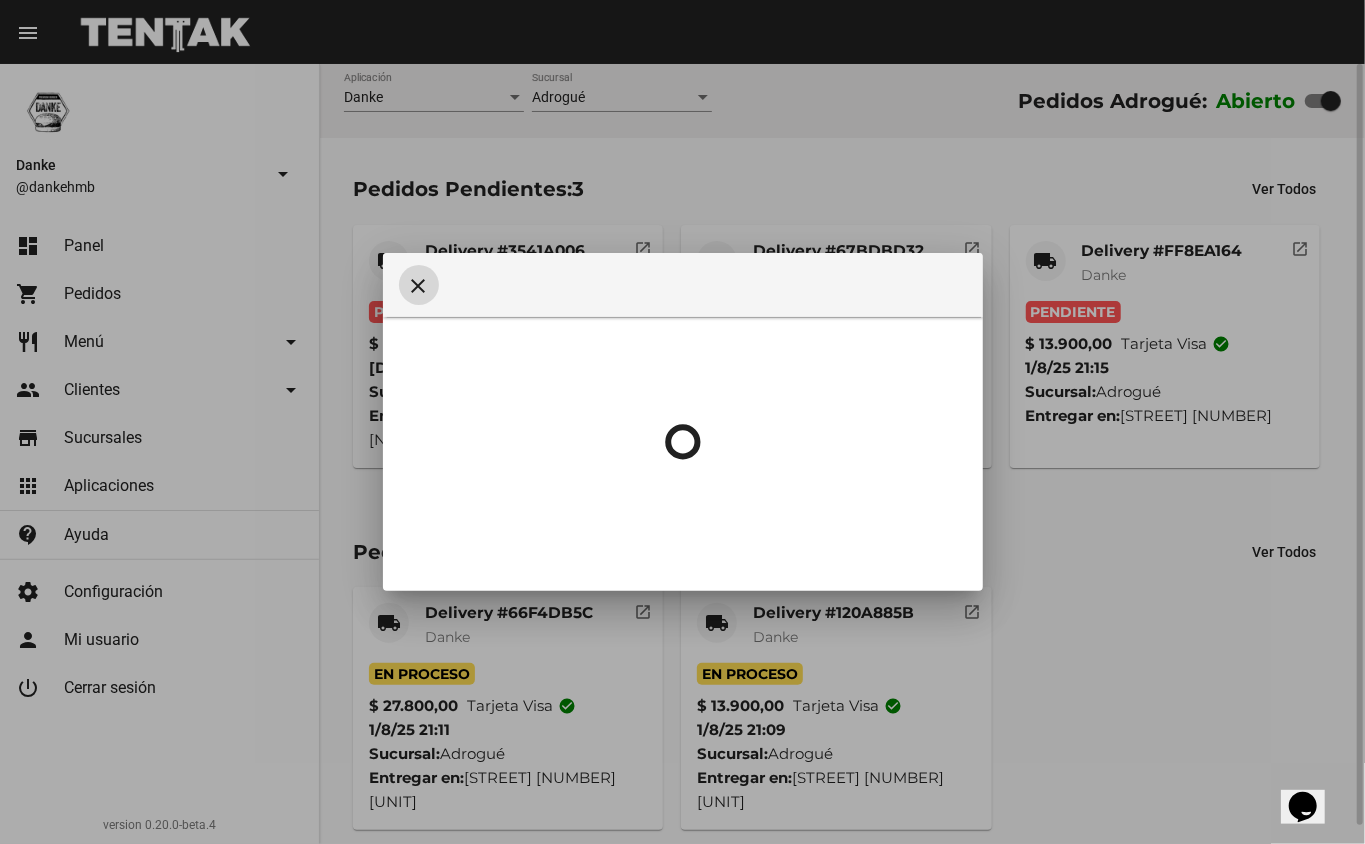 type 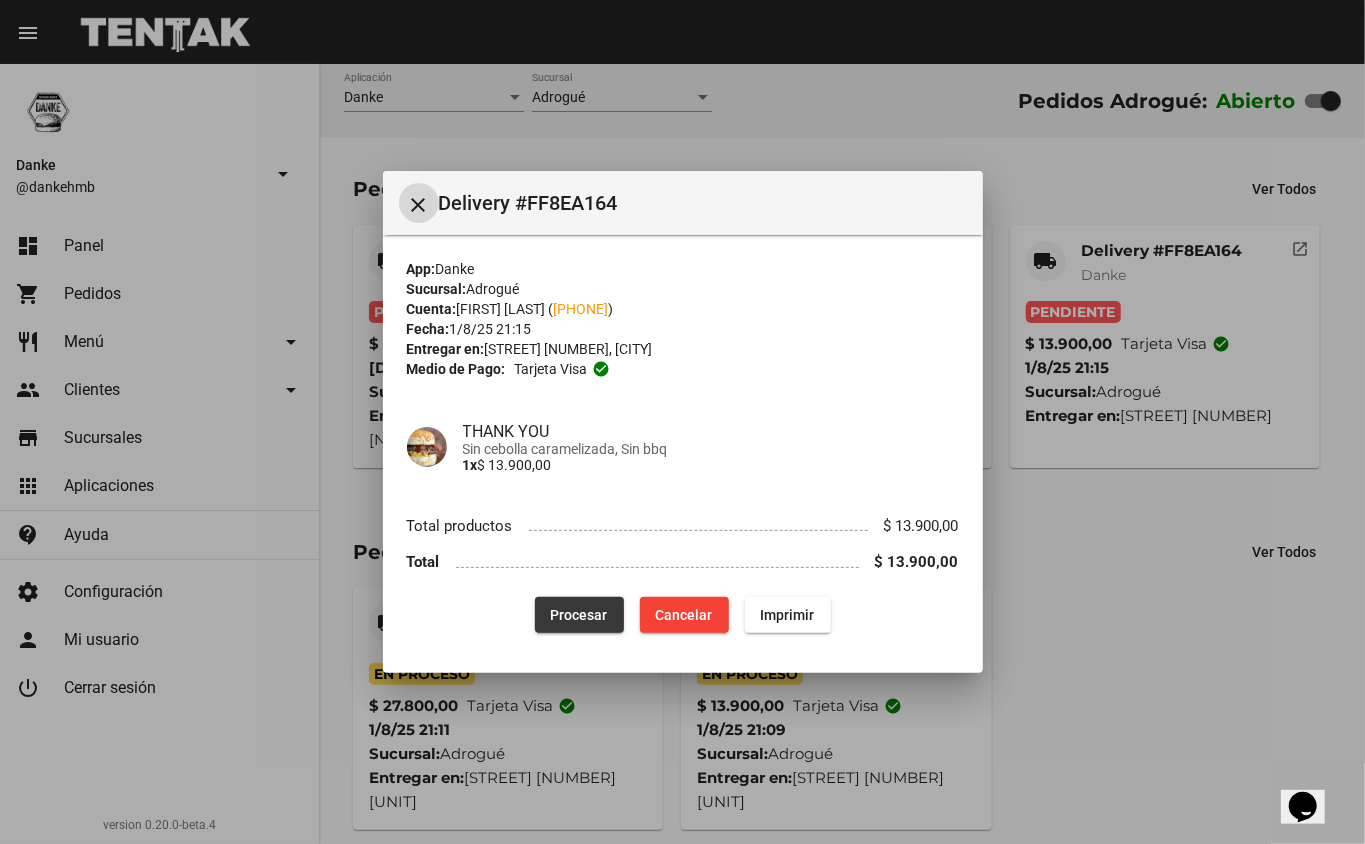 click on "Procesar" 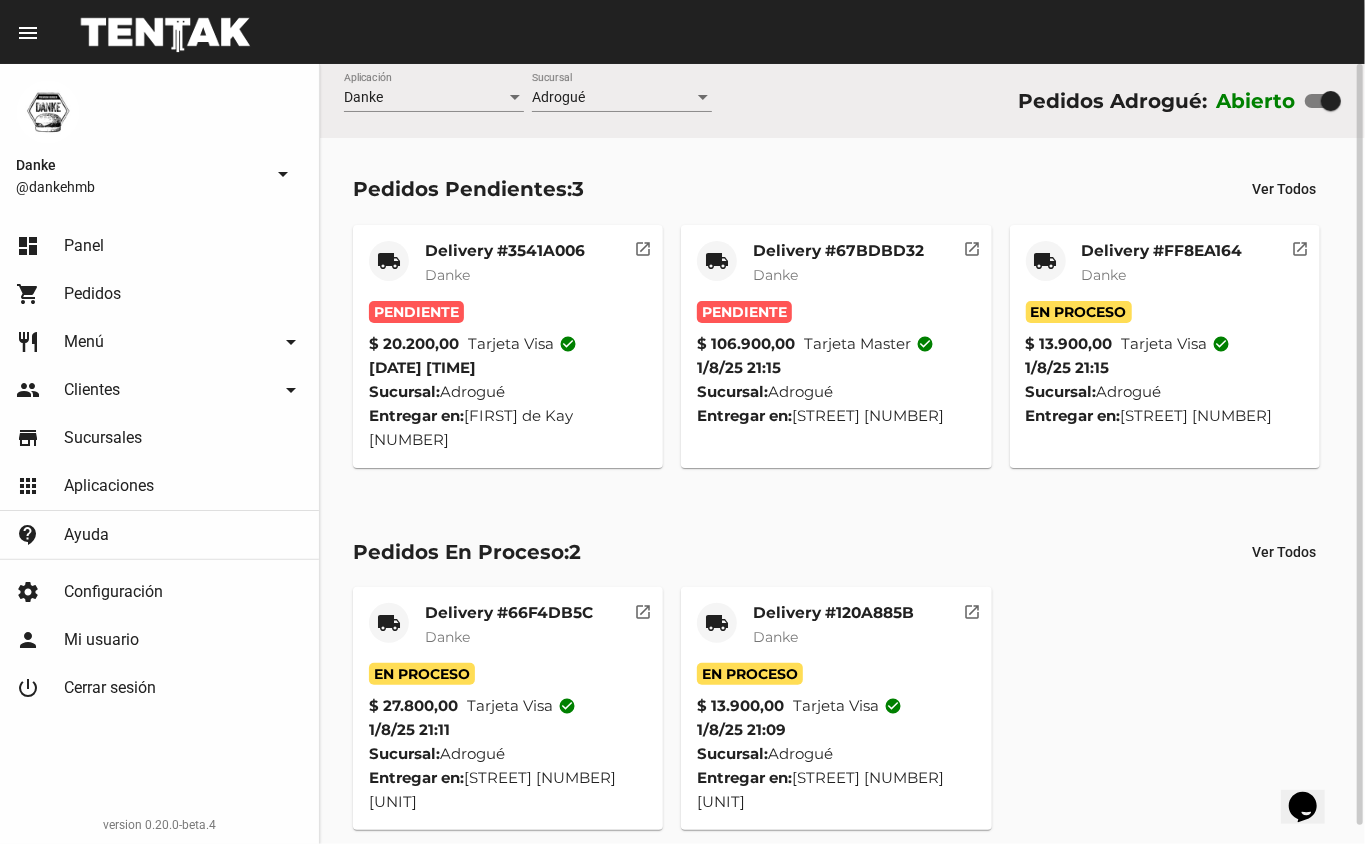 click on "Delivery #67BDBD32" 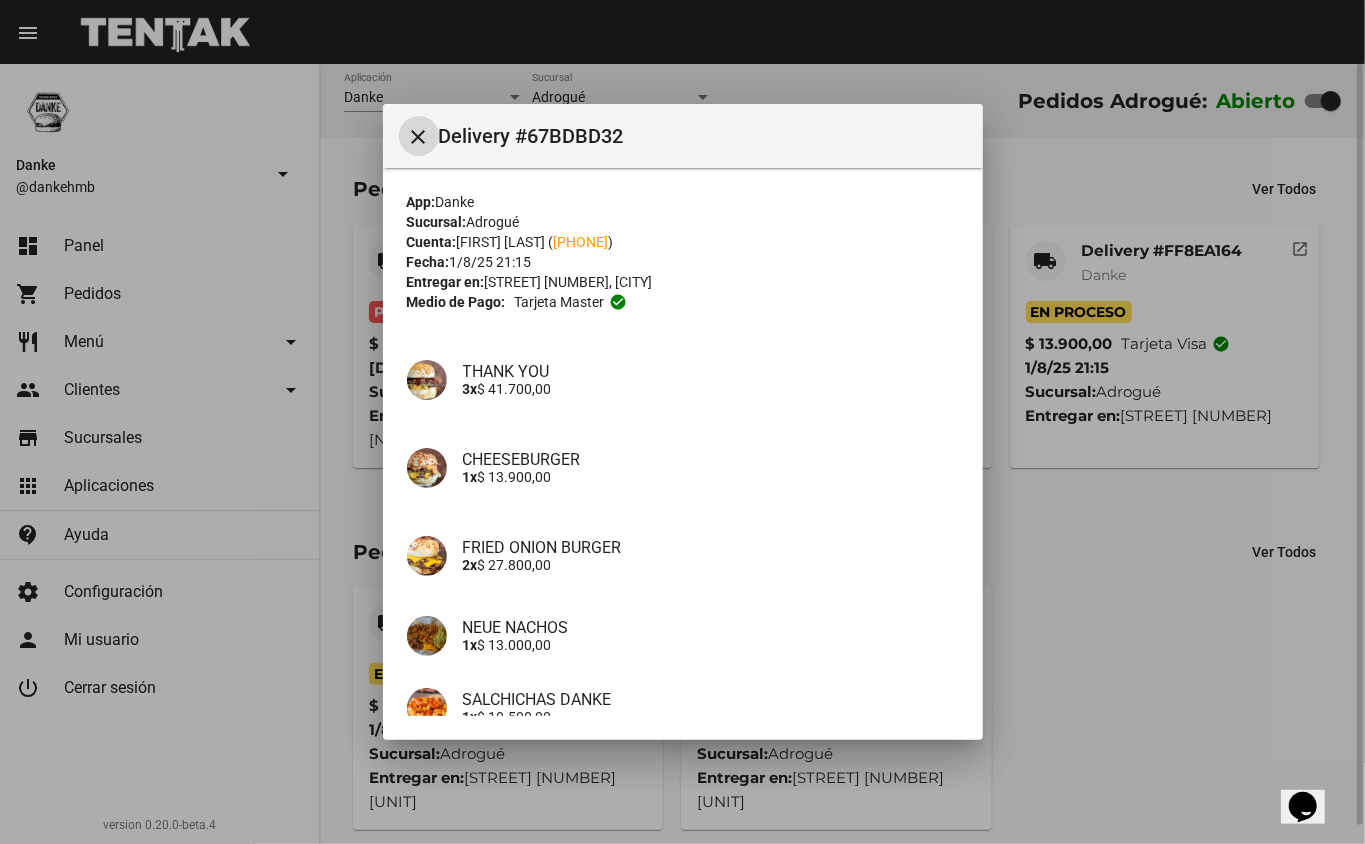 type 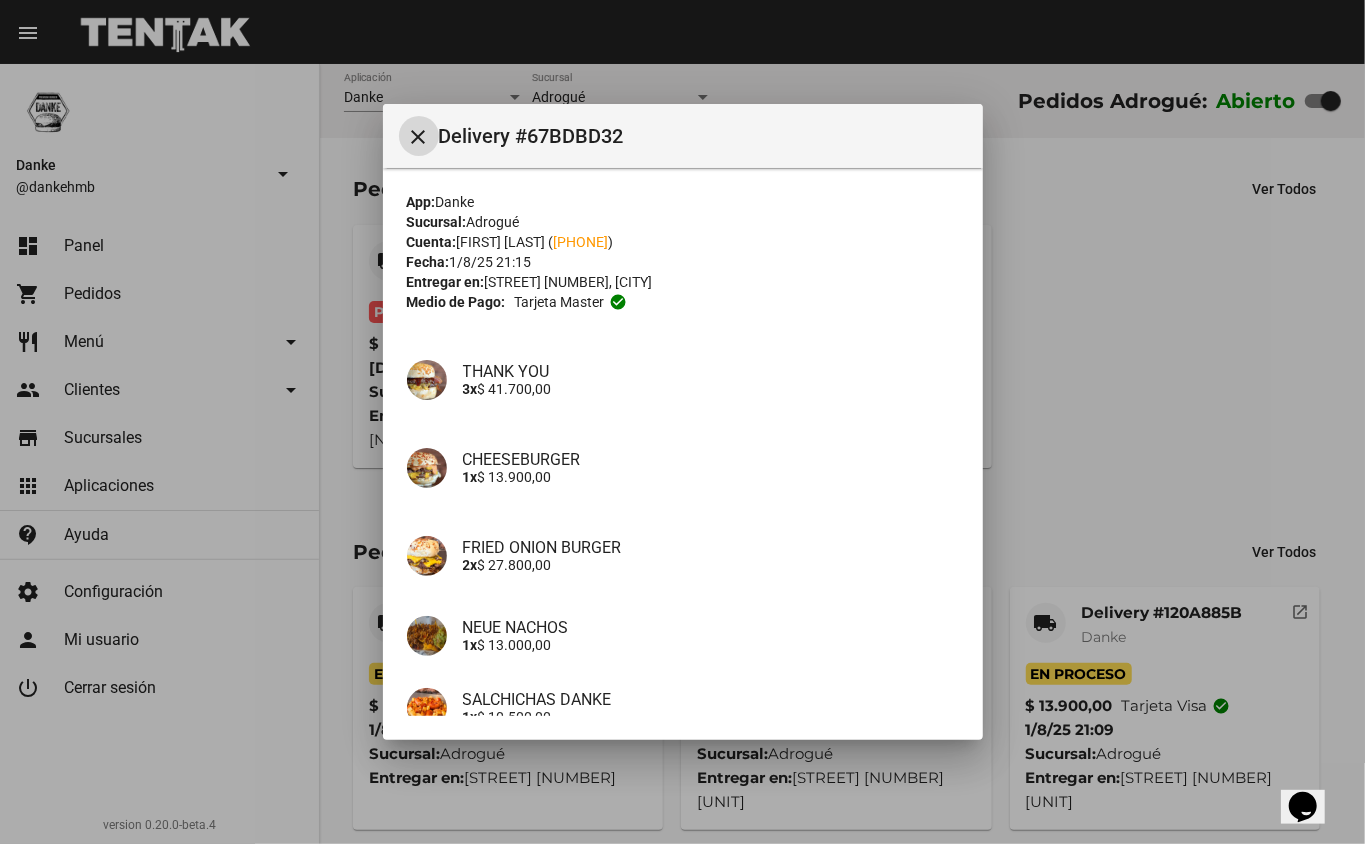 scroll, scrollTop: 117, scrollLeft: 0, axis: vertical 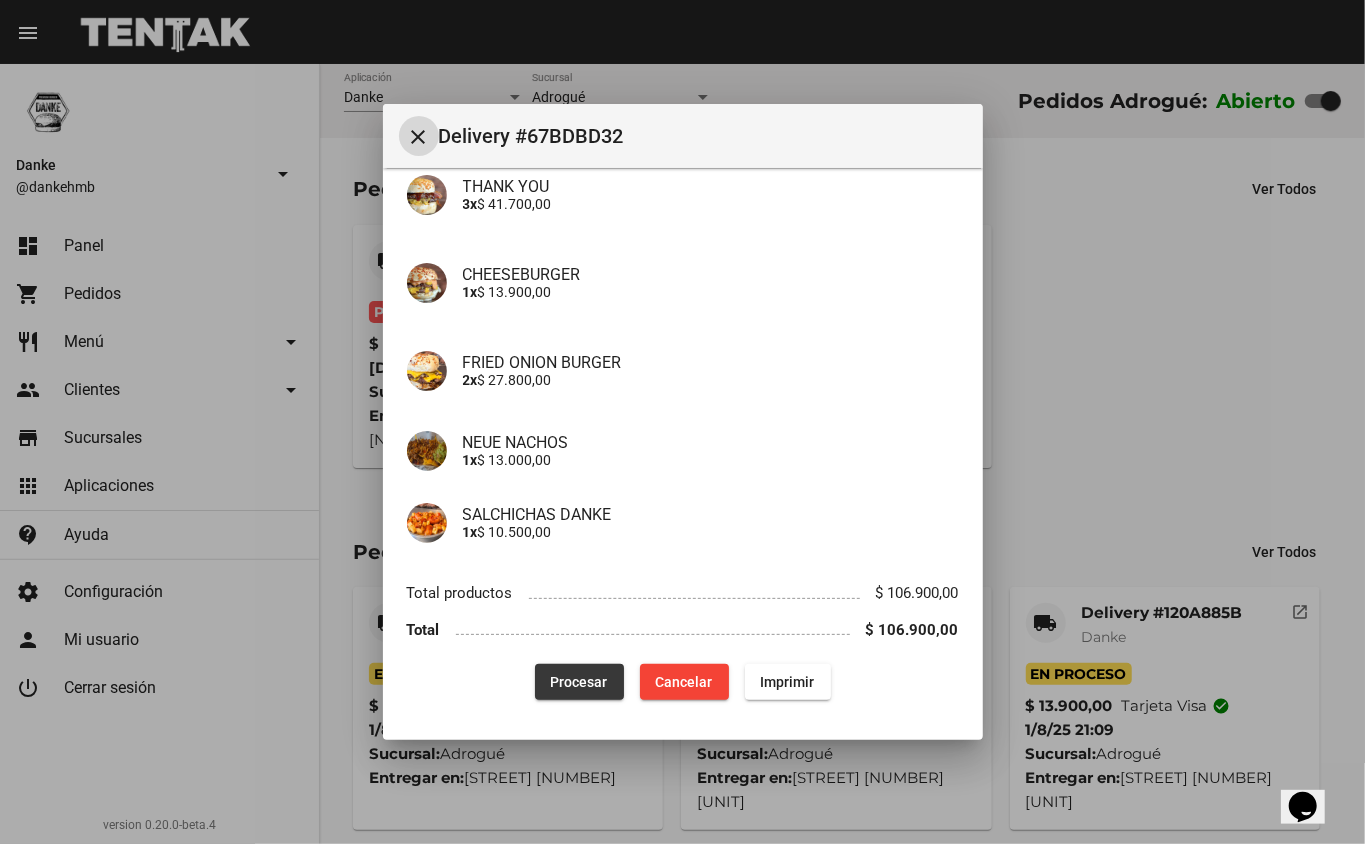 click on "Procesar" 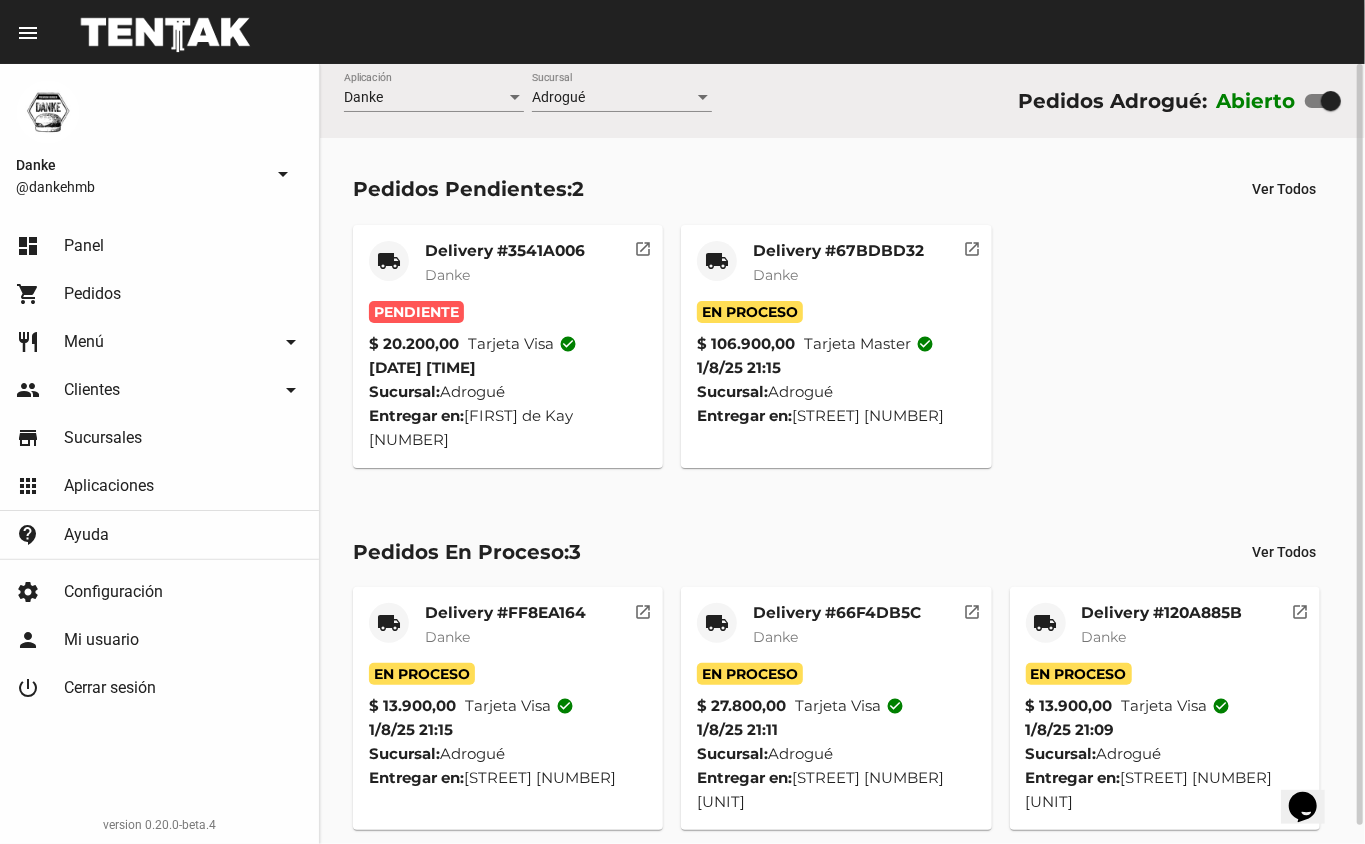 click on "Delivery #3541A006" 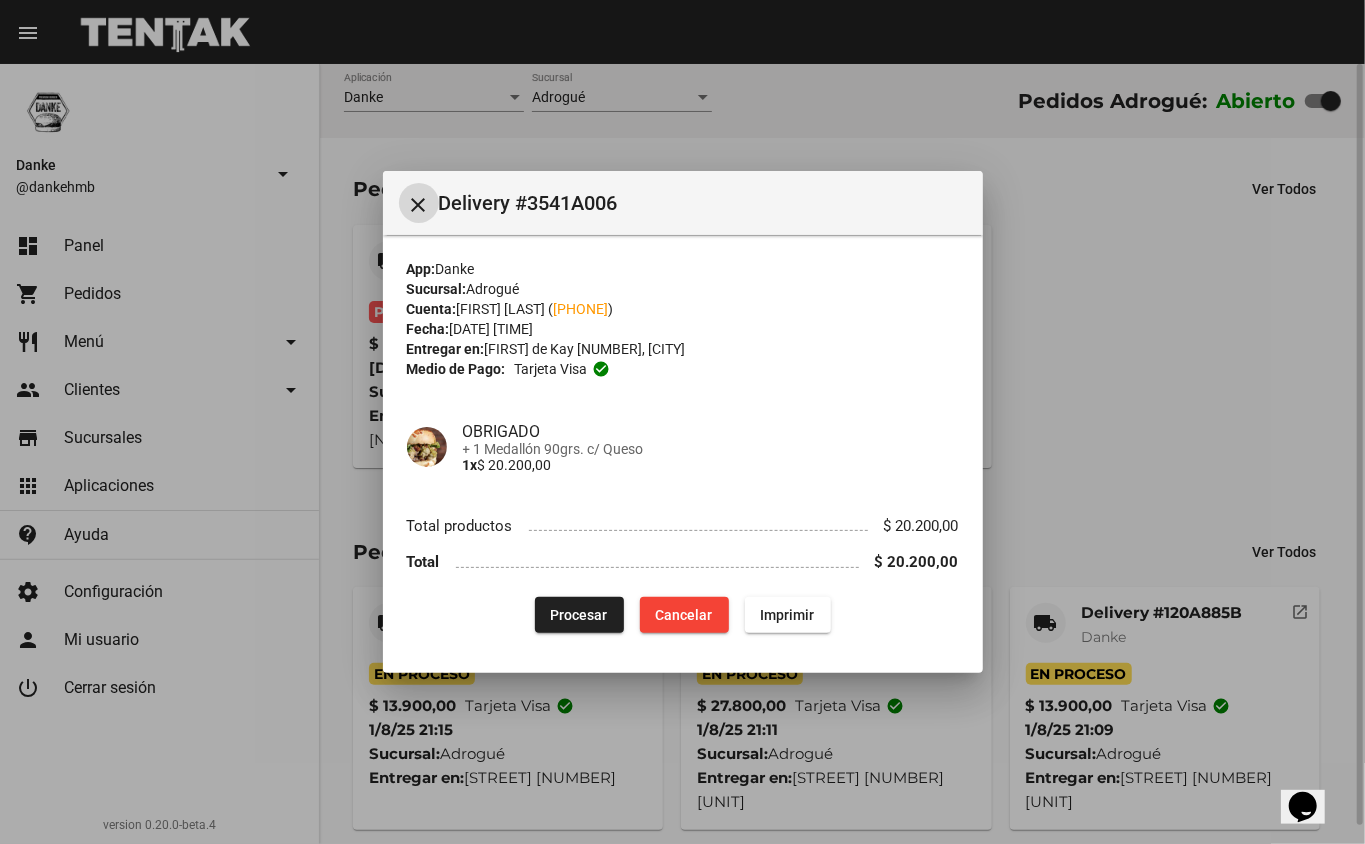 type 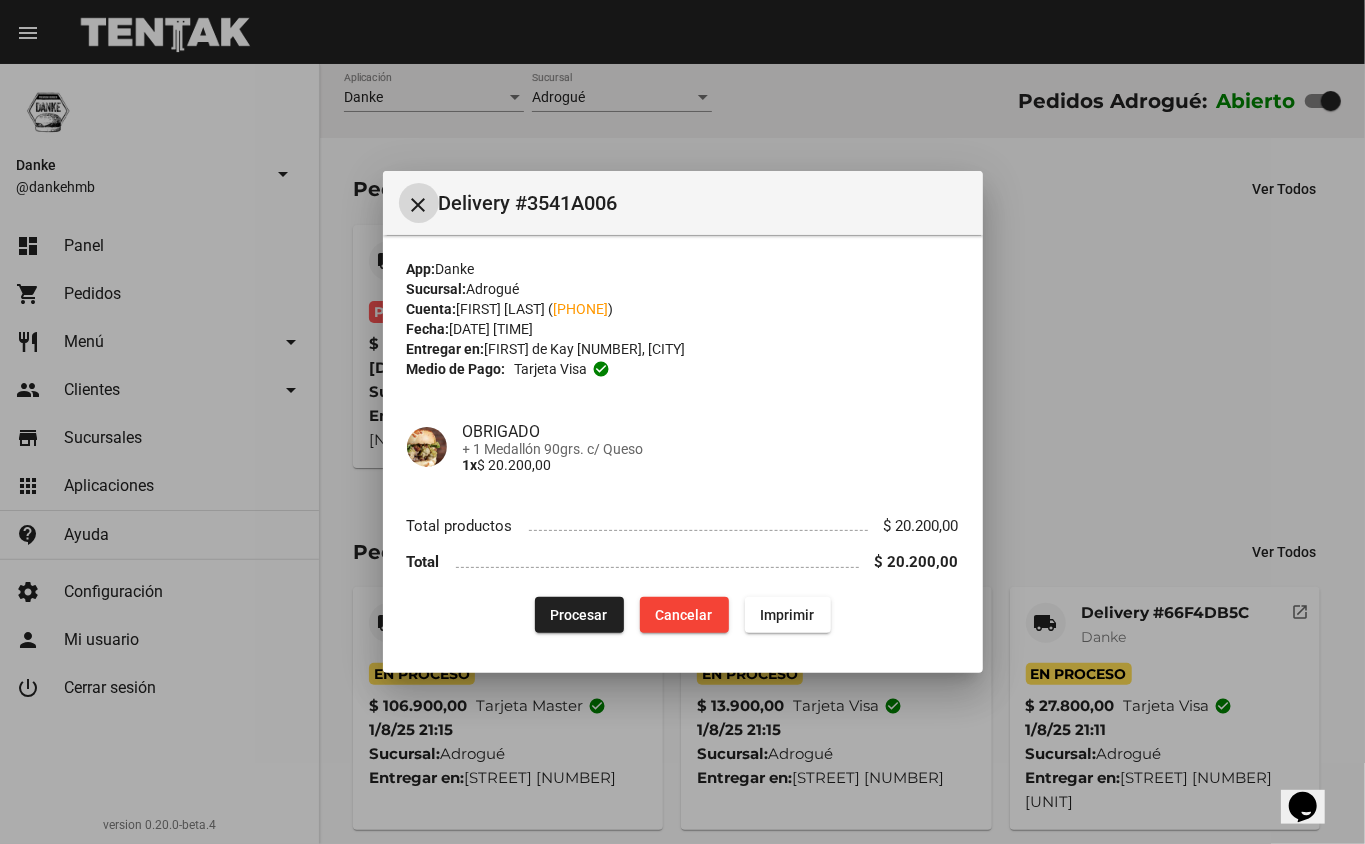 click on "Procesar" 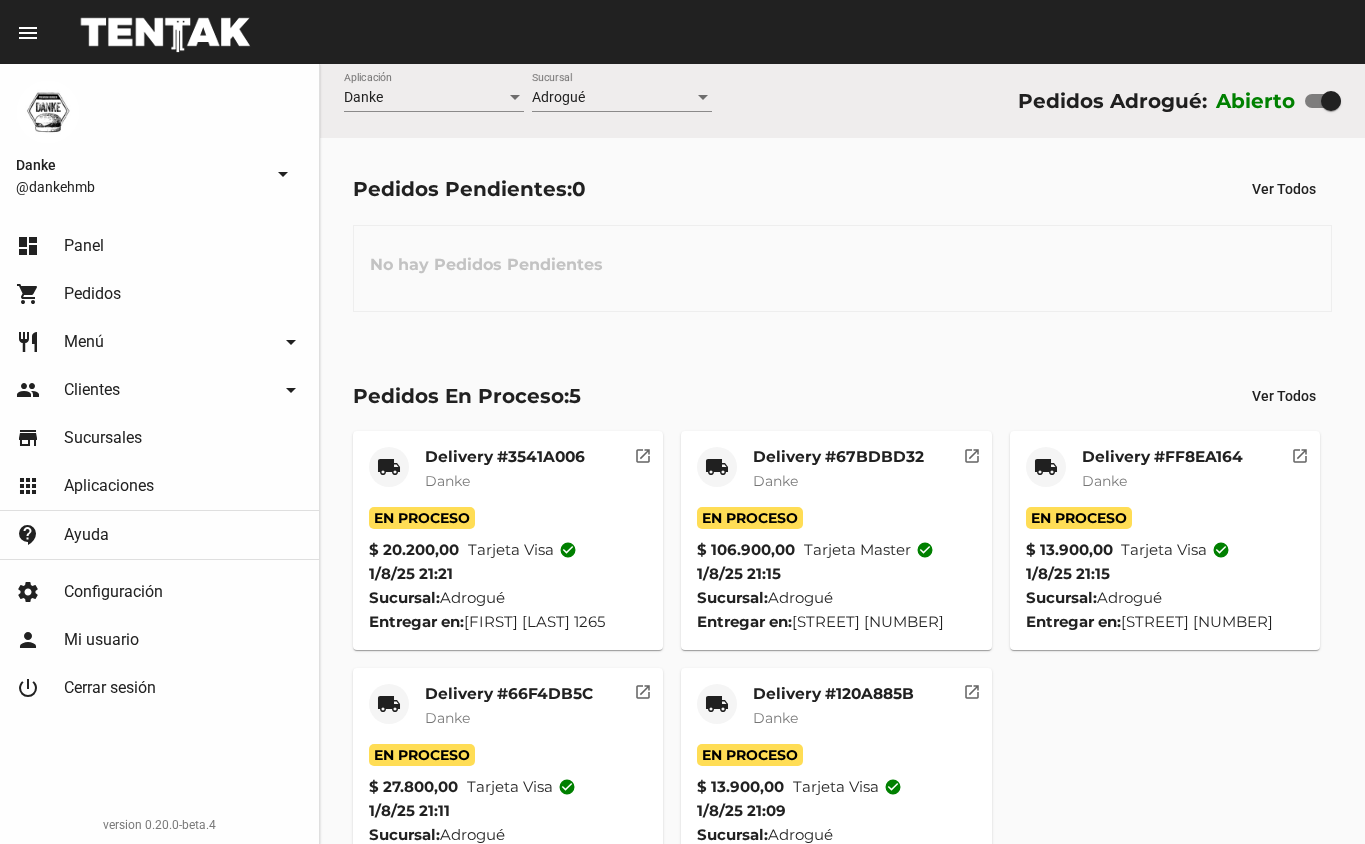scroll, scrollTop: 0, scrollLeft: 0, axis: both 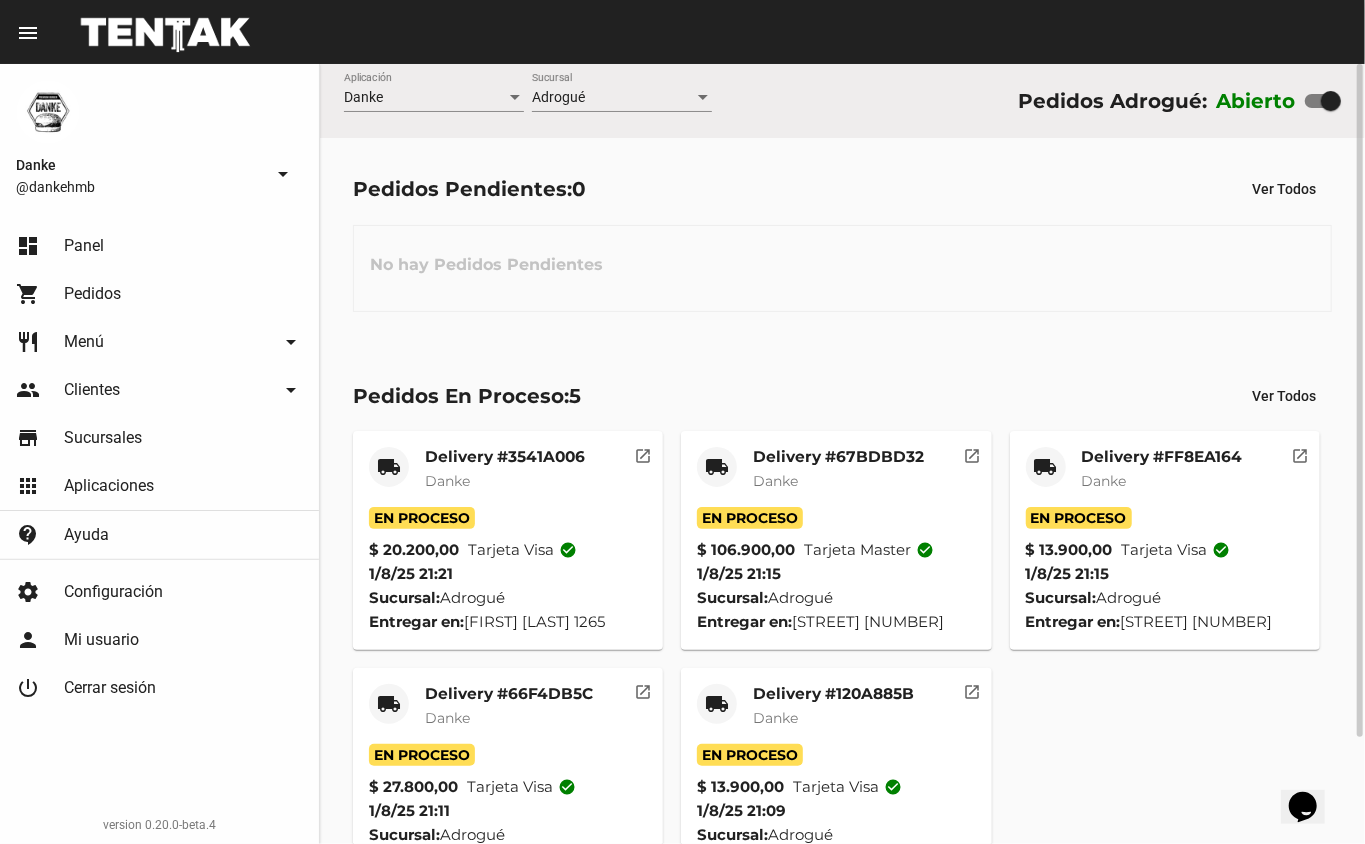 click on "Delivery #67BDBD32" 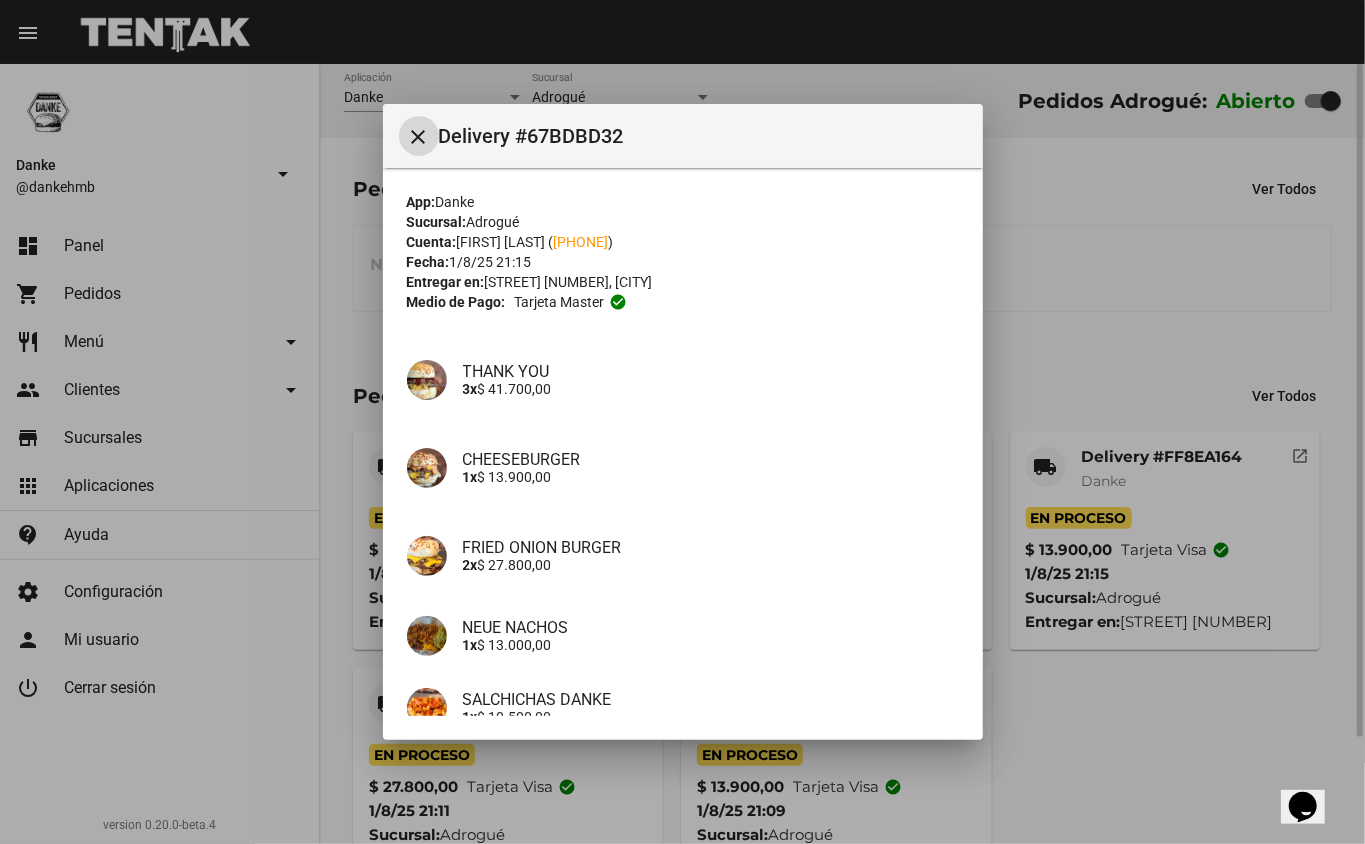 type 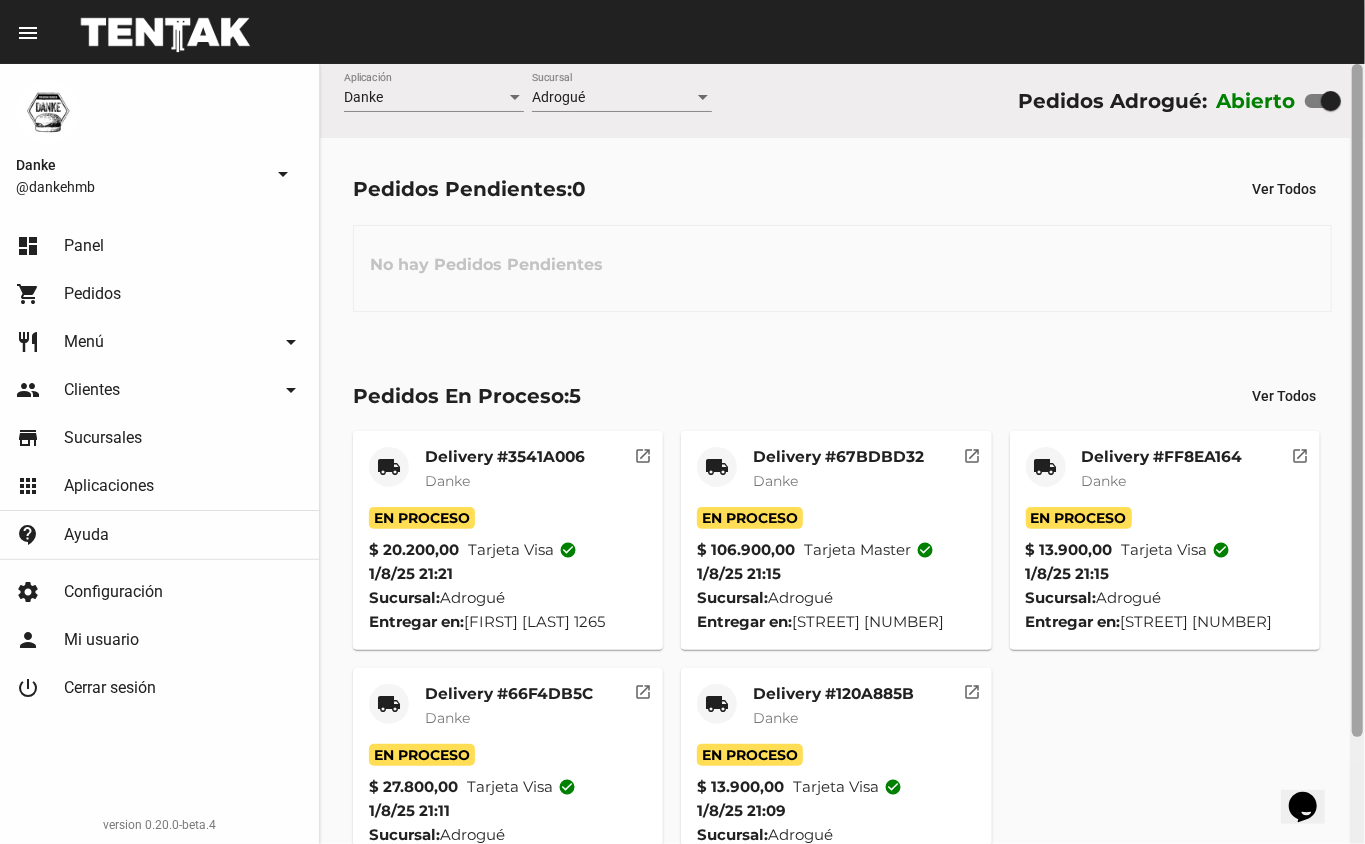 scroll, scrollTop: 124, scrollLeft: 0, axis: vertical 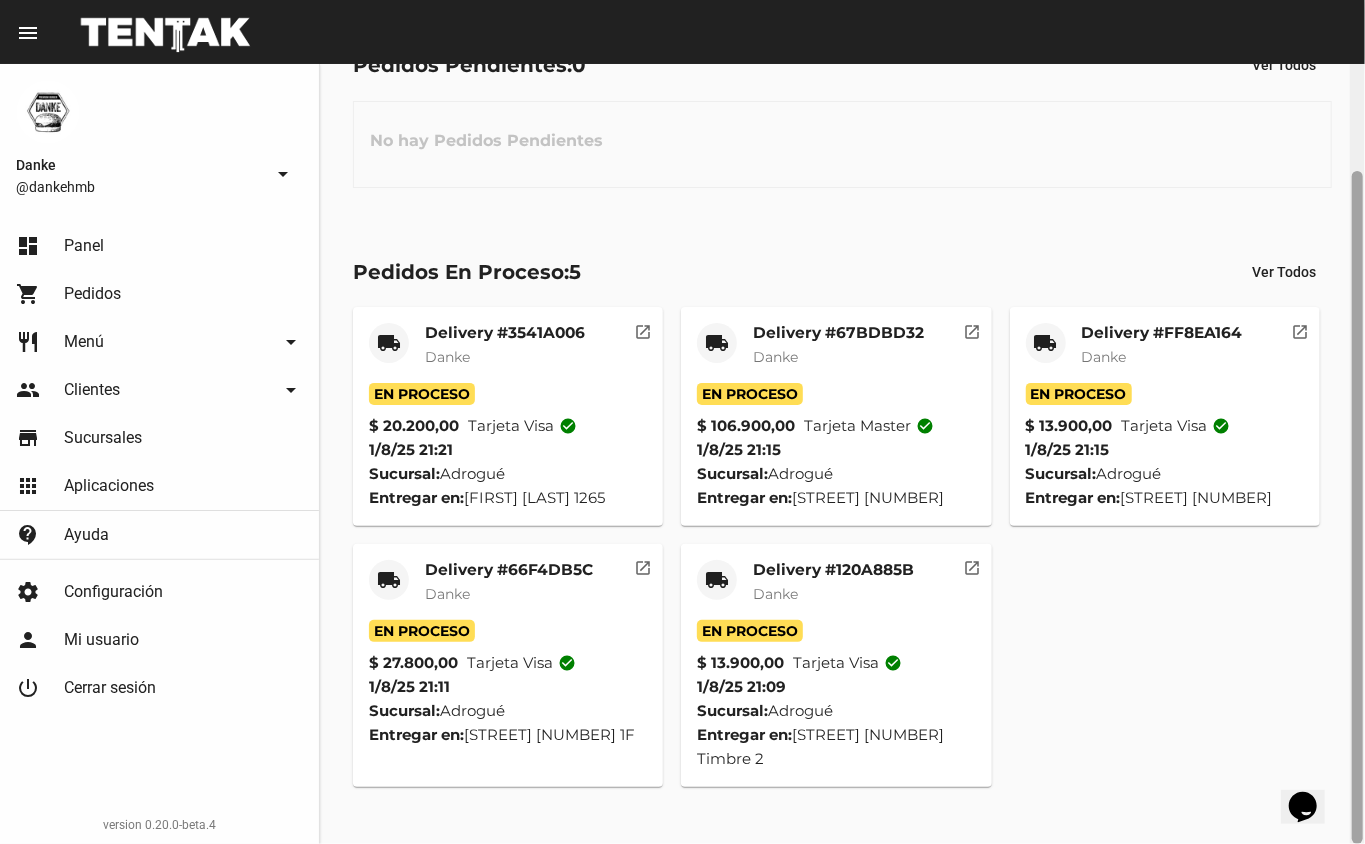 drag, startPoint x: 1364, startPoint y: 437, endPoint x: 1364, endPoint y: 653, distance: 216 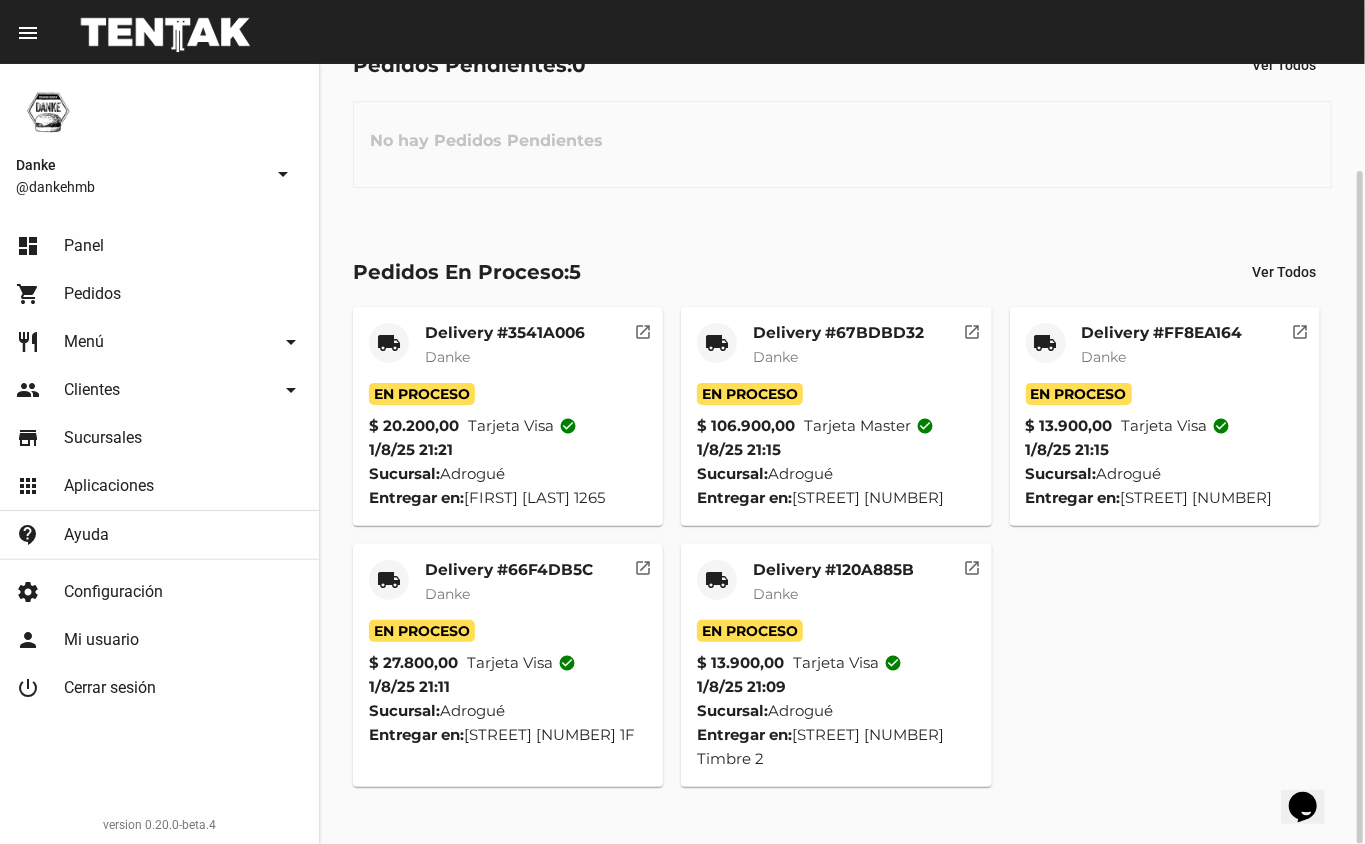 click on "local_shipping Delivery #3541A006 Danke En Proceso $ 20.200,00 Tarjeta visa check_circle 1/8/25 21:21 Sucursal:  Adrogué  Entregar en:  [FIRST] [LAST] 1265   open_in_new local_shipping Delivery #67BDBD32 Danke En Proceso $ 106.900,00 Tarjeta master check_circle 1/8/25 21:15 Sucursal:  Adrogué  Entregar en:  [STREET] [NUMBER], [CITY]   open_in_new local_shipping Delivery #FF8EA164 Danke En Proceso $ 13.900,00 Tarjeta visa check_circle 1/8/25 21:15 Sucursal:  Adrogué  Entregar en:  [STREET] [NUMBER]   open_in_new local_shipping Delivery #66F4DB5C Danke En Proceso $ 27.800,00 Tarjeta visa check_circle 1/8/25 21:11 Sucursal:  Adrogué  Entregar en:  [STREET] [NUMBER] 1F  open_in_new local_shipping Delivery #120A885B Danke En Proceso $ 13.900,00 Tarjeta visa check_circle 1/8/25 21:09 Sucursal:  Adrogué  Entregar en:  [STREET] [NUMBER] Timbre 2   open_in_new" 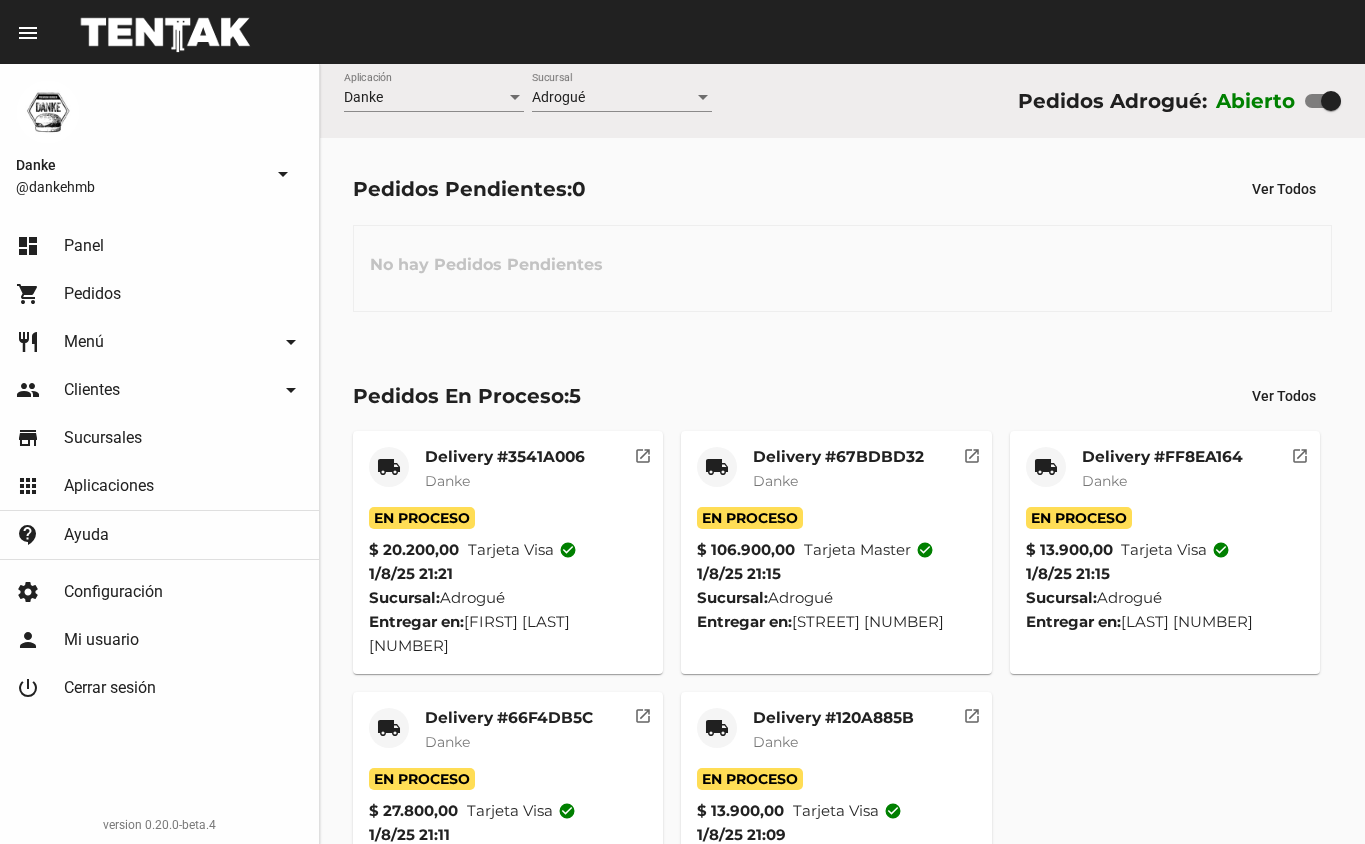 scroll, scrollTop: 0, scrollLeft: 0, axis: both 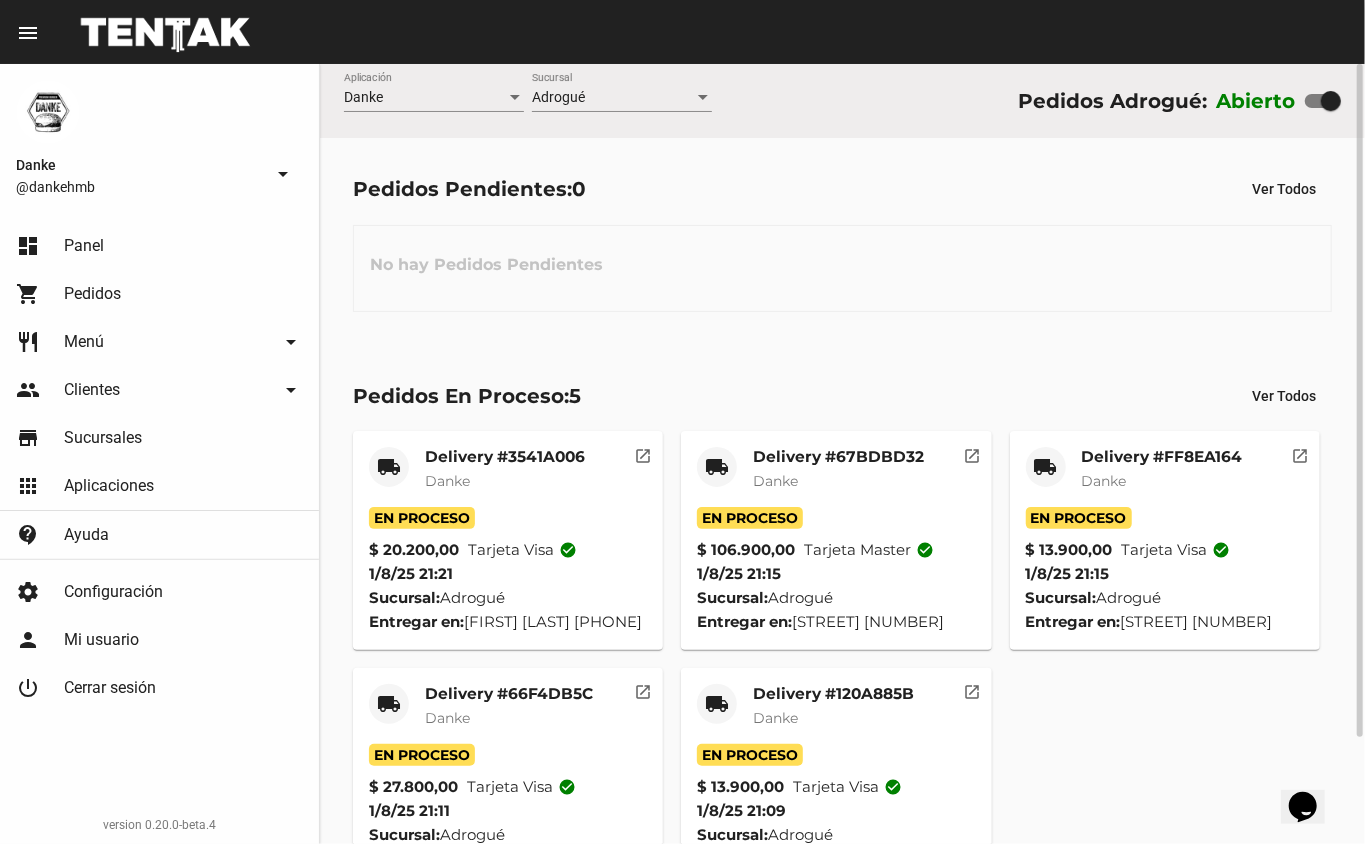 click on "Delivery #120A885B" 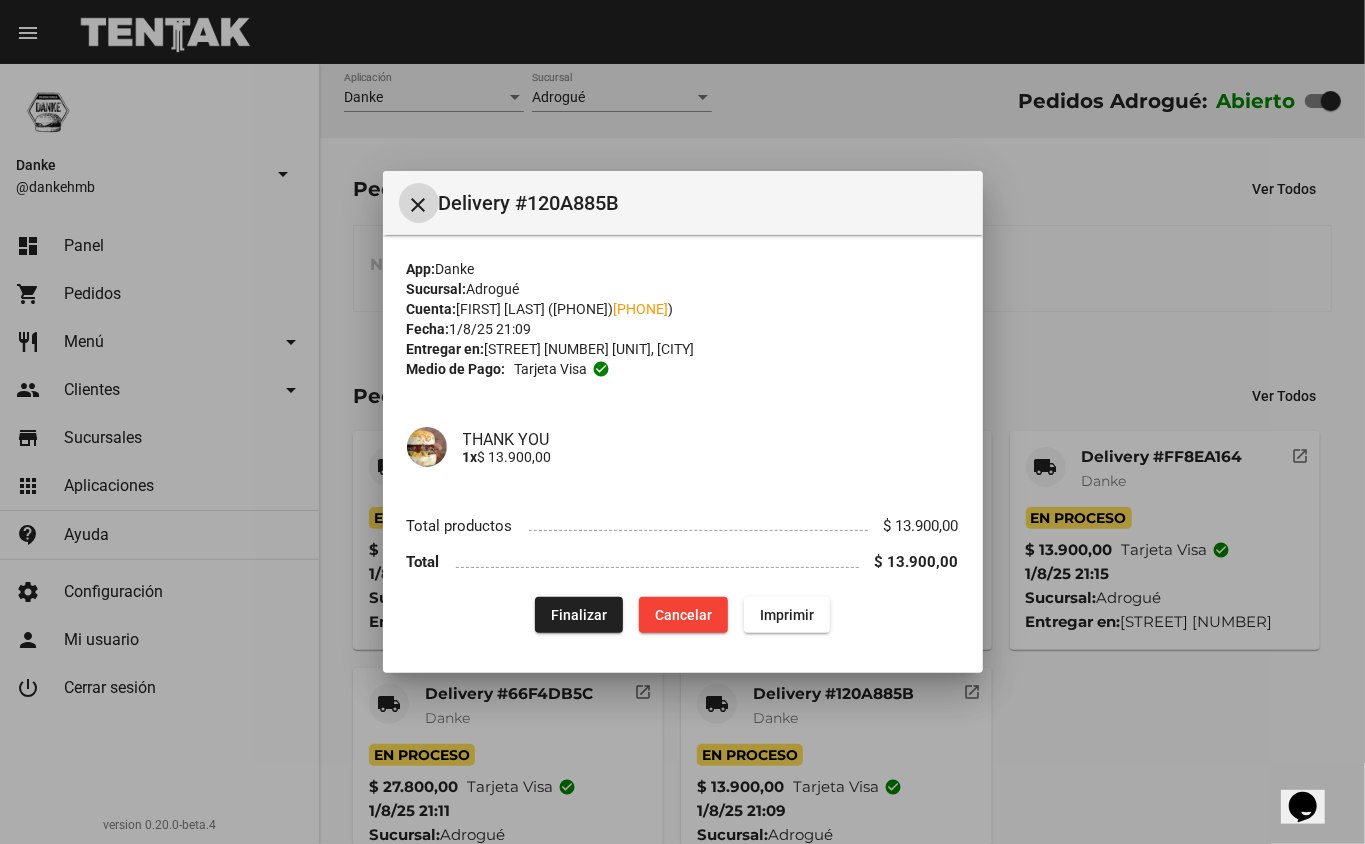 click on "Finalizar" 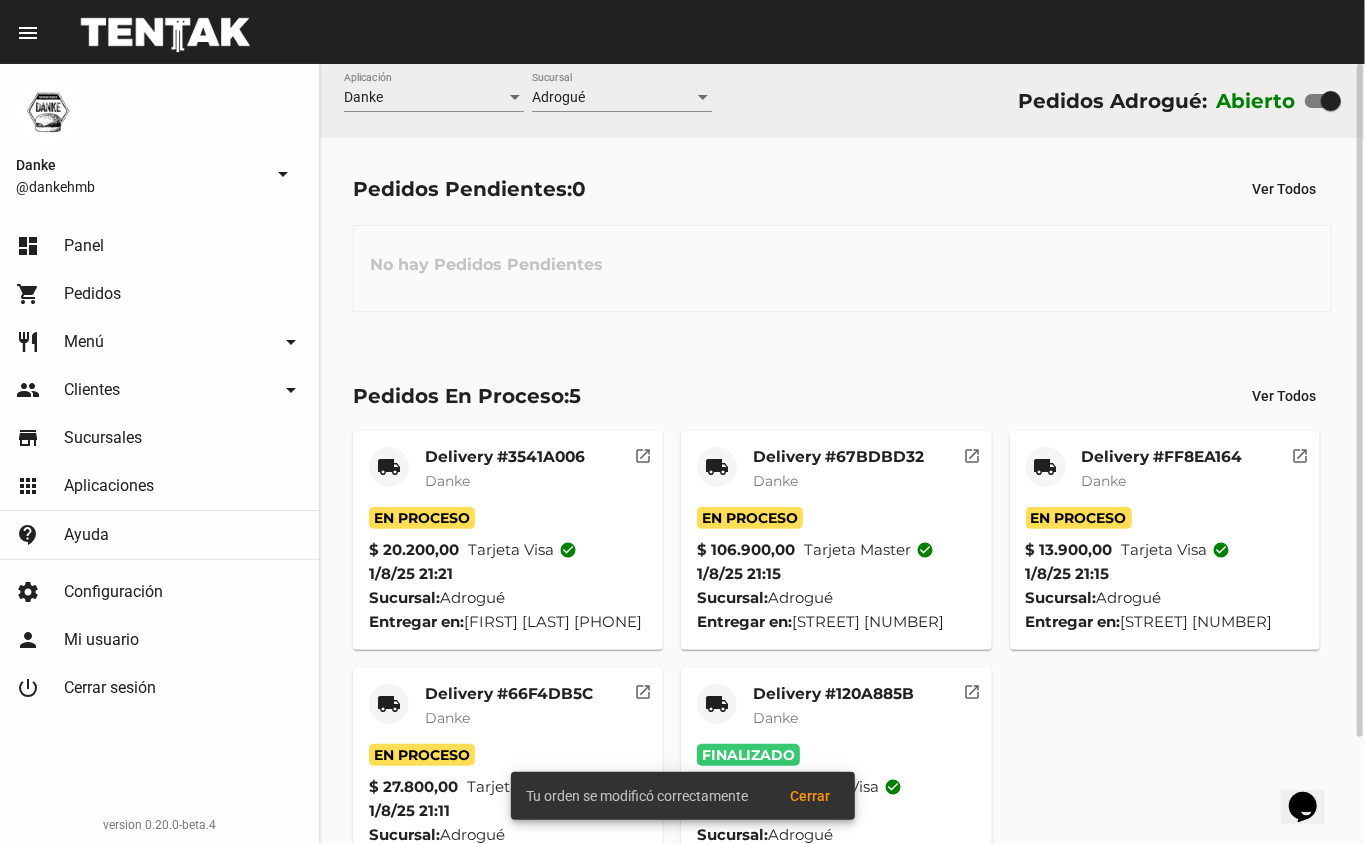 click on "Delivery #66F4DB5C" 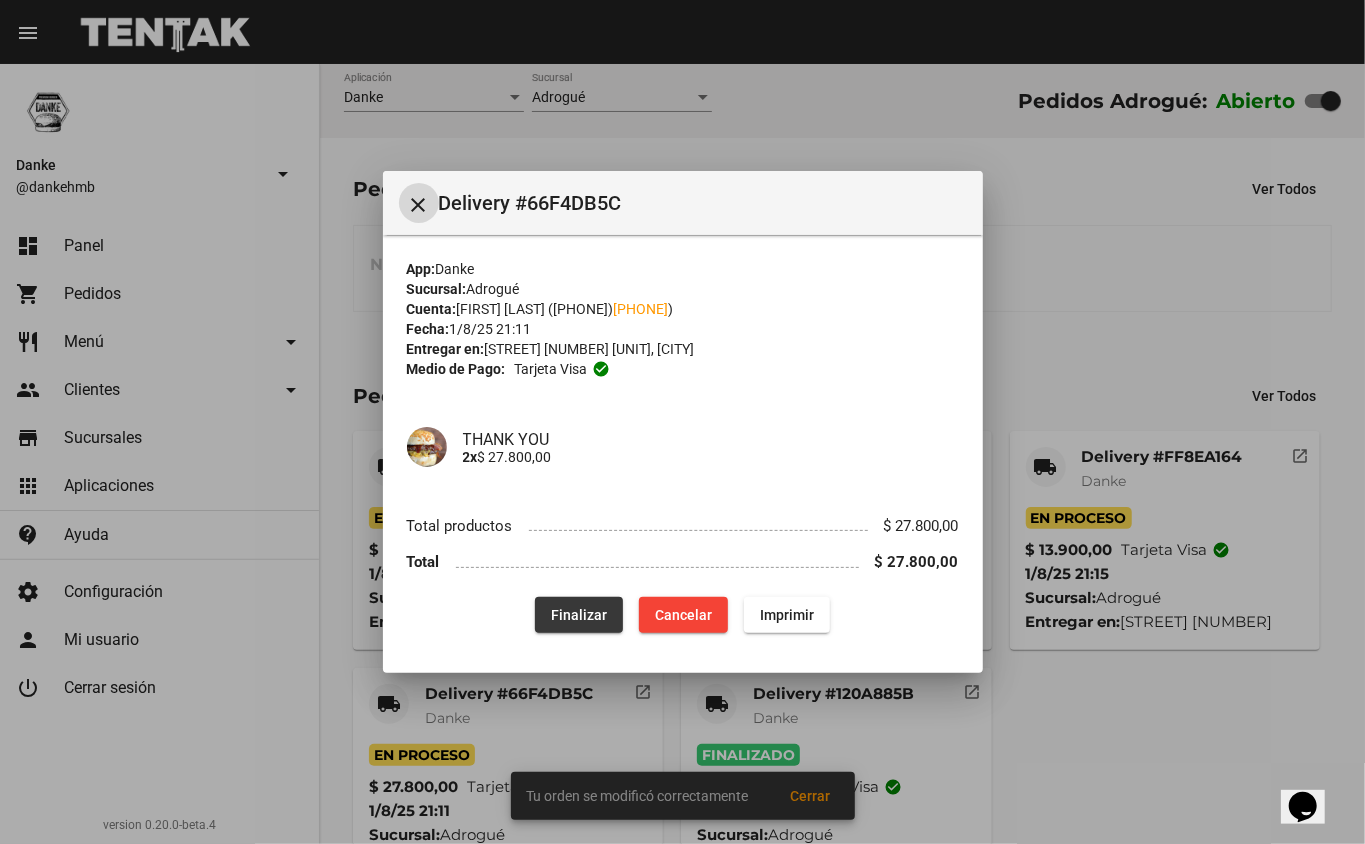 click on "Finalizar" 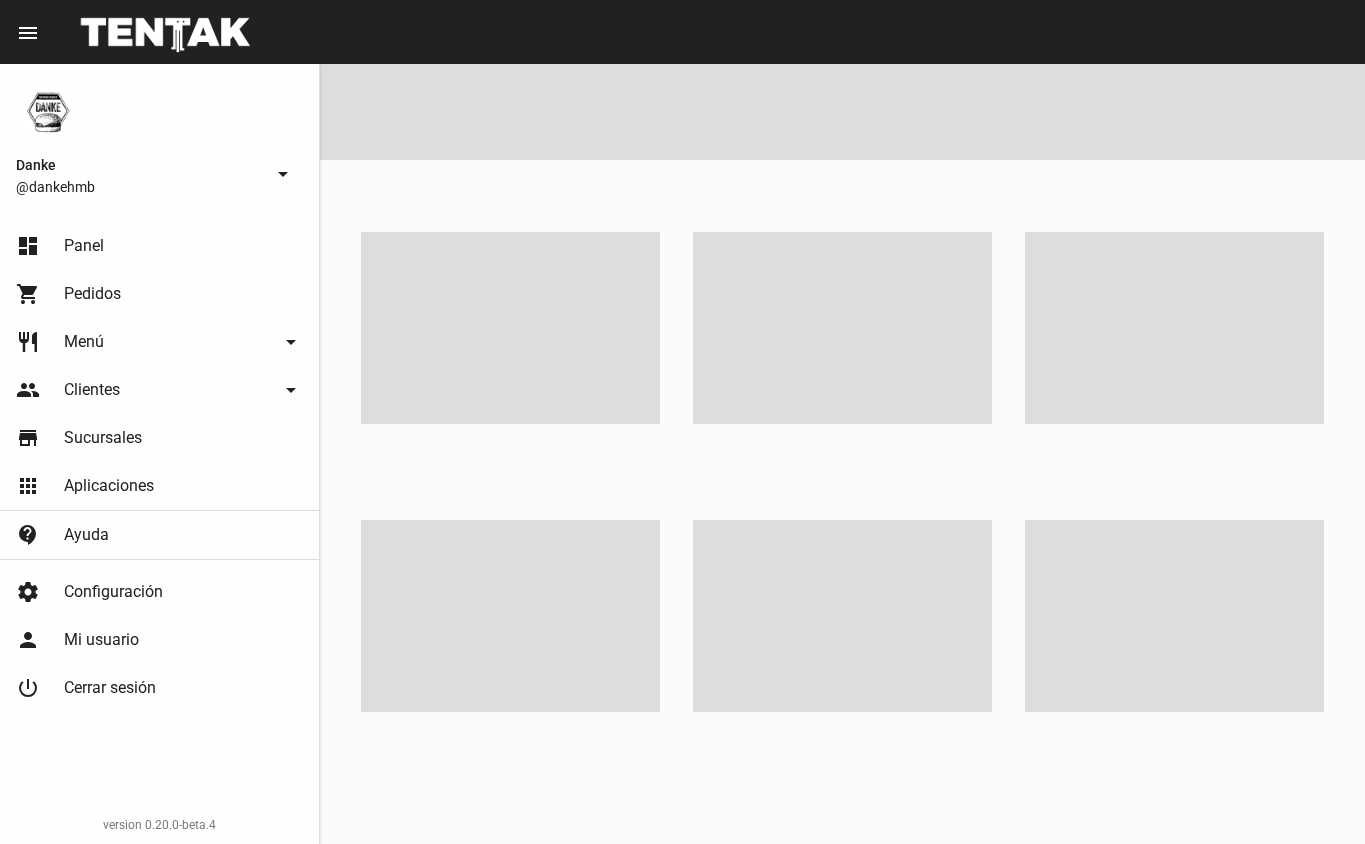 scroll, scrollTop: 0, scrollLeft: 0, axis: both 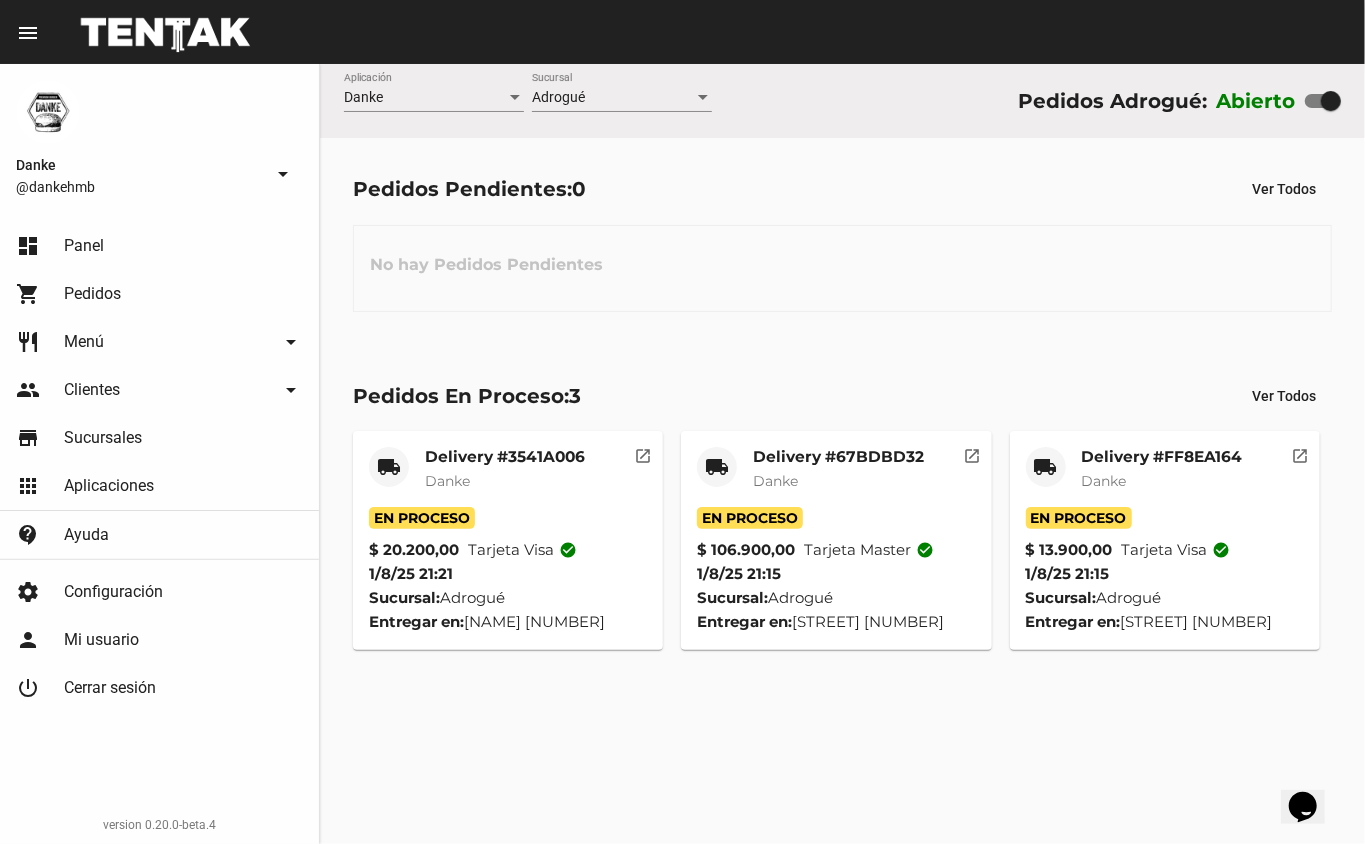 click on "Danke" 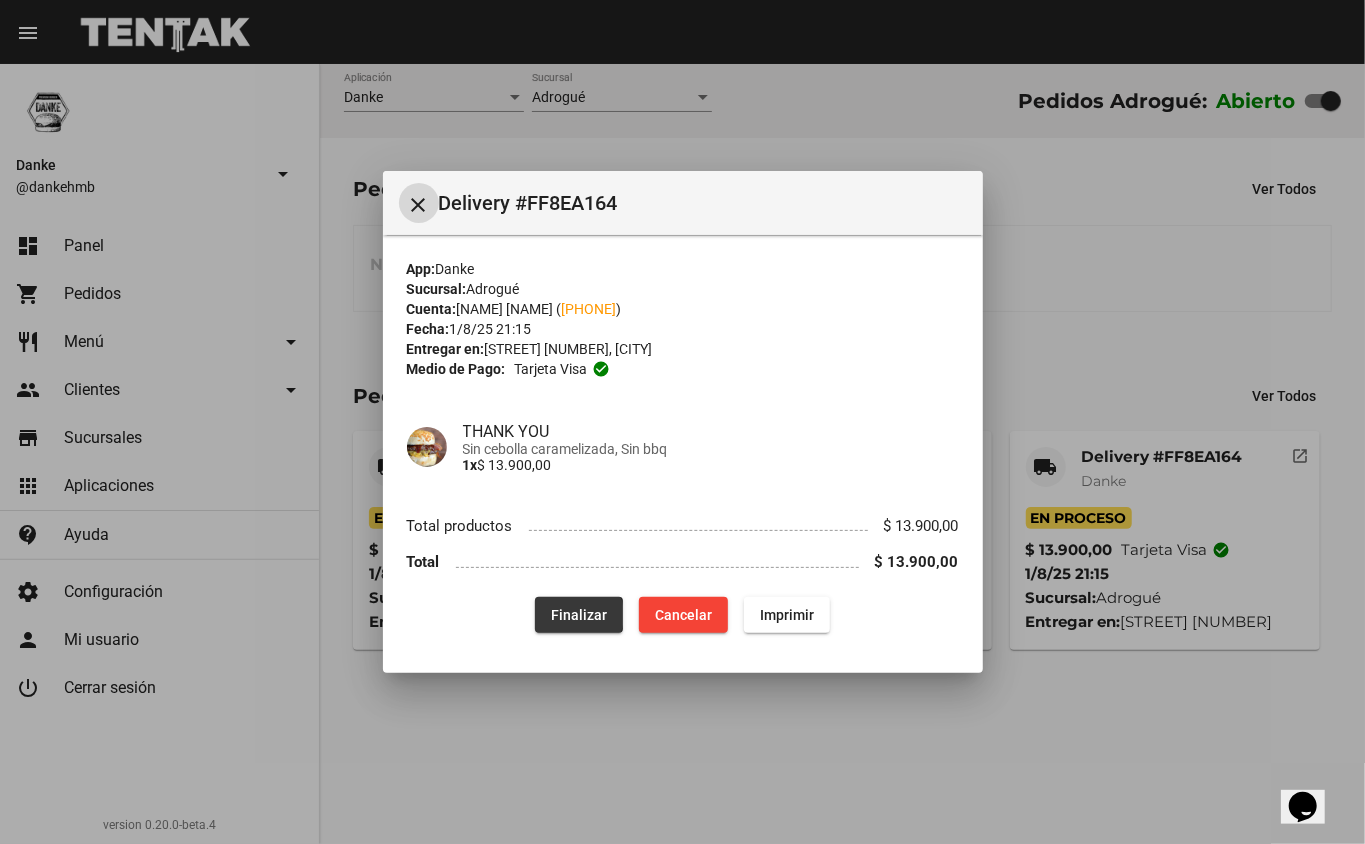 click on "Finalizar" 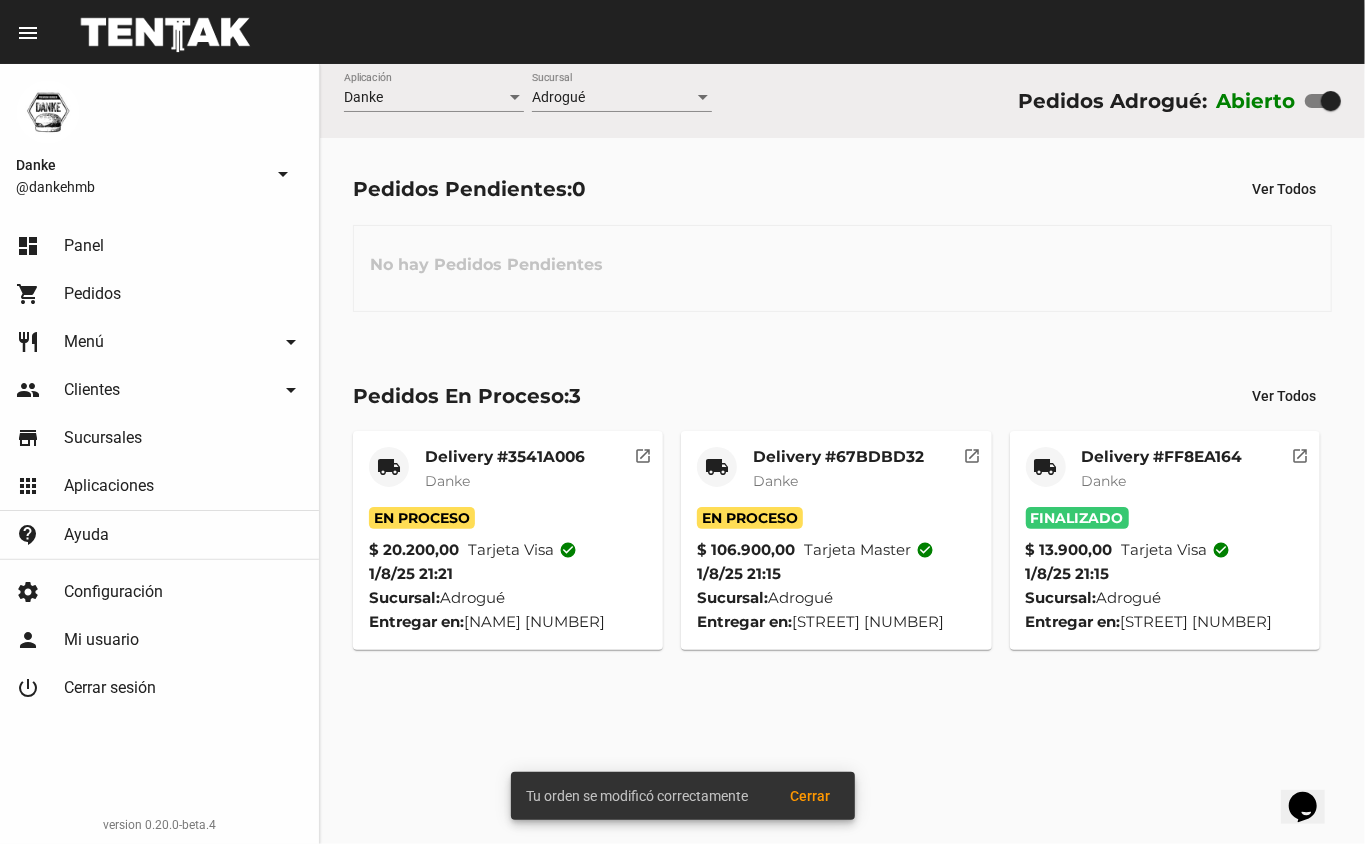 click on "Delivery #3541A006" 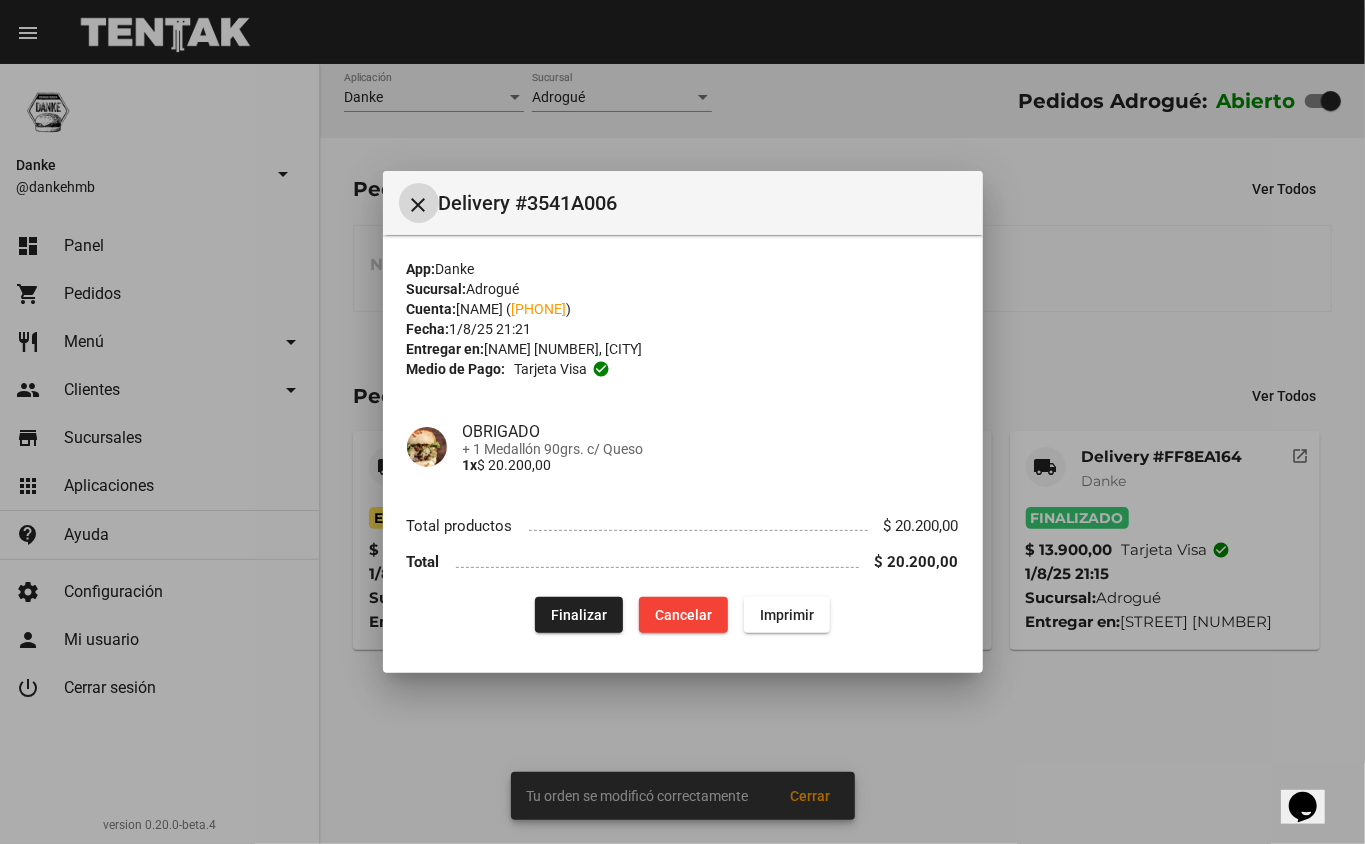 click on "Finalizar" 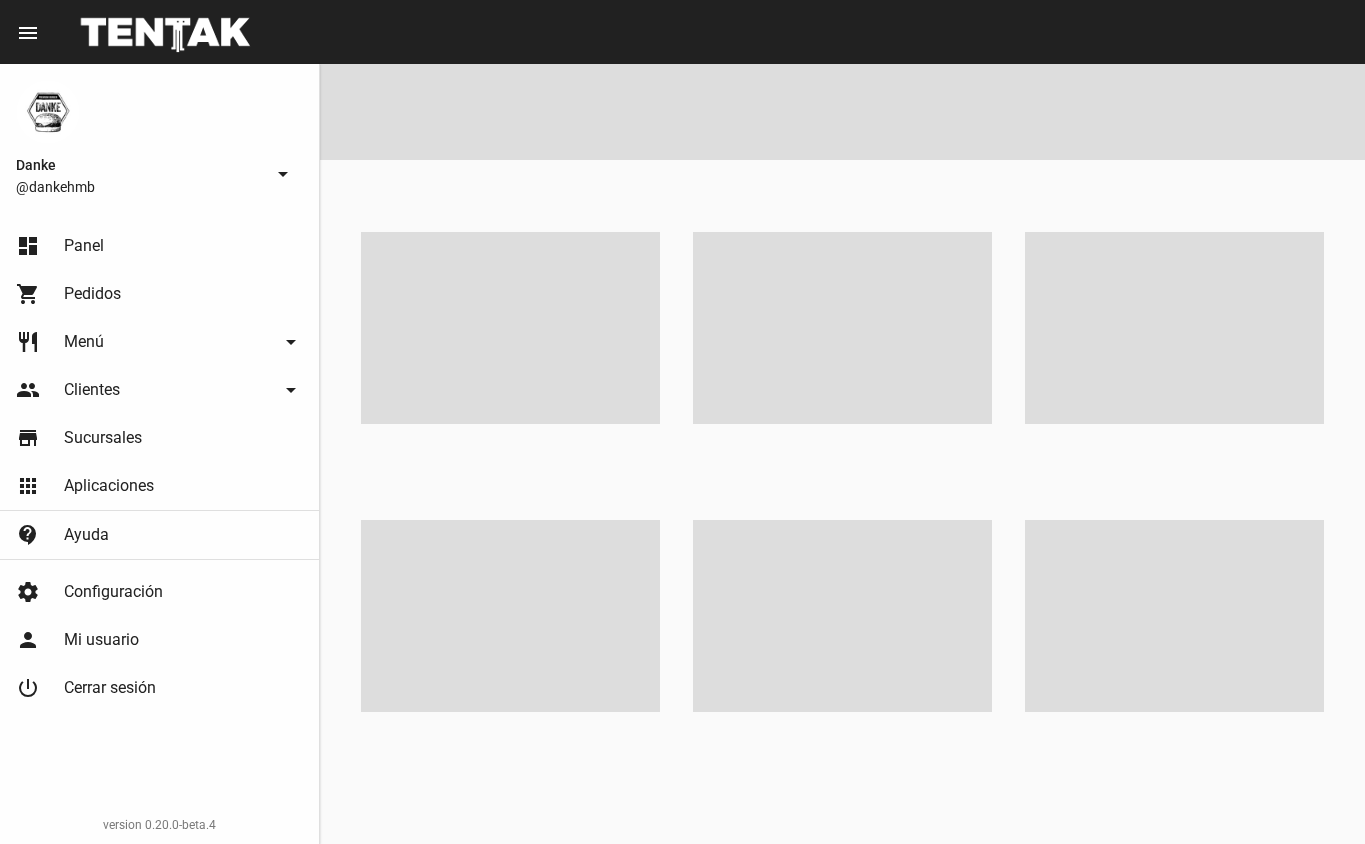 scroll, scrollTop: 0, scrollLeft: 0, axis: both 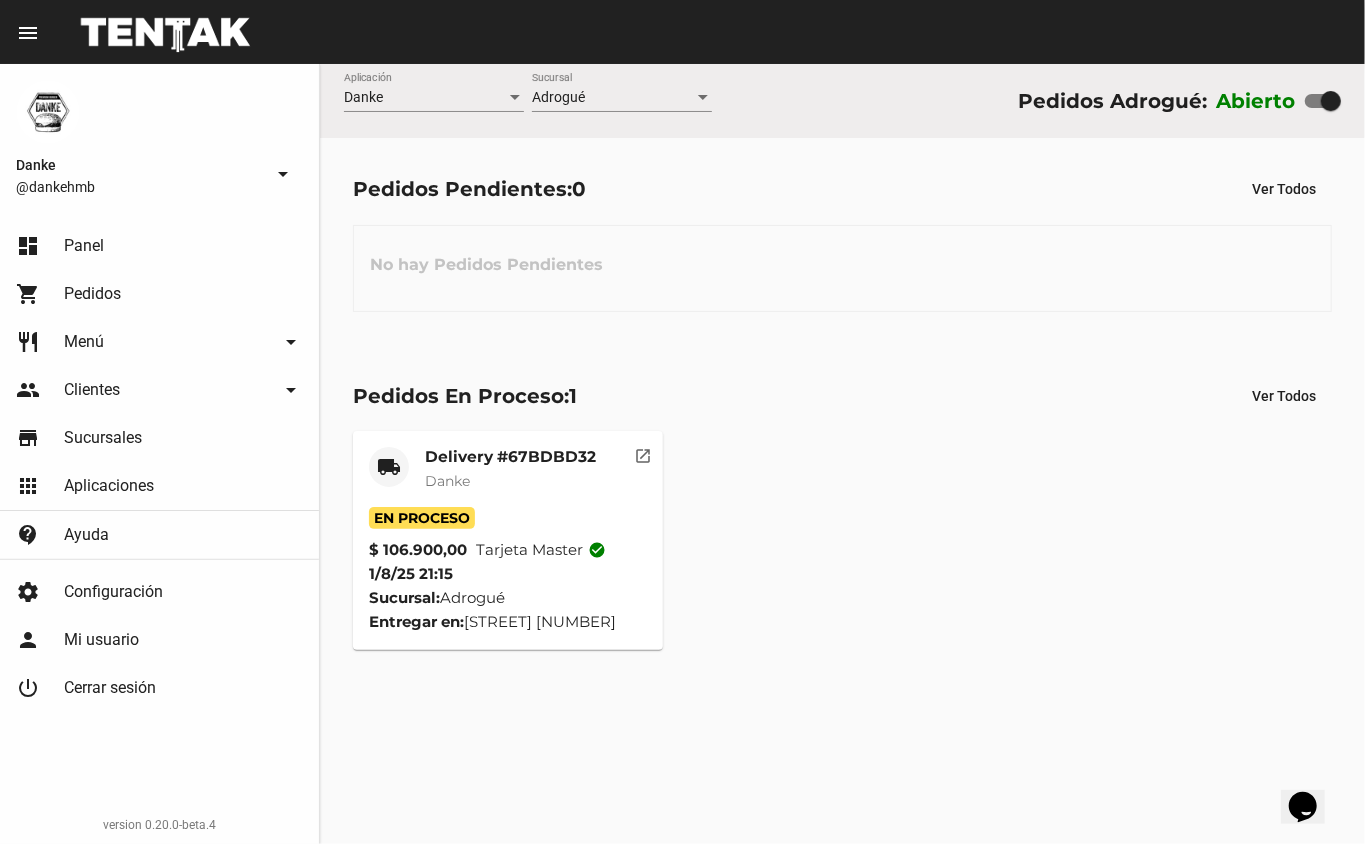 click on "Delivery #67BDBD32" 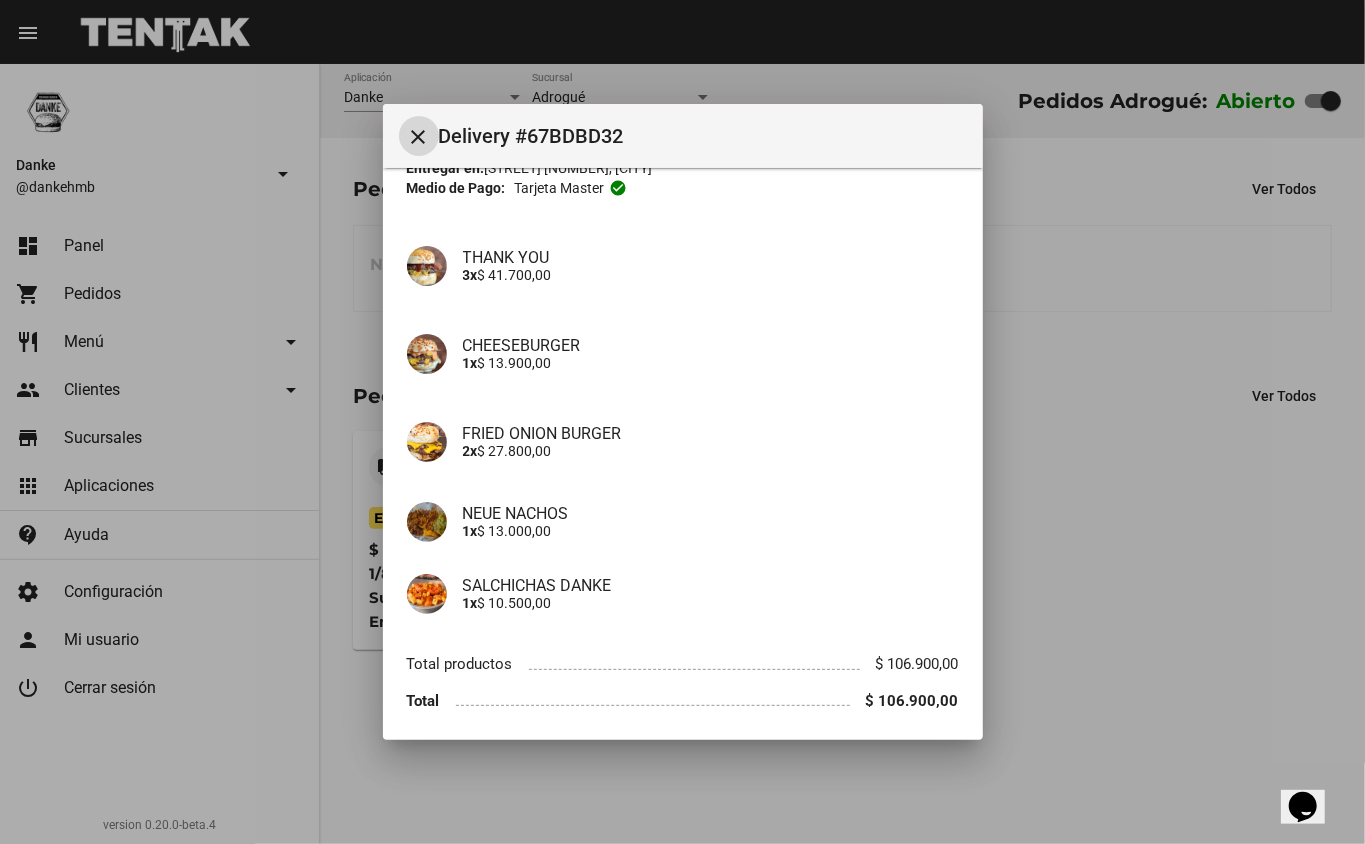 scroll, scrollTop: 185, scrollLeft: 0, axis: vertical 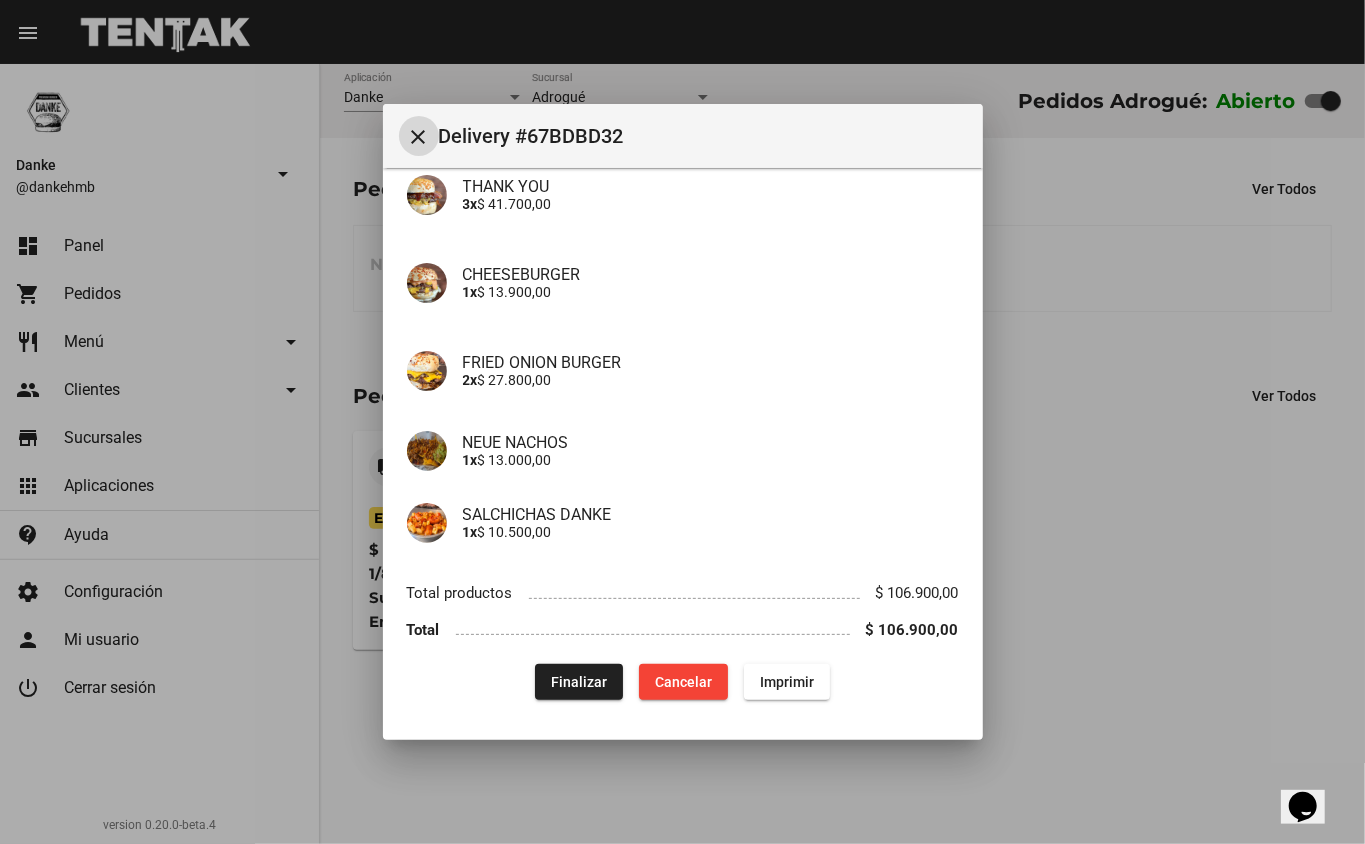 click on "Finalizar" 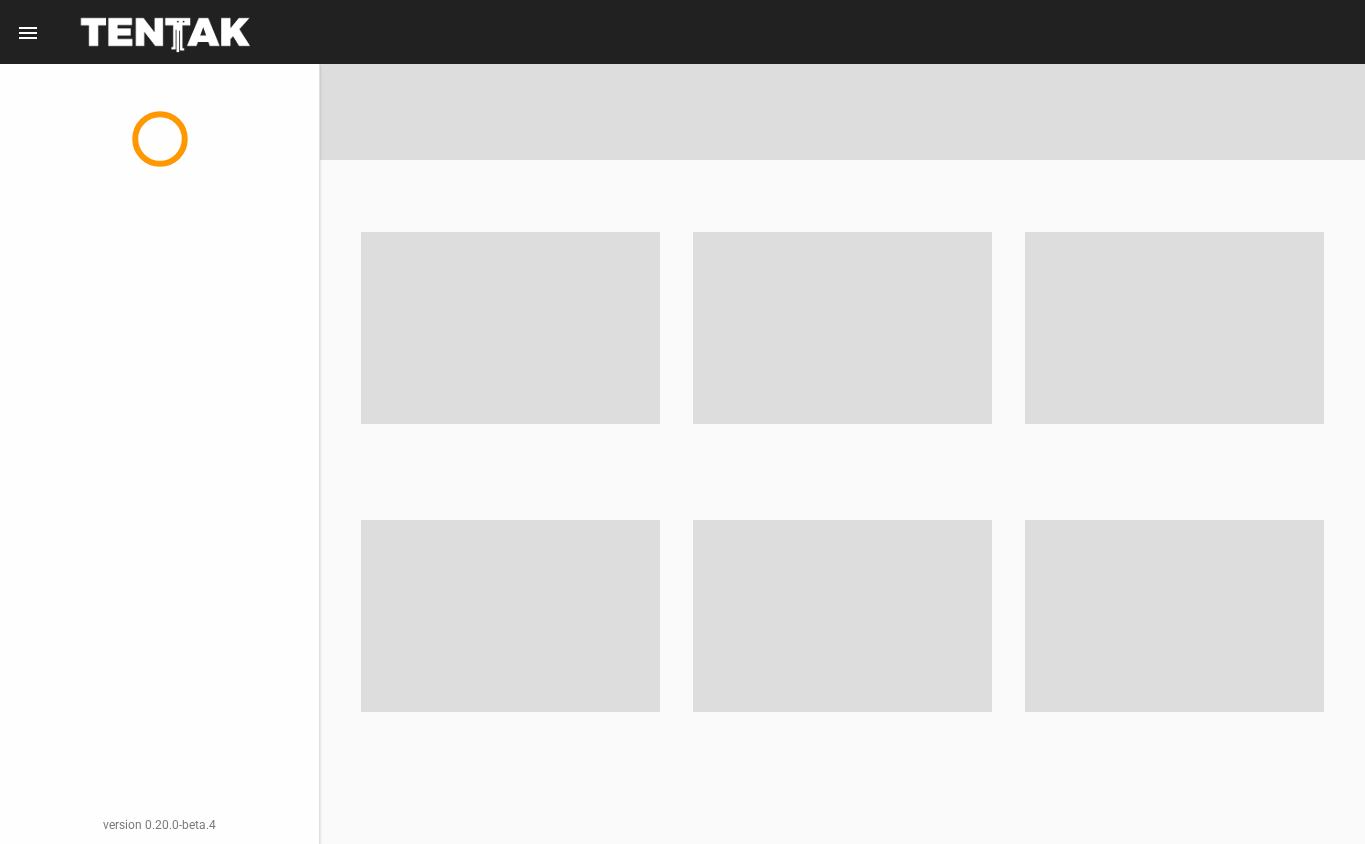 scroll, scrollTop: 0, scrollLeft: 0, axis: both 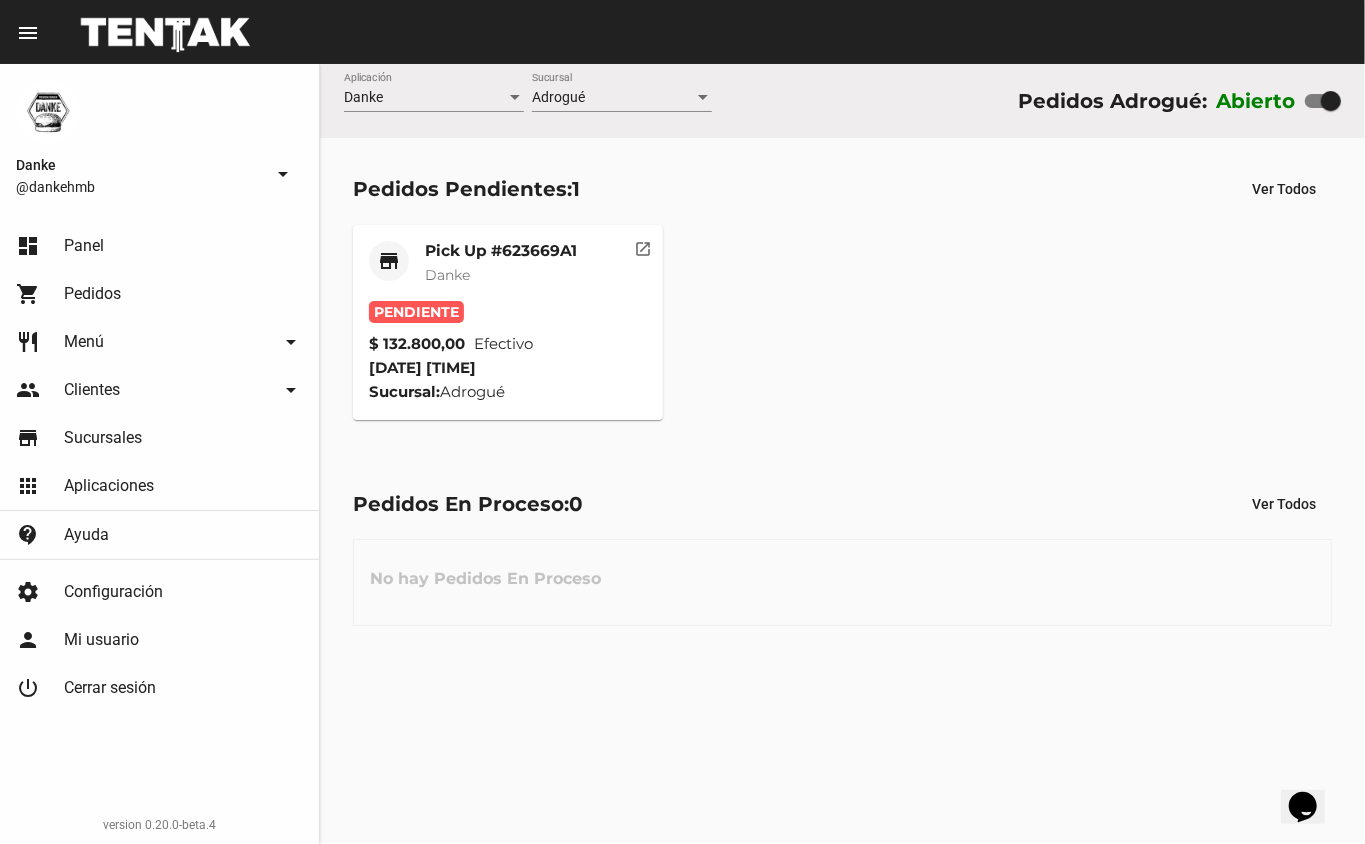 click on "Pick Up #623669A1" 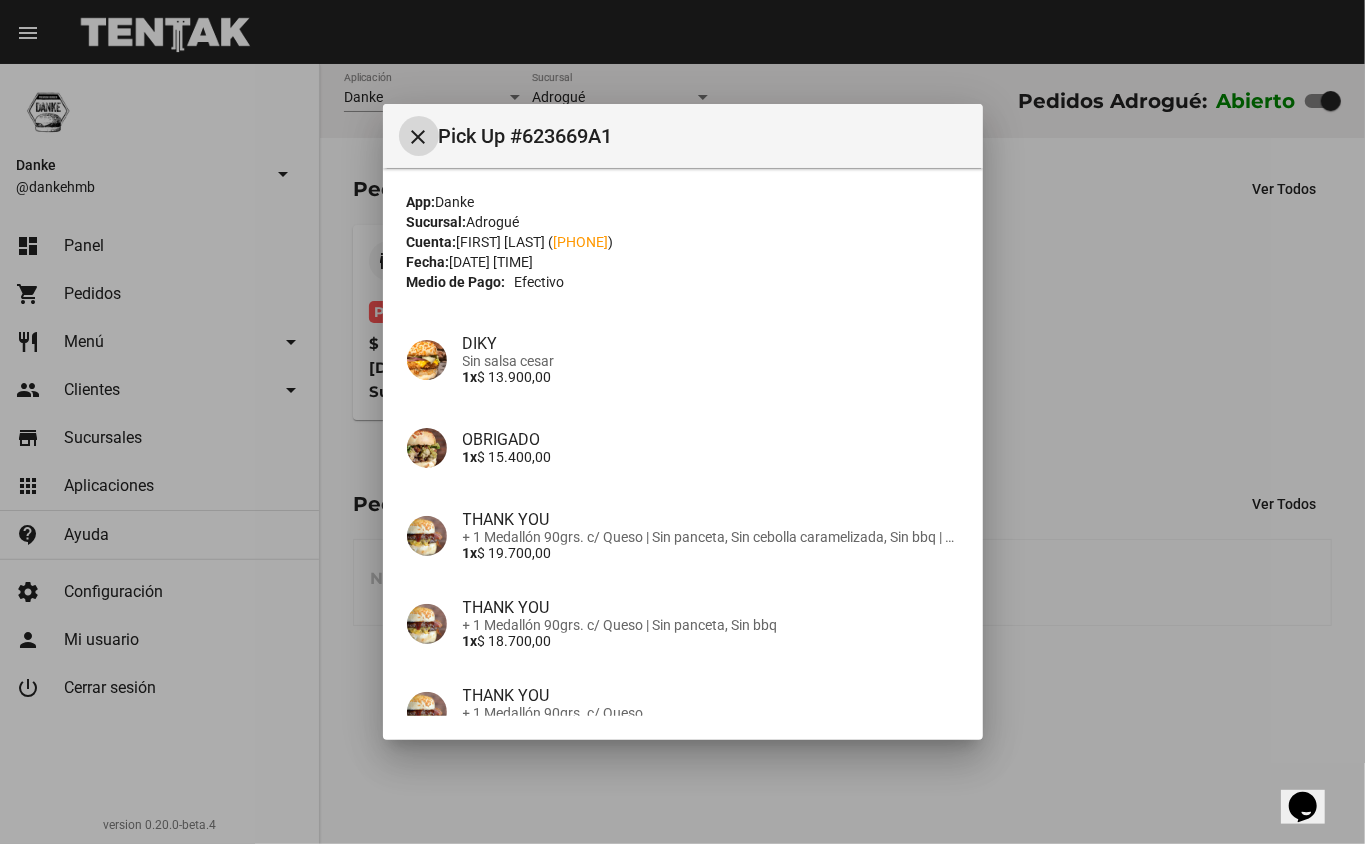 type 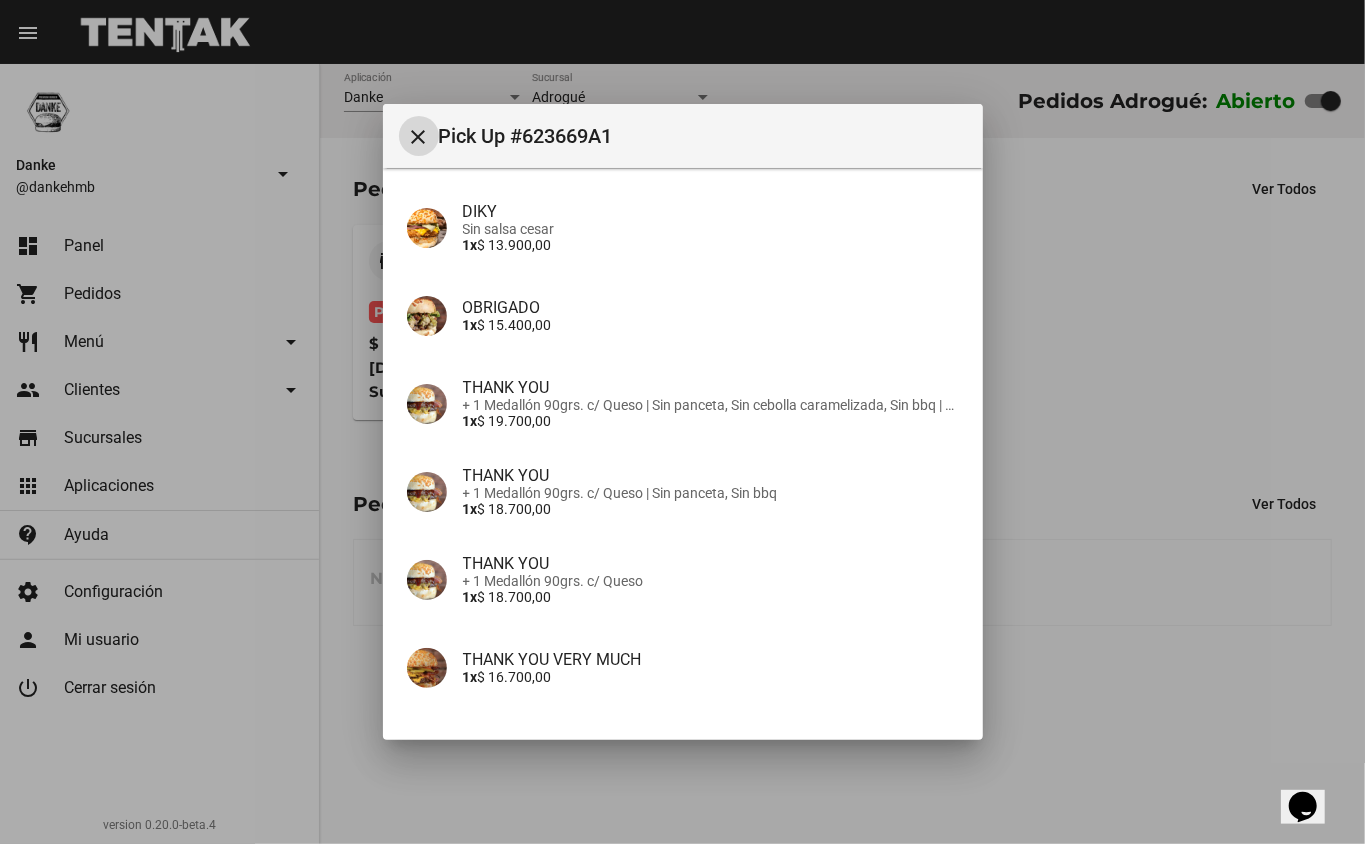 scroll, scrollTop: 142, scrollLeft: 0, axis: vertical 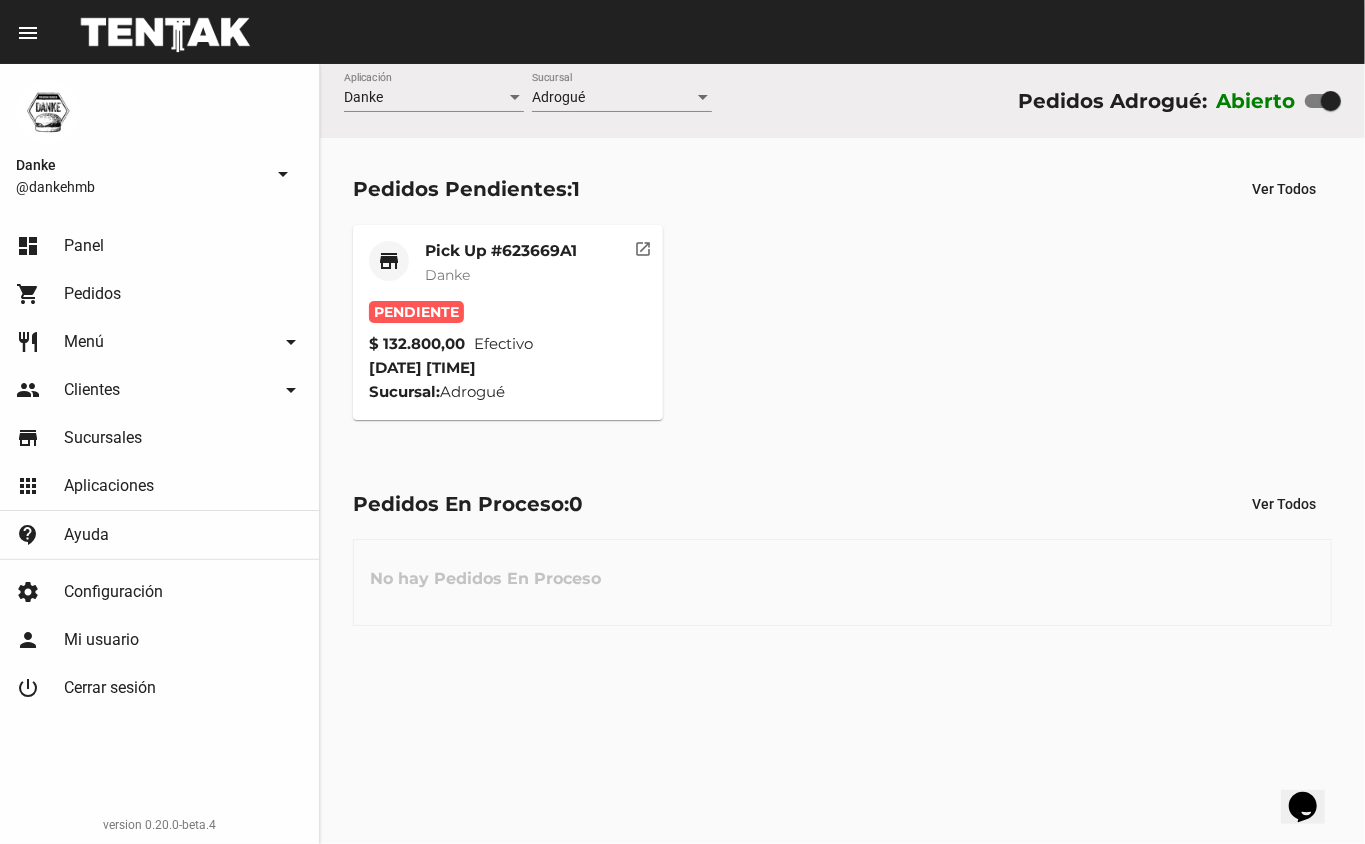 click on "open_in_new" 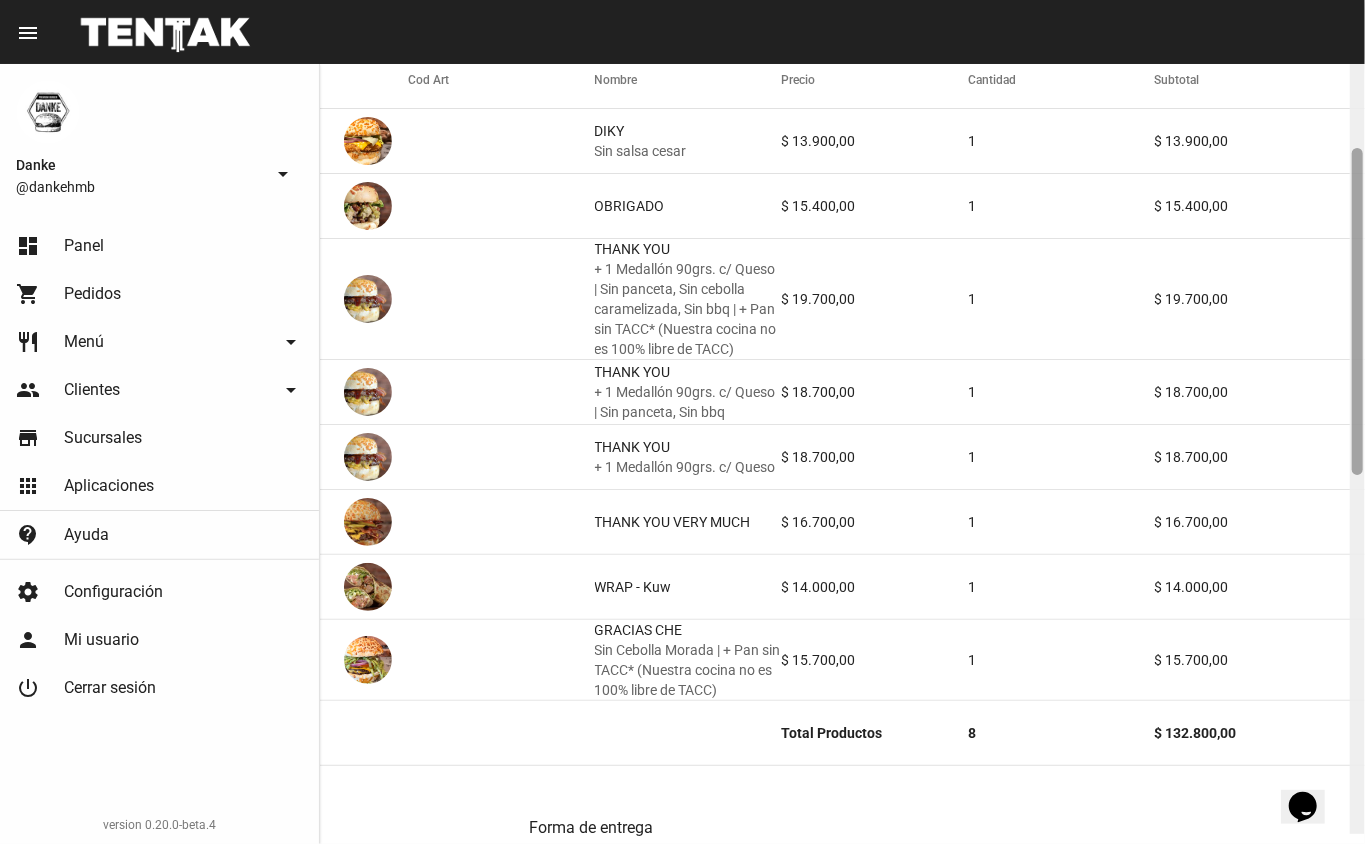 drag, startPoint x: 1361, startPoint y: 113, endPoint x: 1364, endPoint y: 174, distance: 61.073727 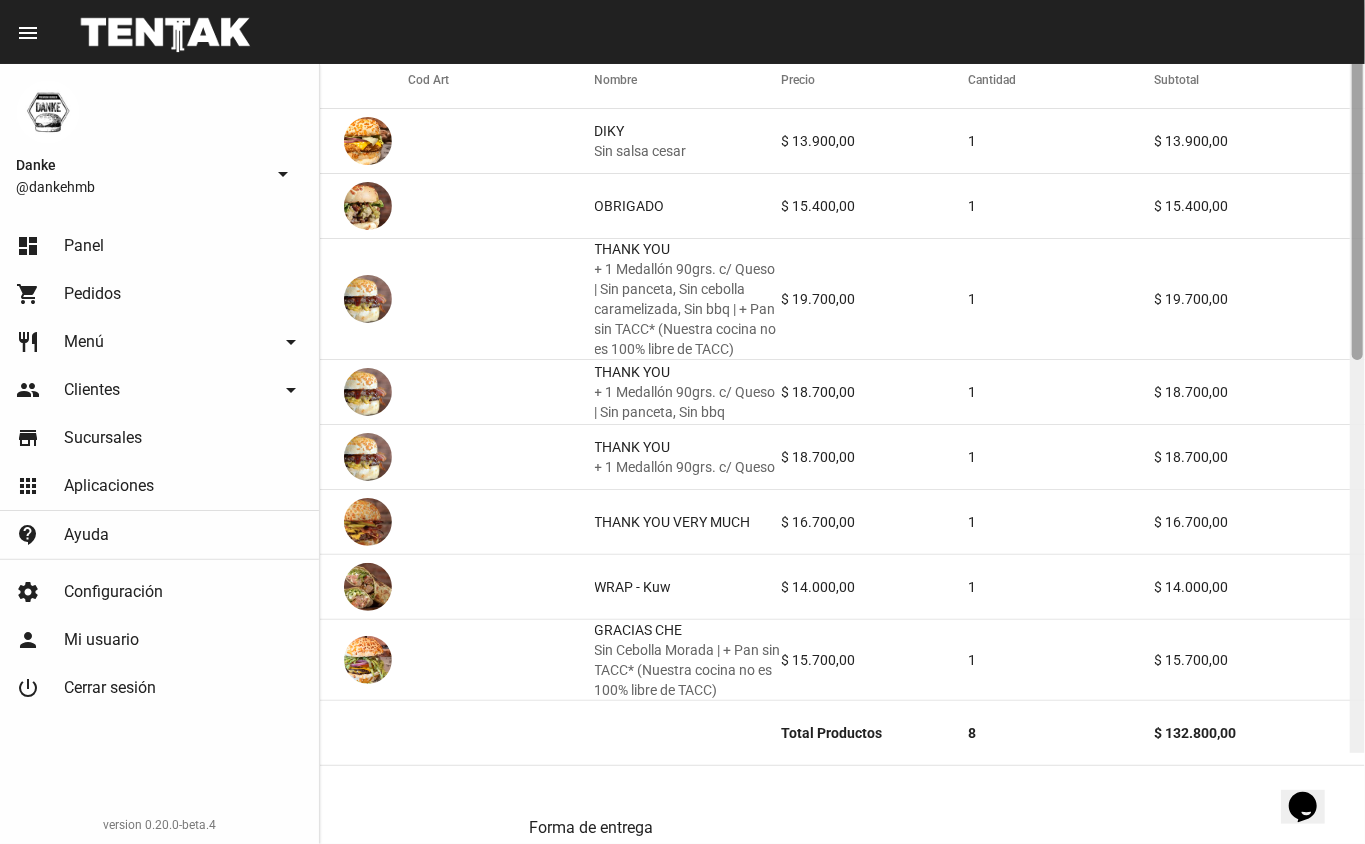 scroll, scrollTop: 145, scrollLeft: 0, axis: vertical 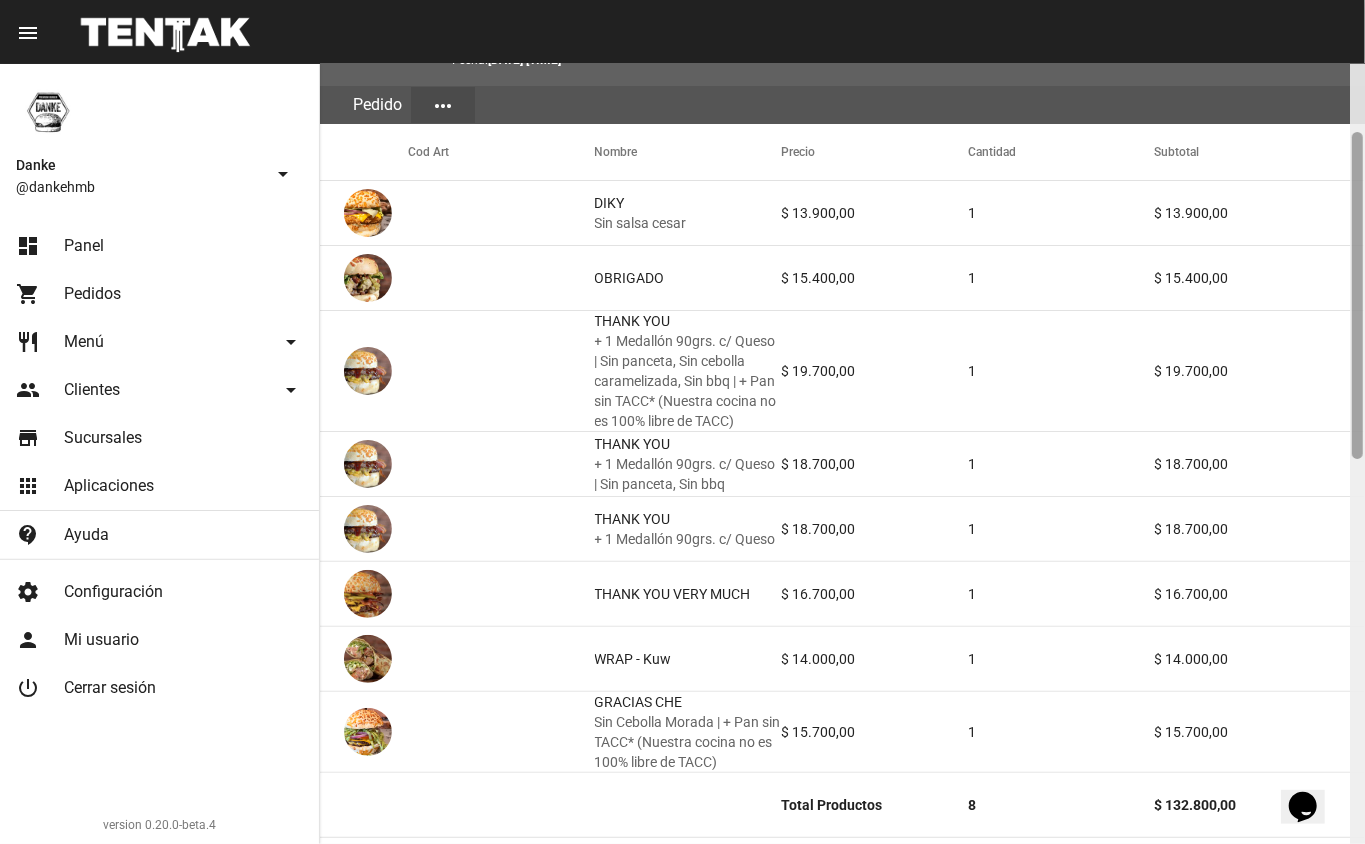 click 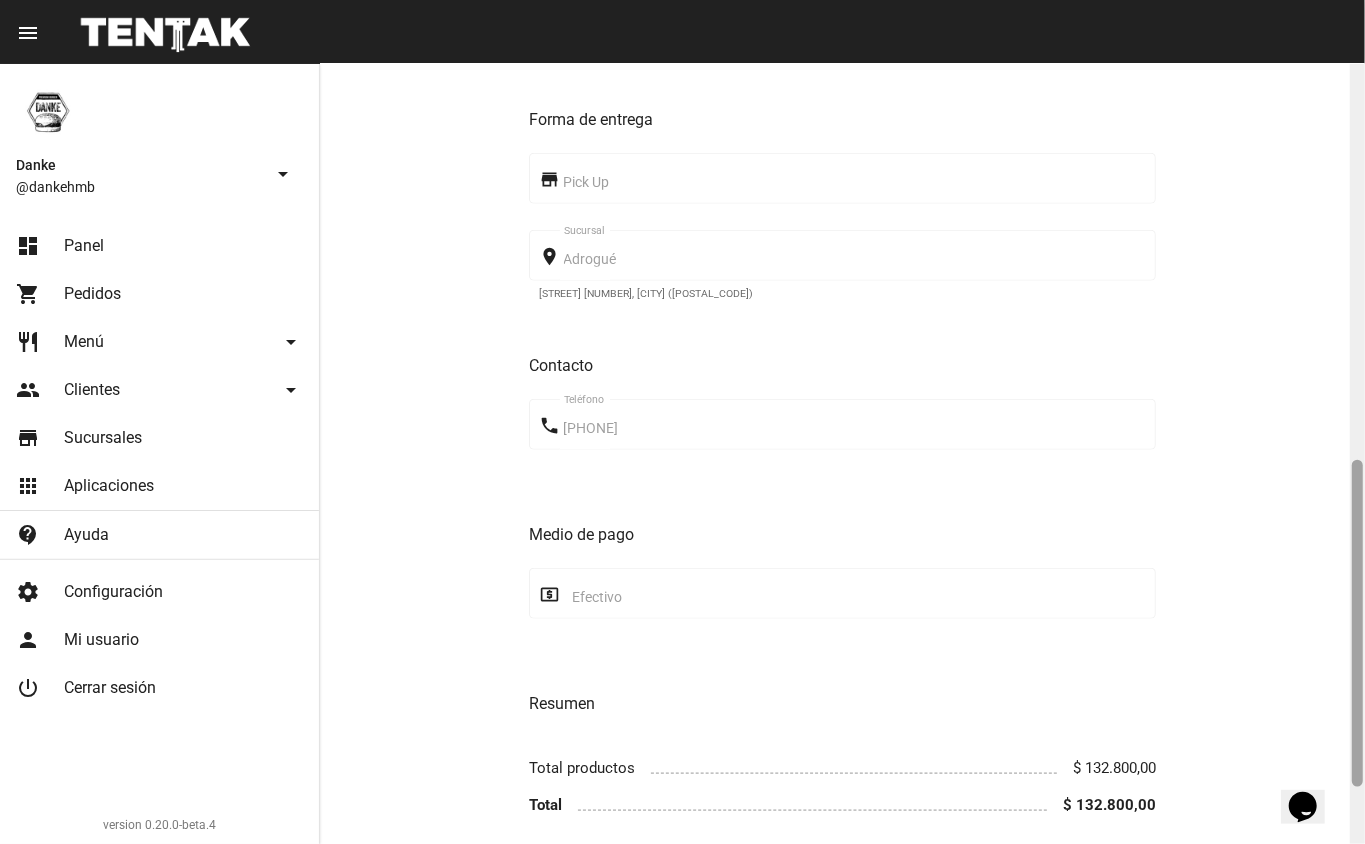 drag, startPoint x: 1364, startPoint y: 477, endPoint x: 1364, endPoint y: 437, distance: 40 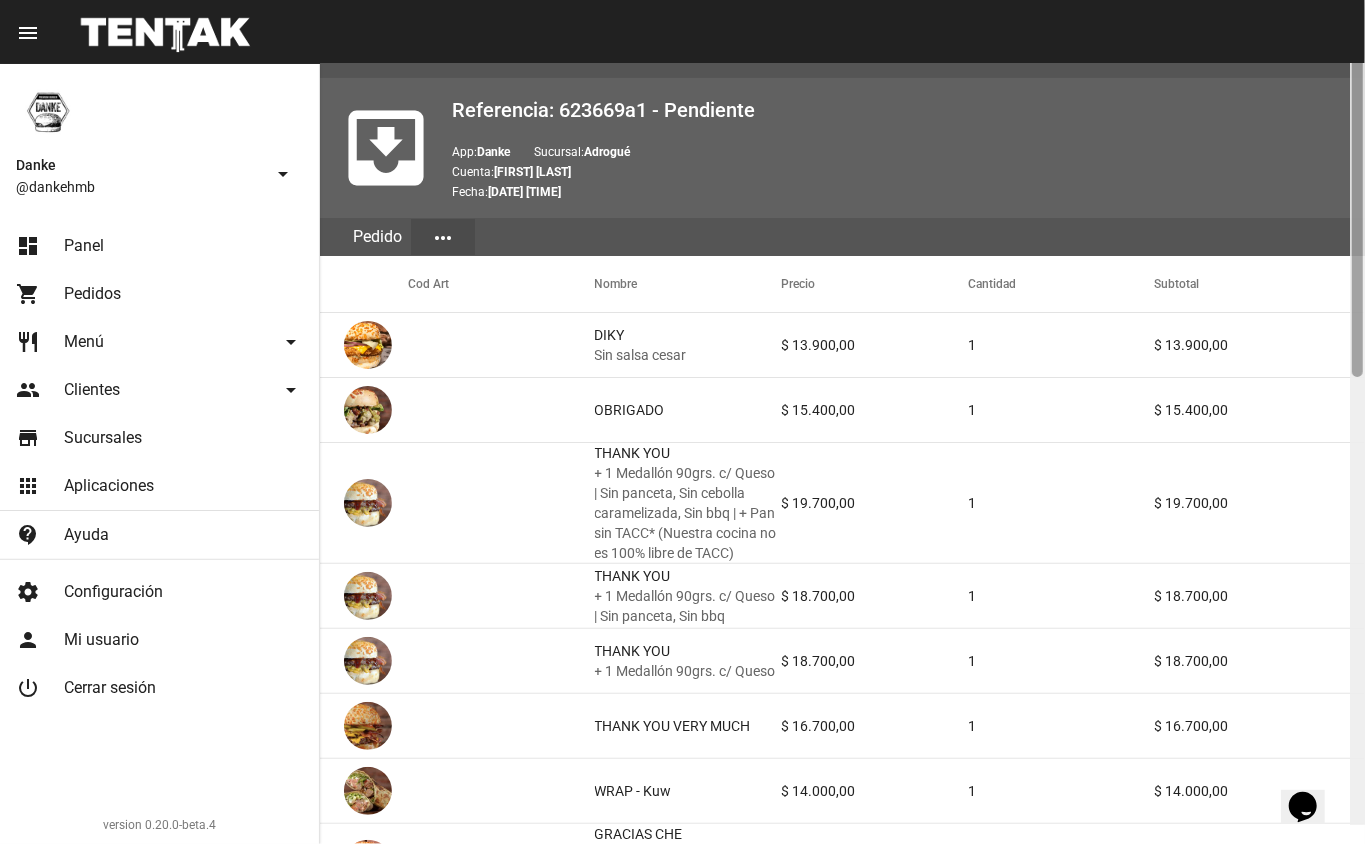 scroll, scrollTop: 13, scrollLeft: 0, axis: vertical 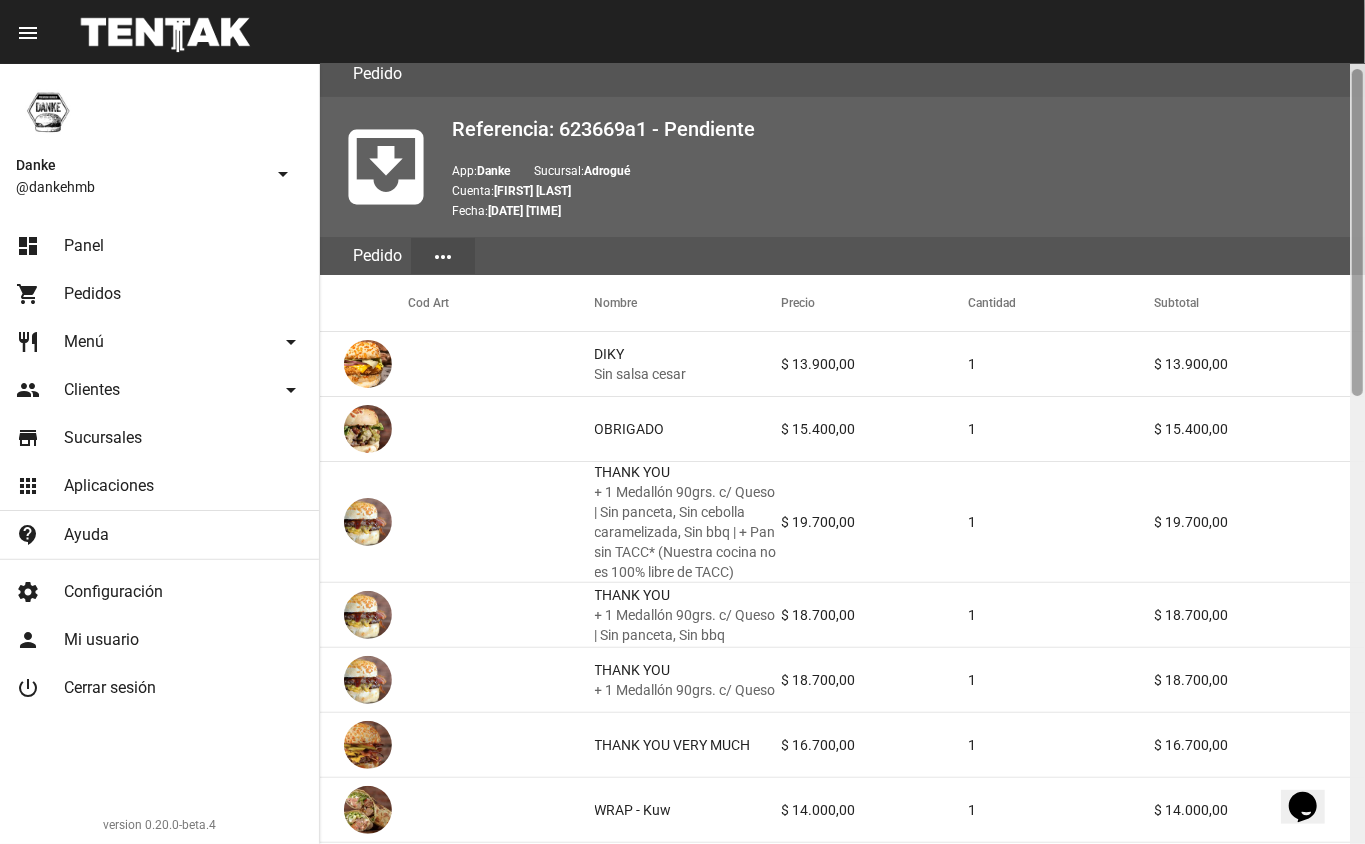 drag, startPoint x: 1354, startPoint y: 492, endPoint x: 1364, endPoint y: 101, distance: 391.12787 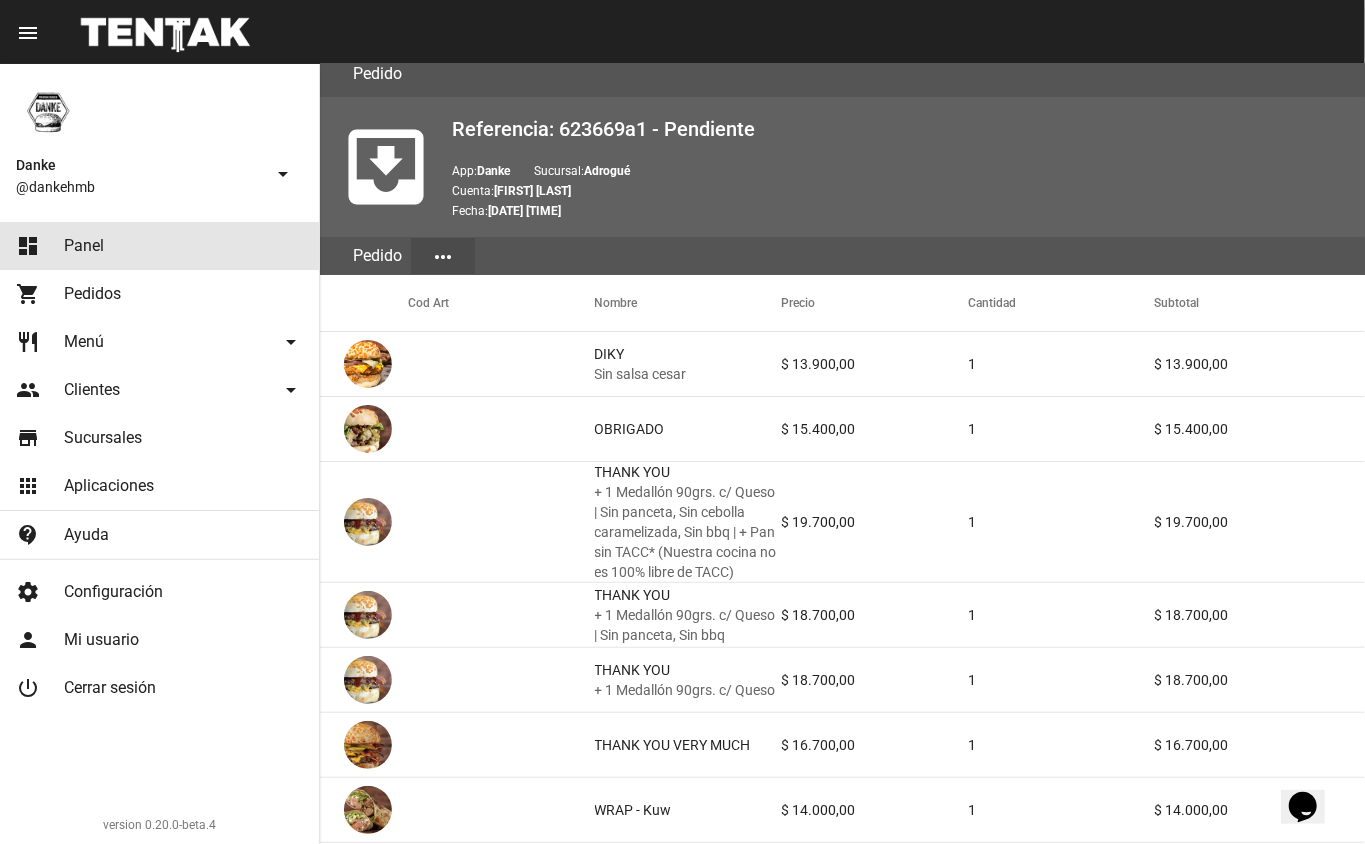 click on "dashboard Panel" 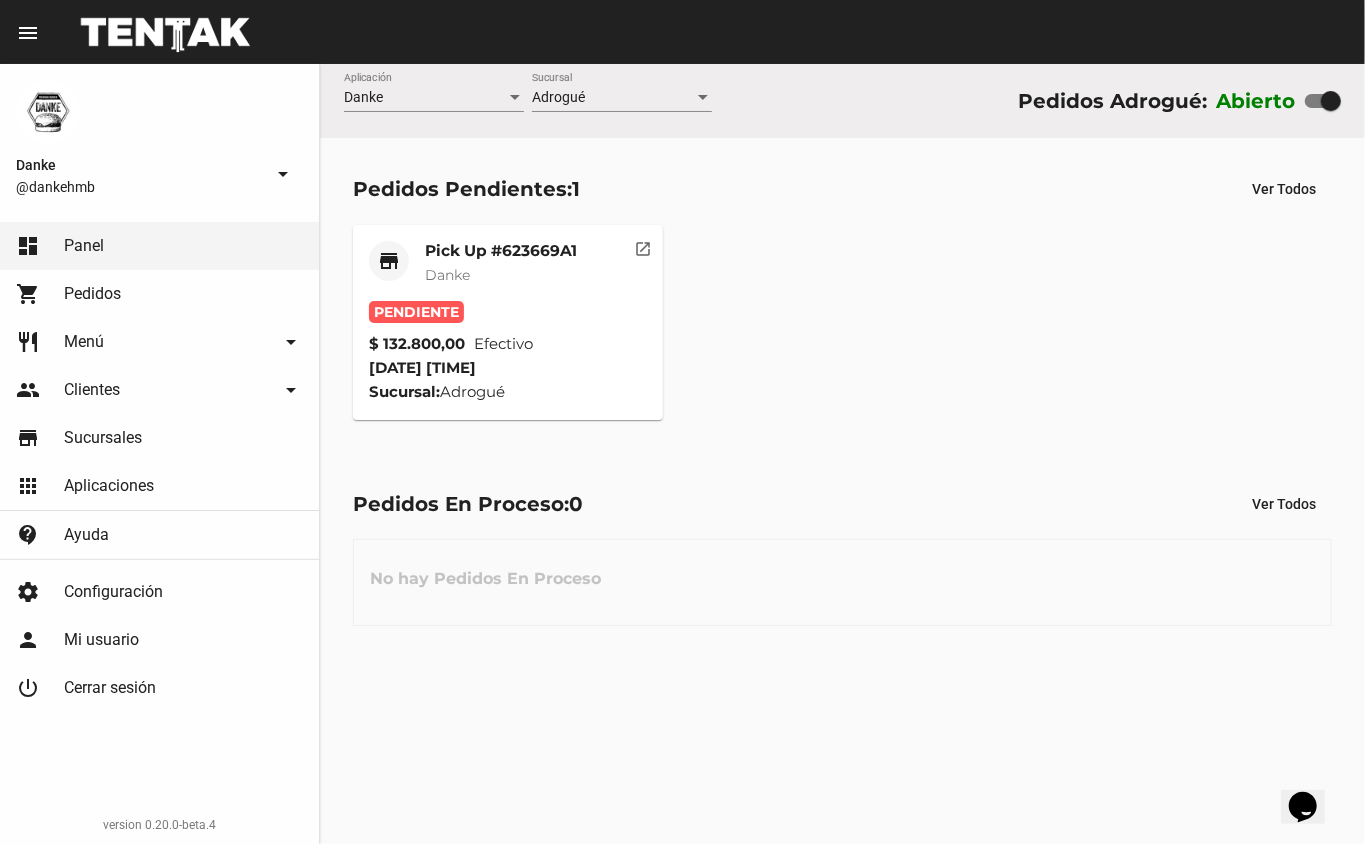 click on "Danke" 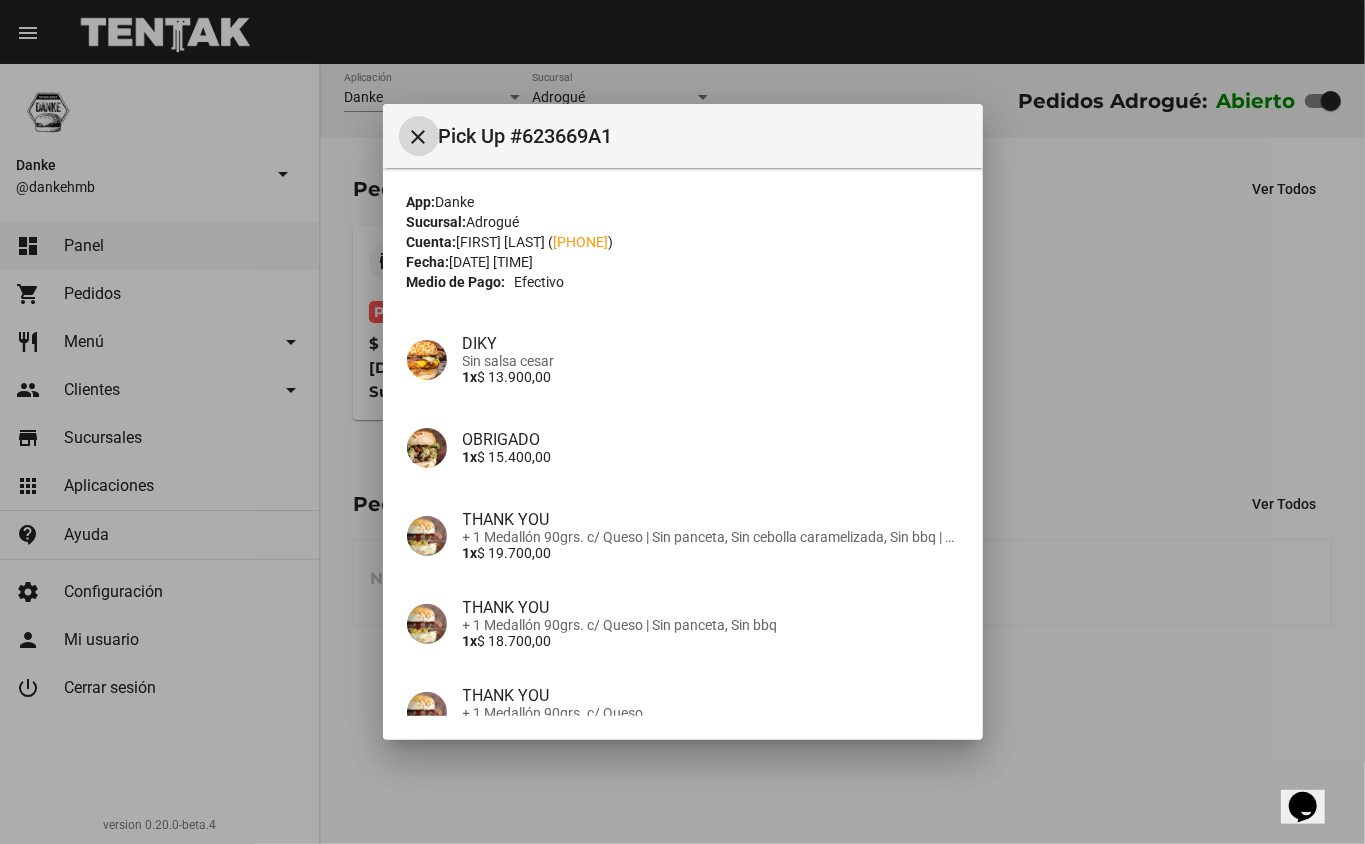 type 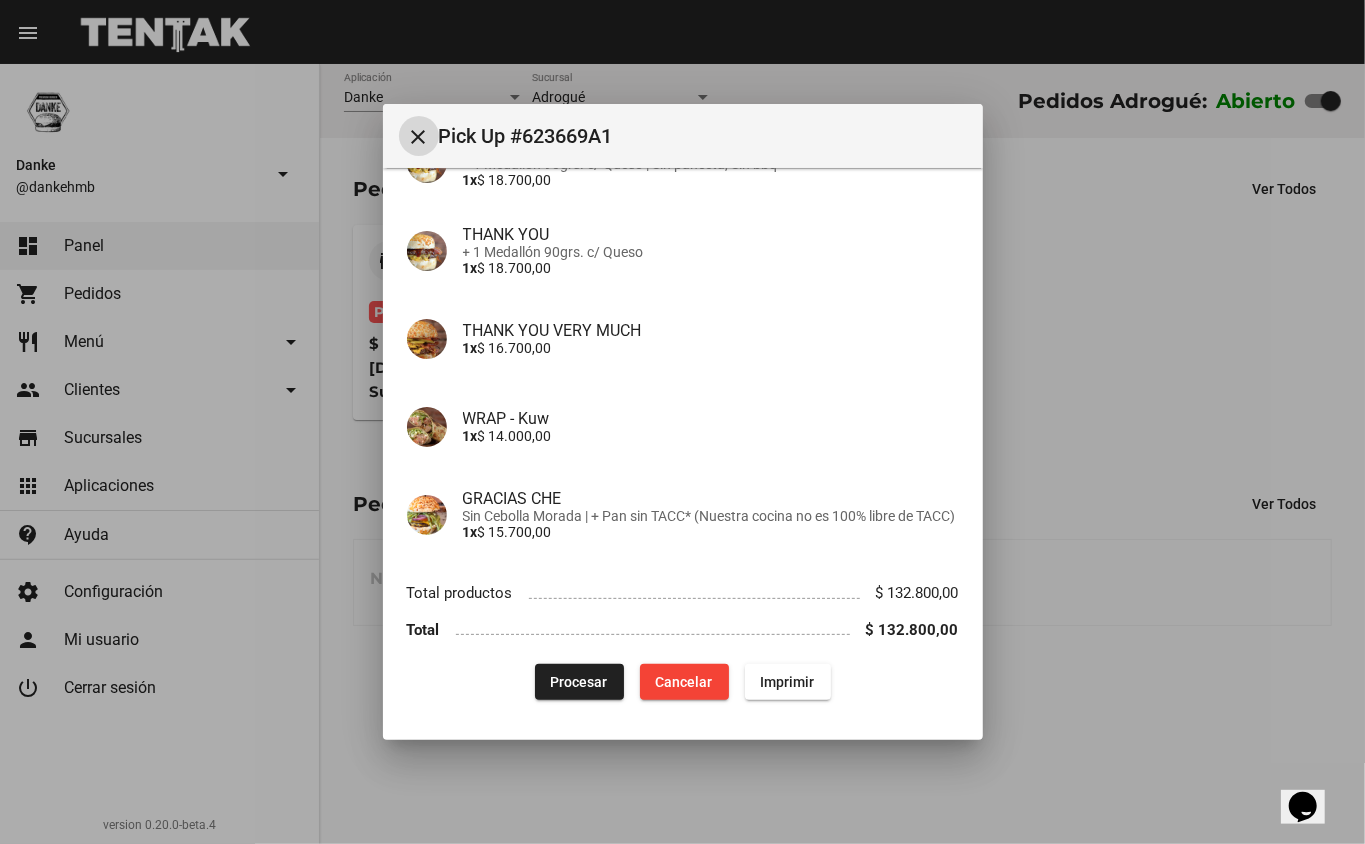 click on "Procesar" 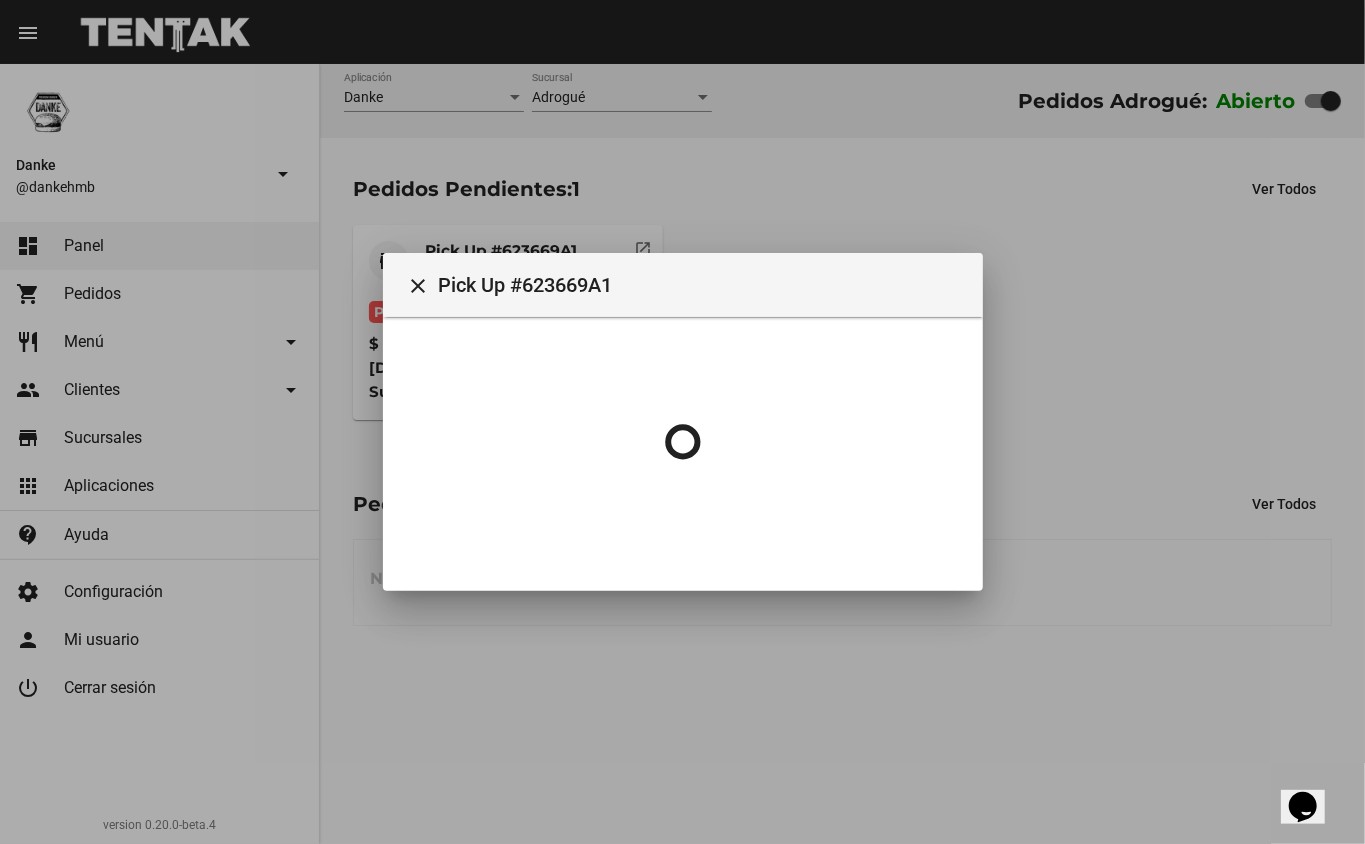 scroll, scrollTop: 0, scrollLeft: 0, axis: both 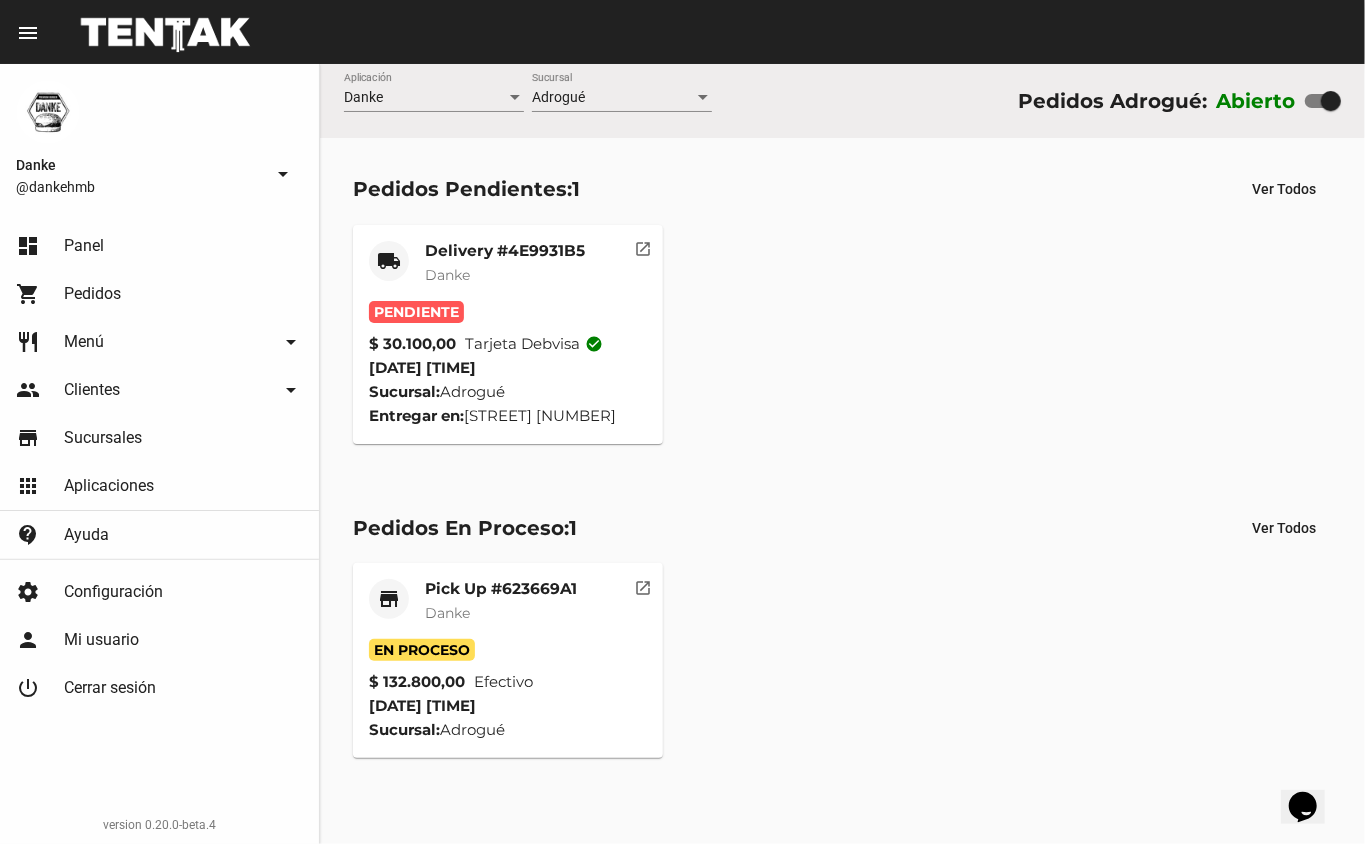 click on "Delivery #4E9931B5" 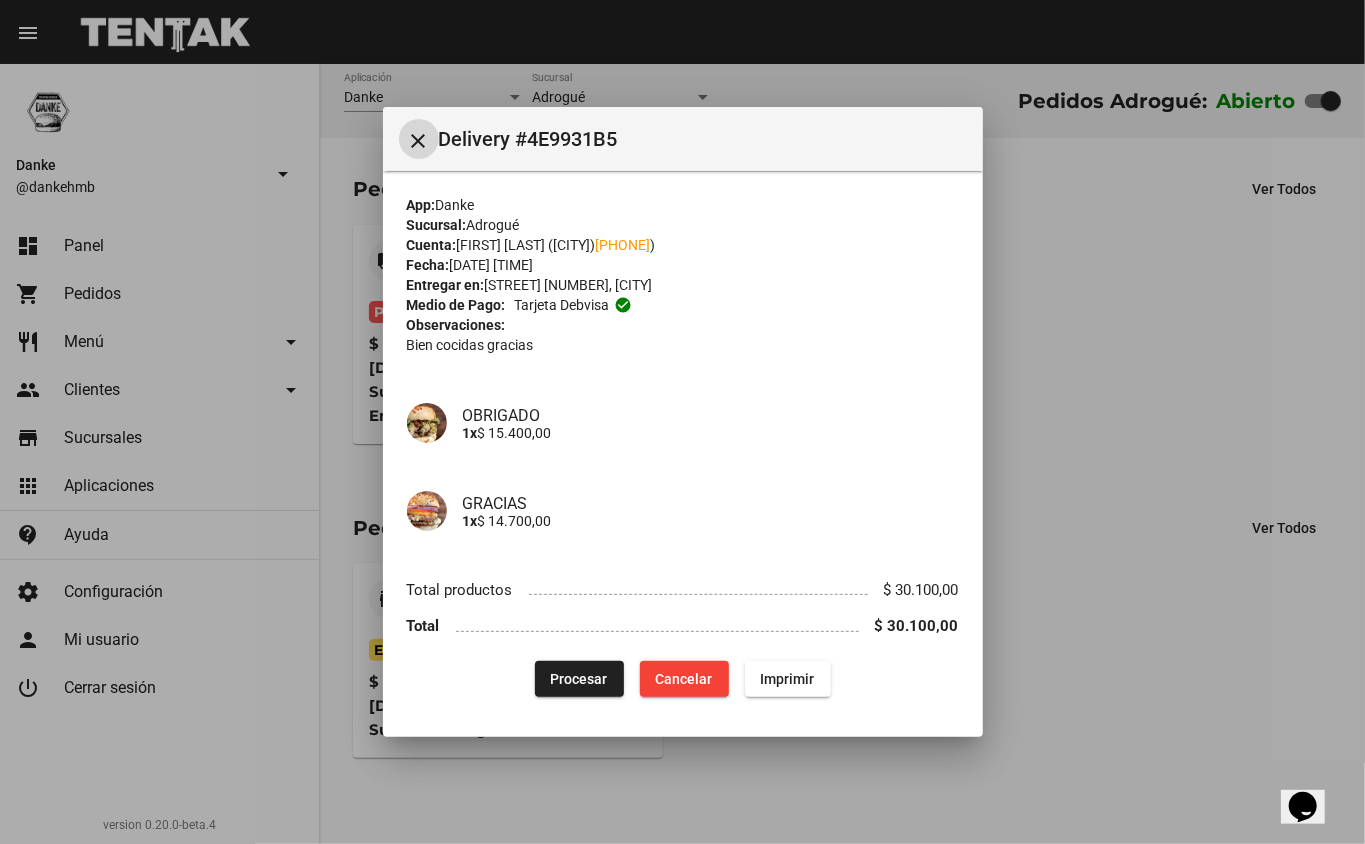 type 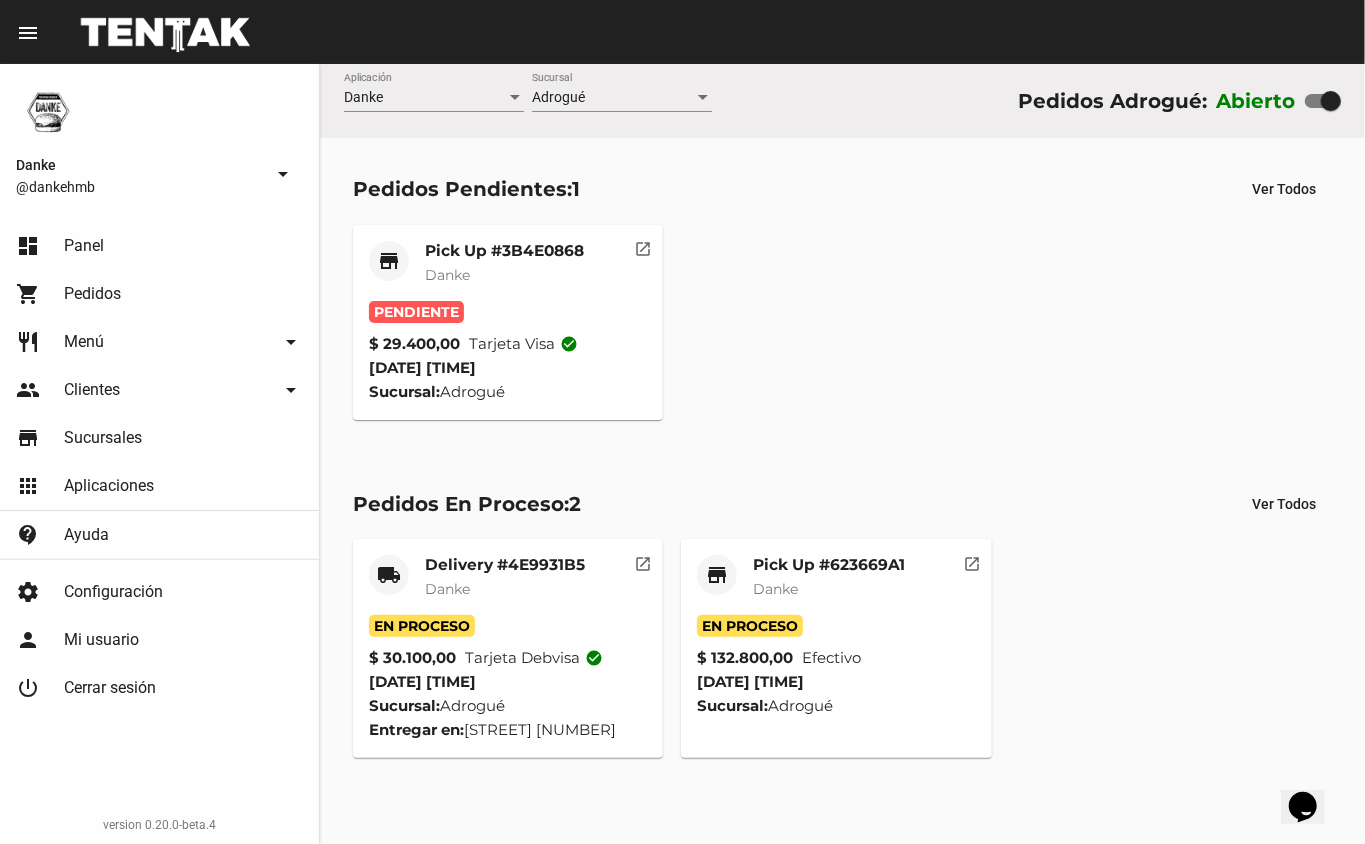 click on "Pick Up #3B4E0868" 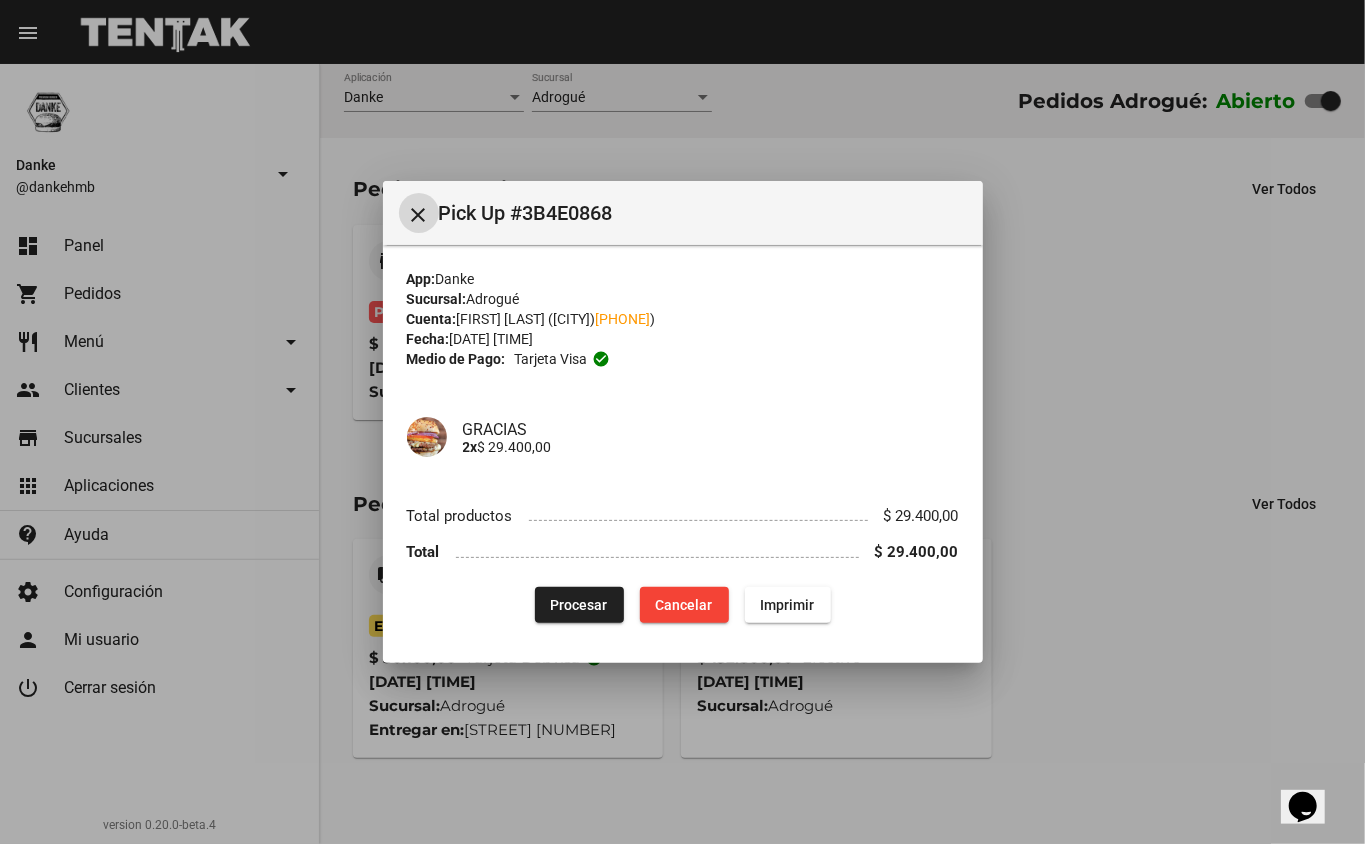type 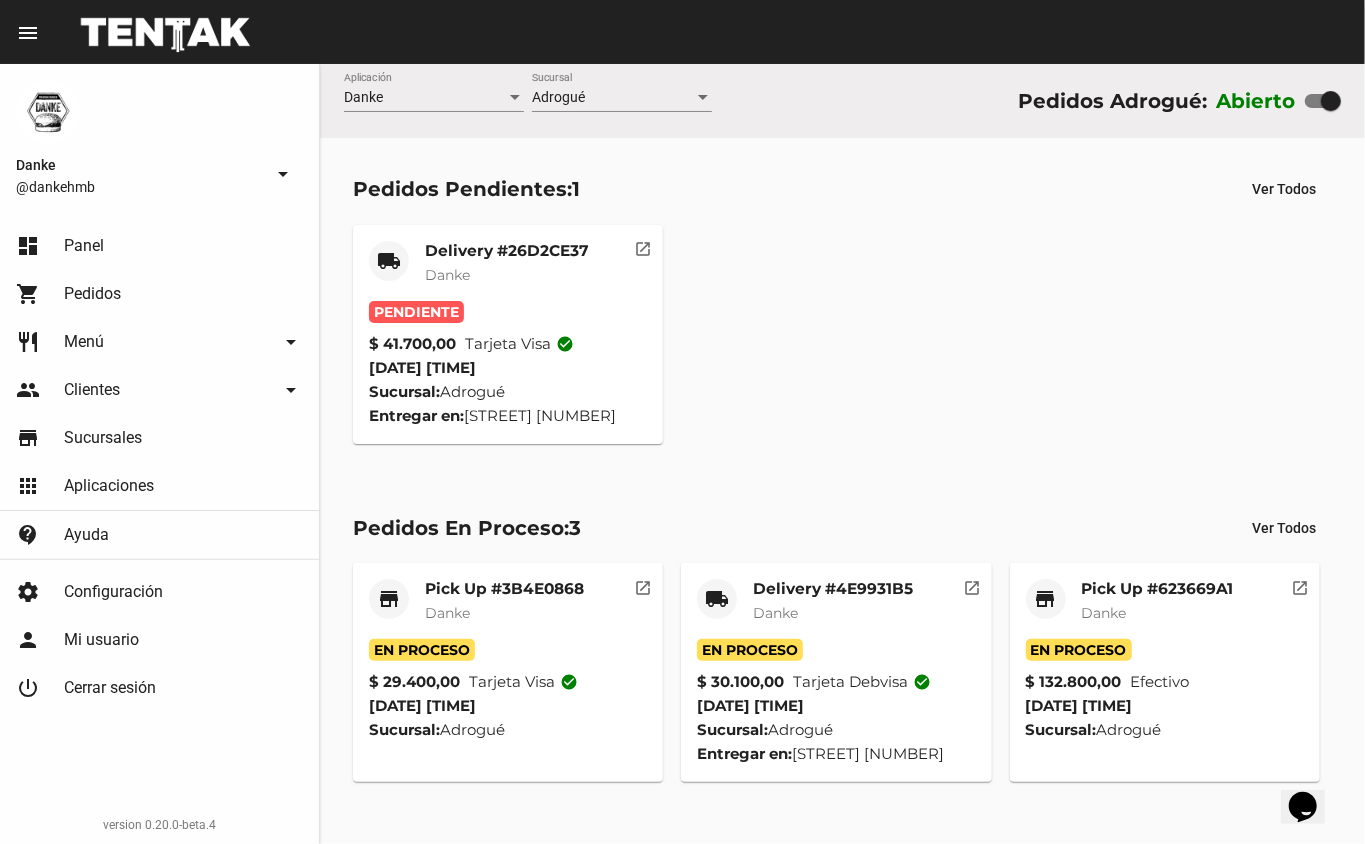 click on "Delivery #26D2CE37" 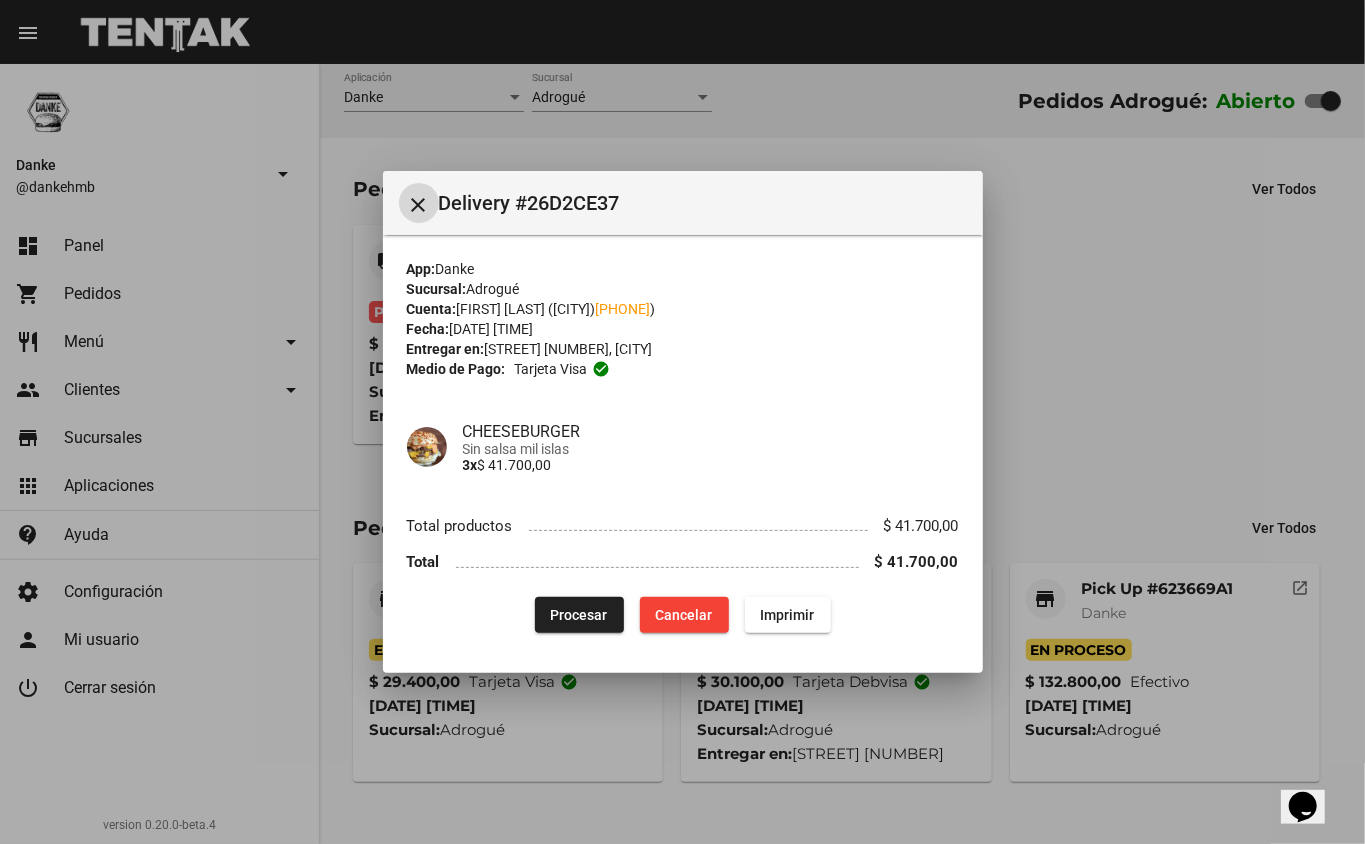 type 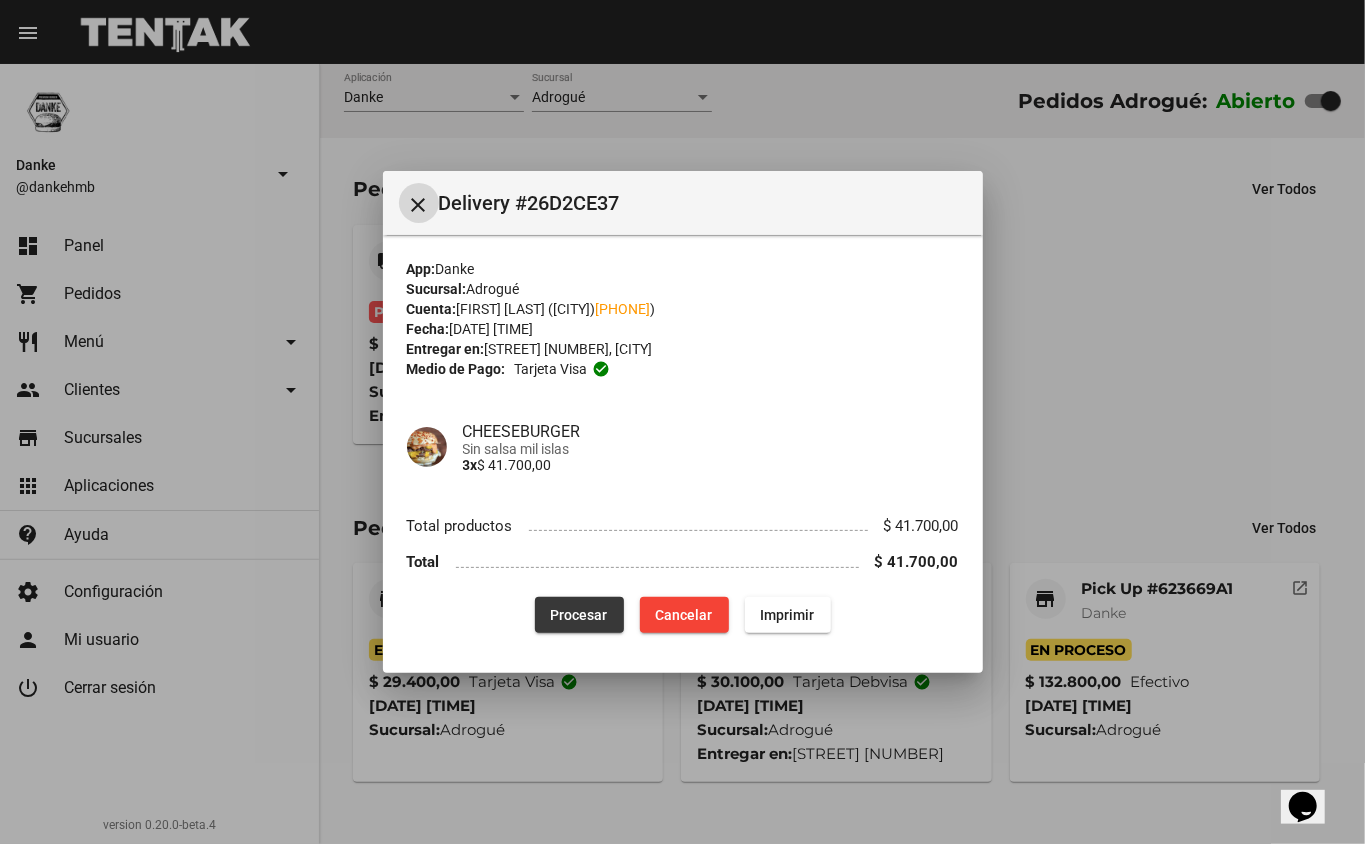 click on "Procesar" 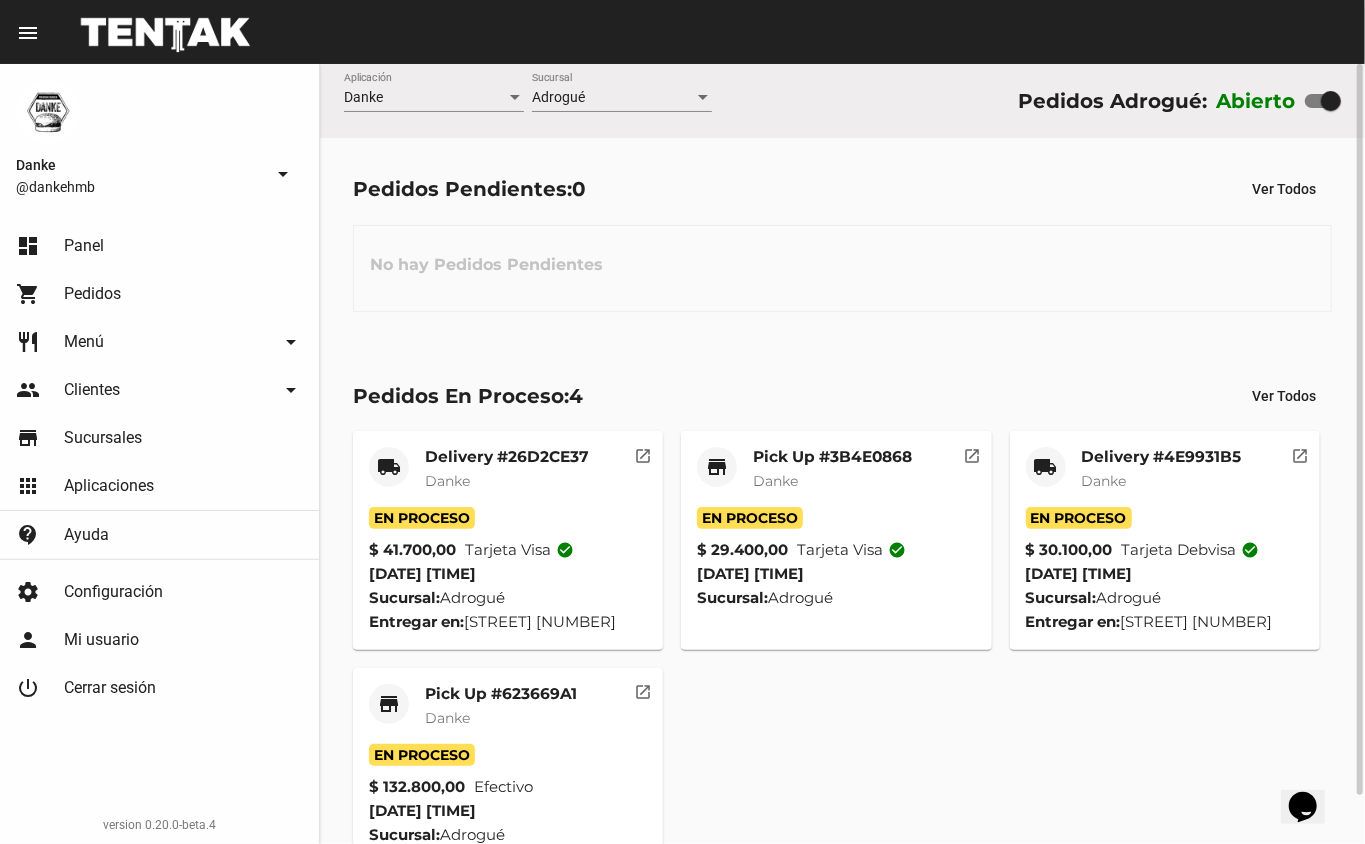 click on "store Pick Up #623669A1 Danke" 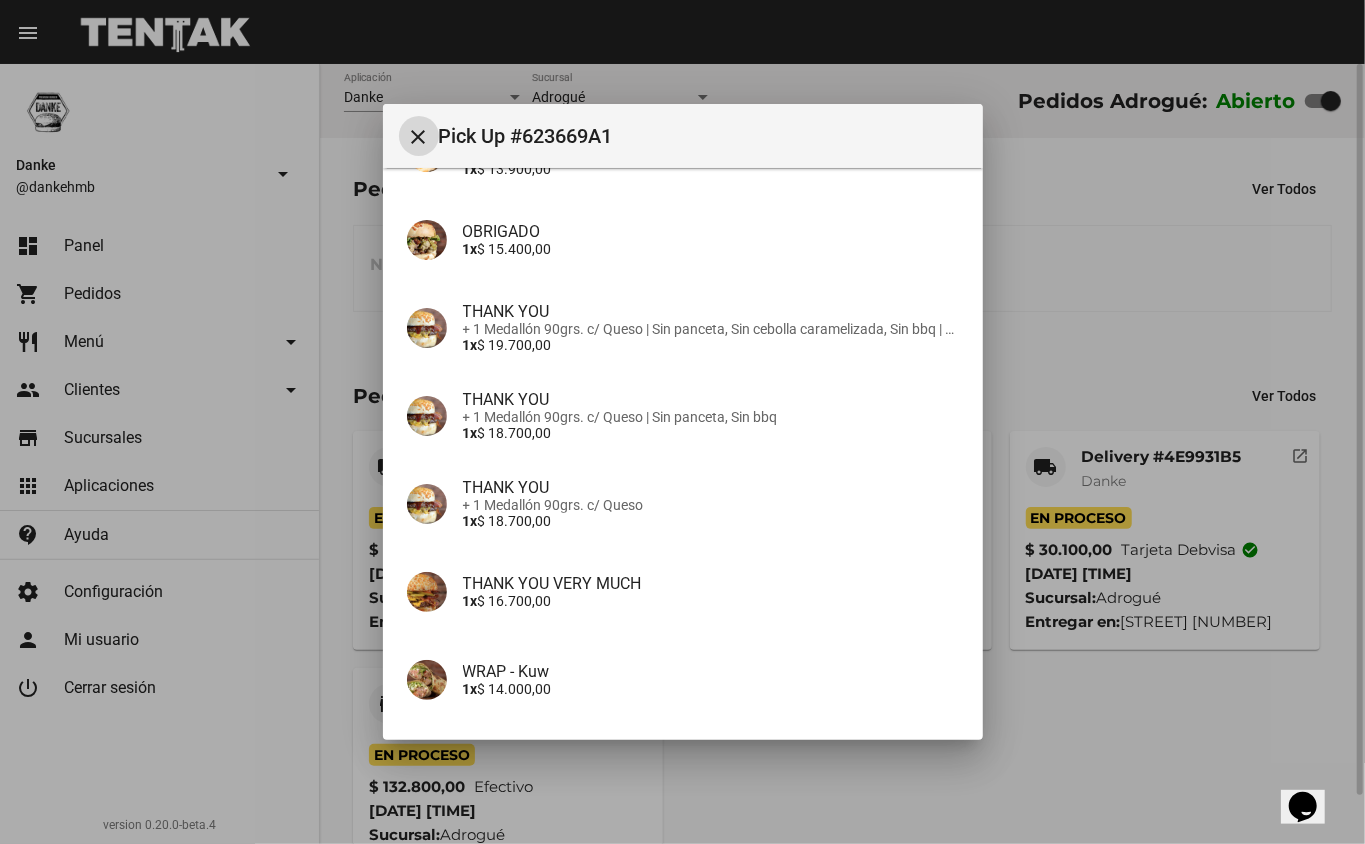 scroll, scrollTop: 461, scrollLeft: 0, axis: vertical 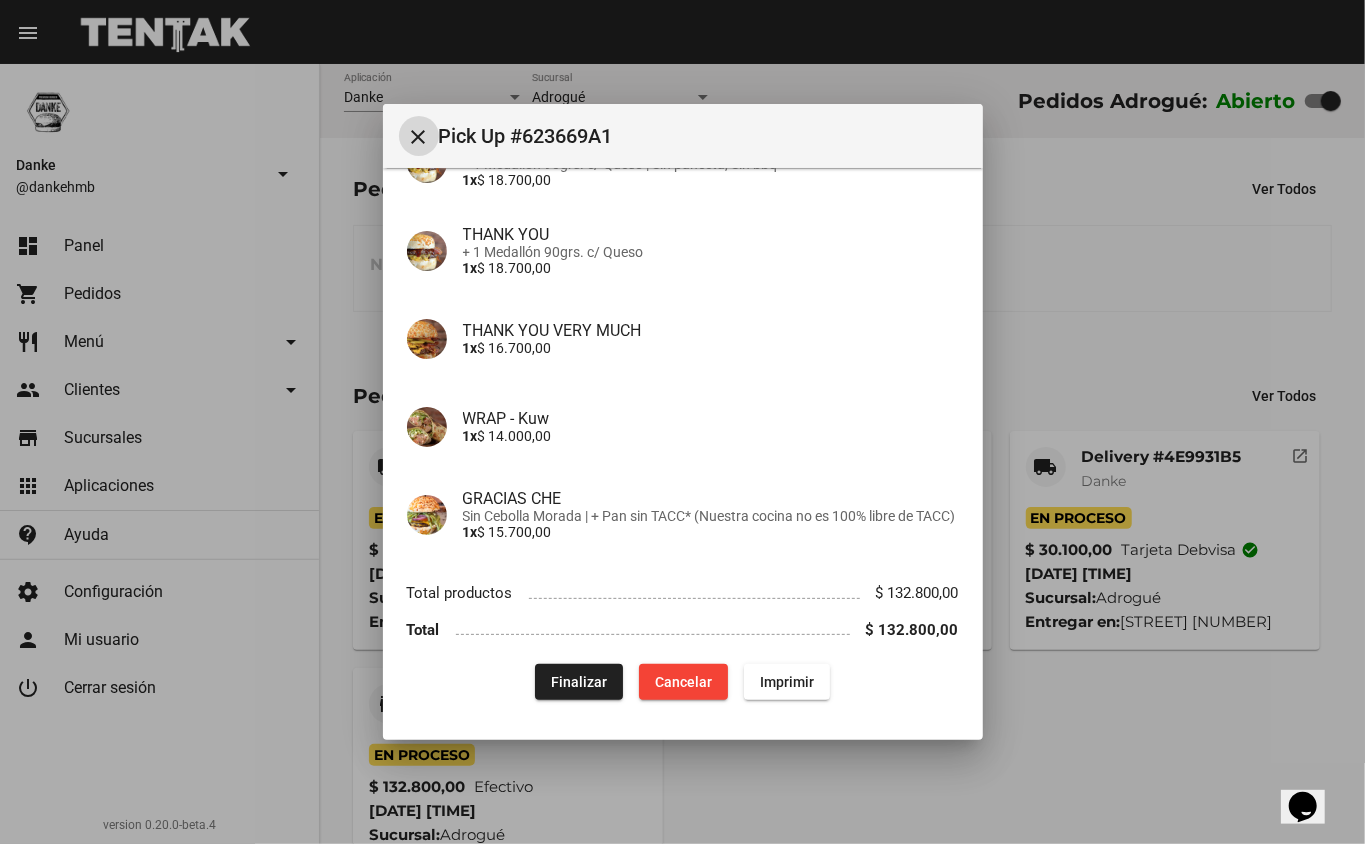 click on "Finalizar" 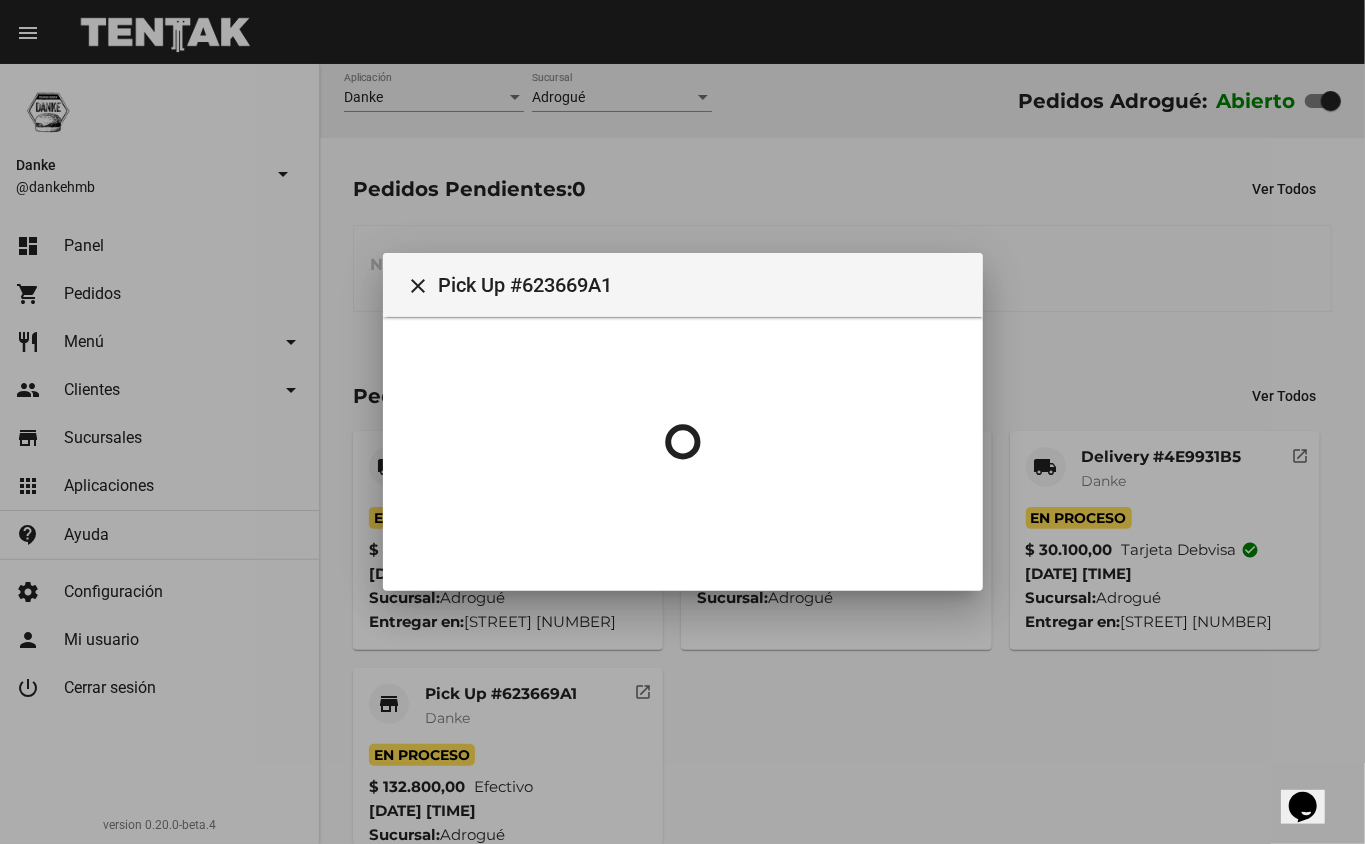 scroll, scrollTop: 0, scrollLeft: 0, axis: both 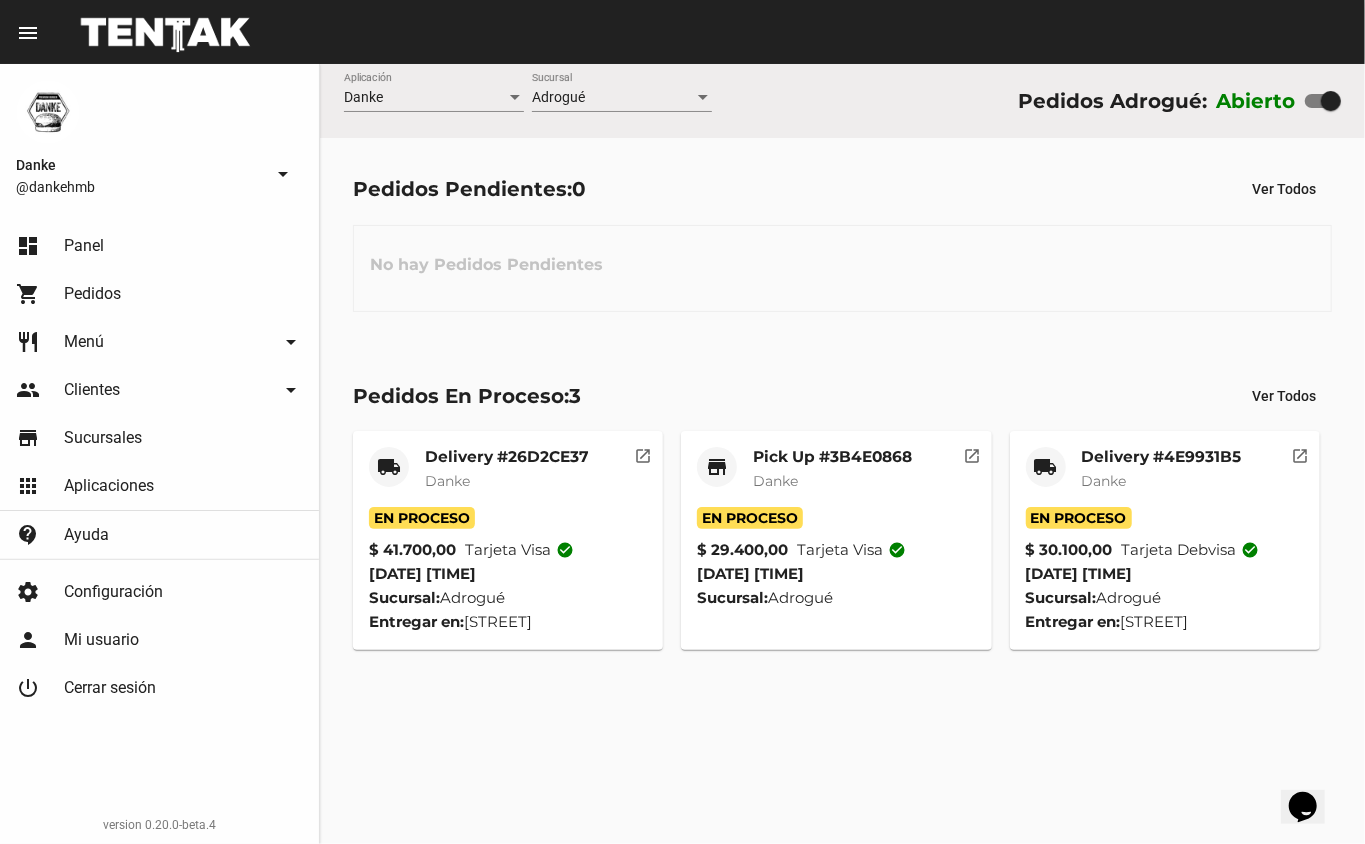 click on "Delivery #4E9931B5" 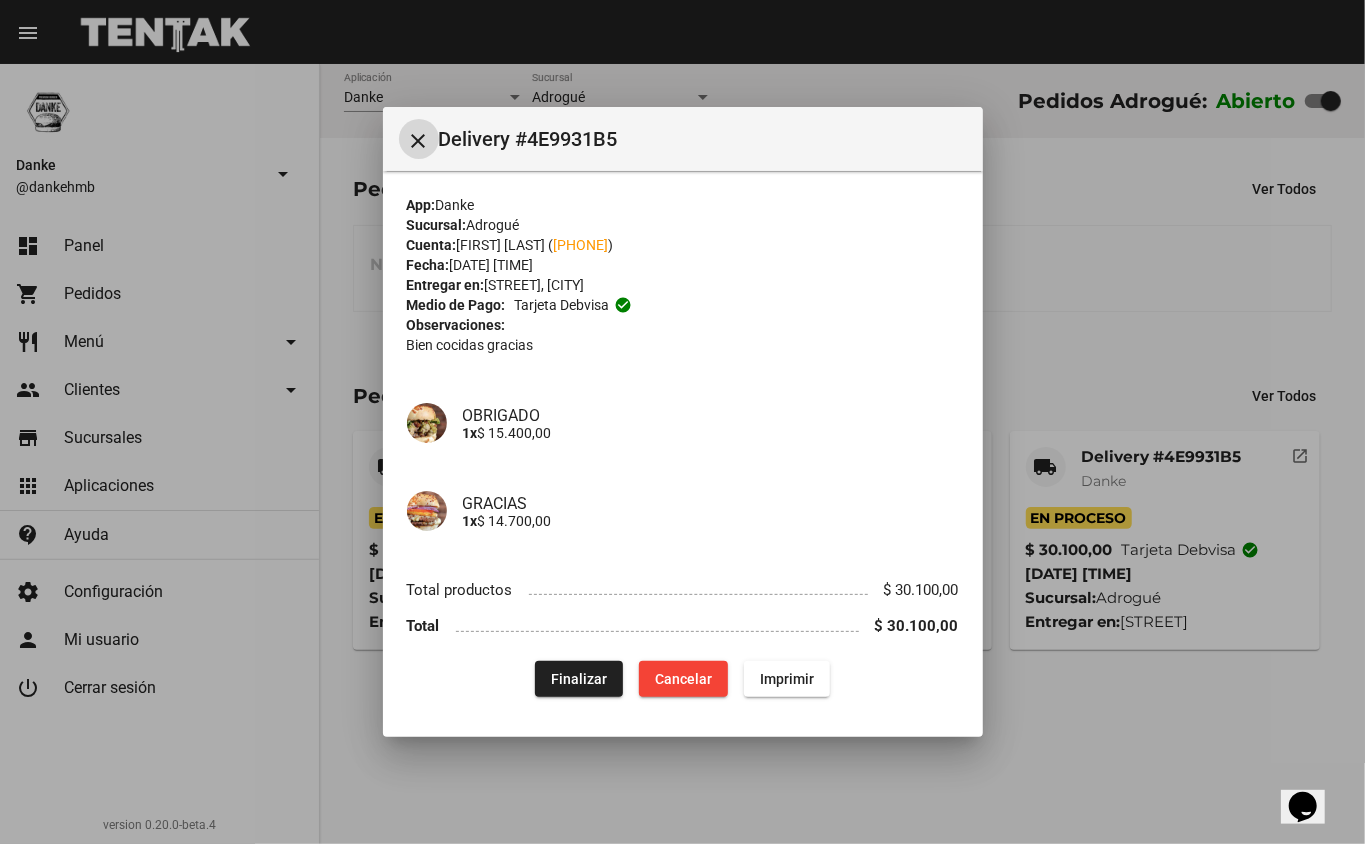 click on "Finalizar" 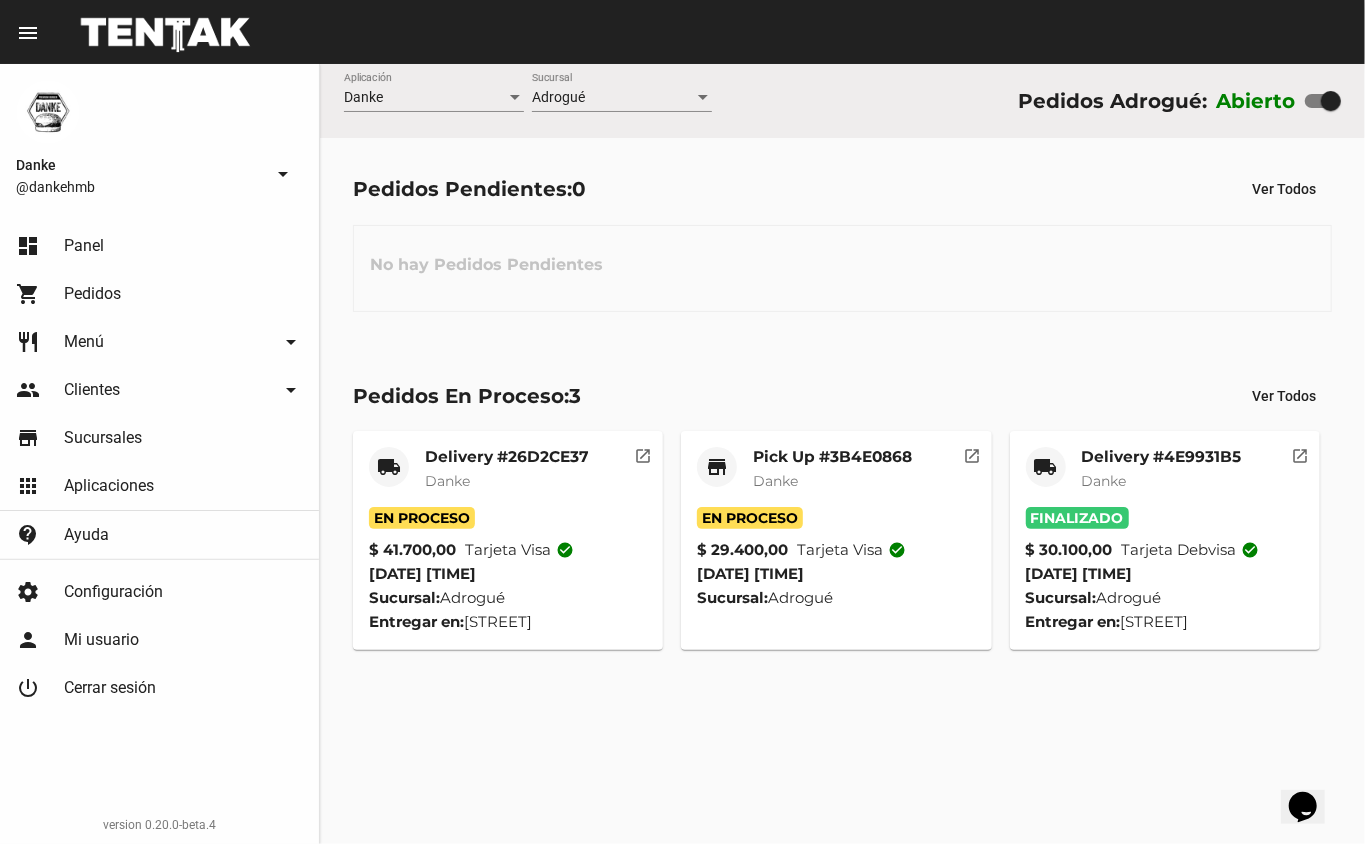 click on "Pick Up #3B4E0868" 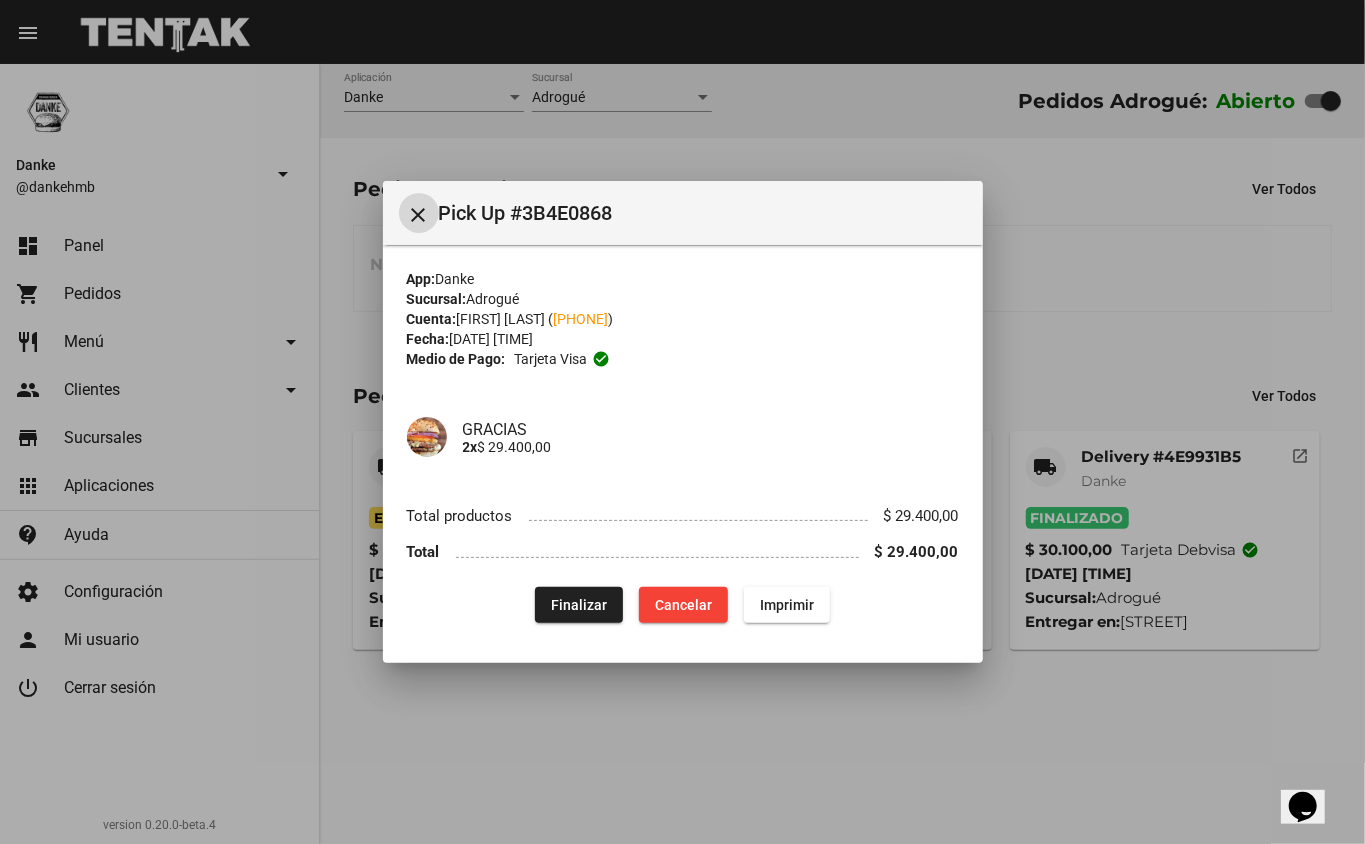 click on "Finalizar" 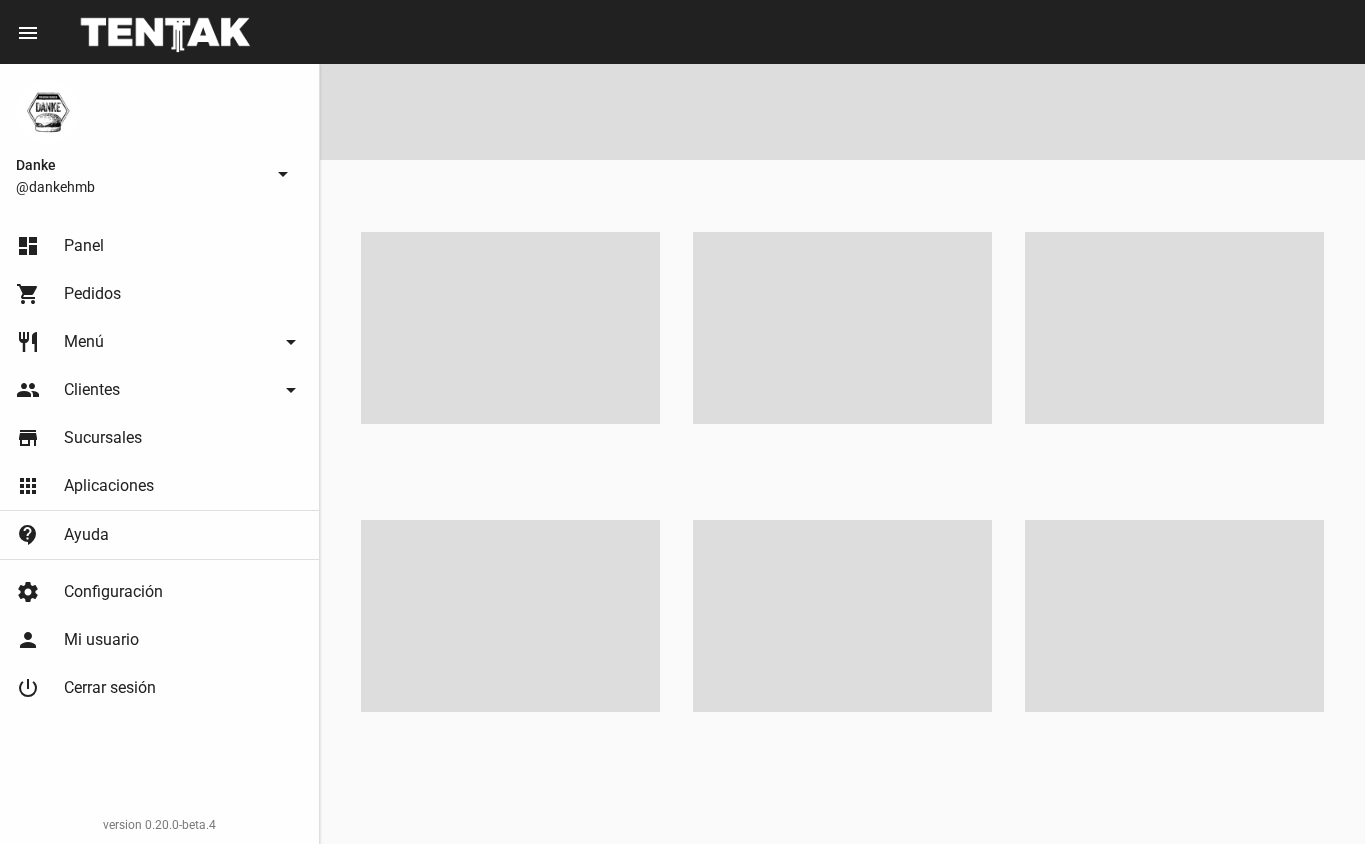 scroll, scrollTop: 0, scrollLeft: 0, axis: both 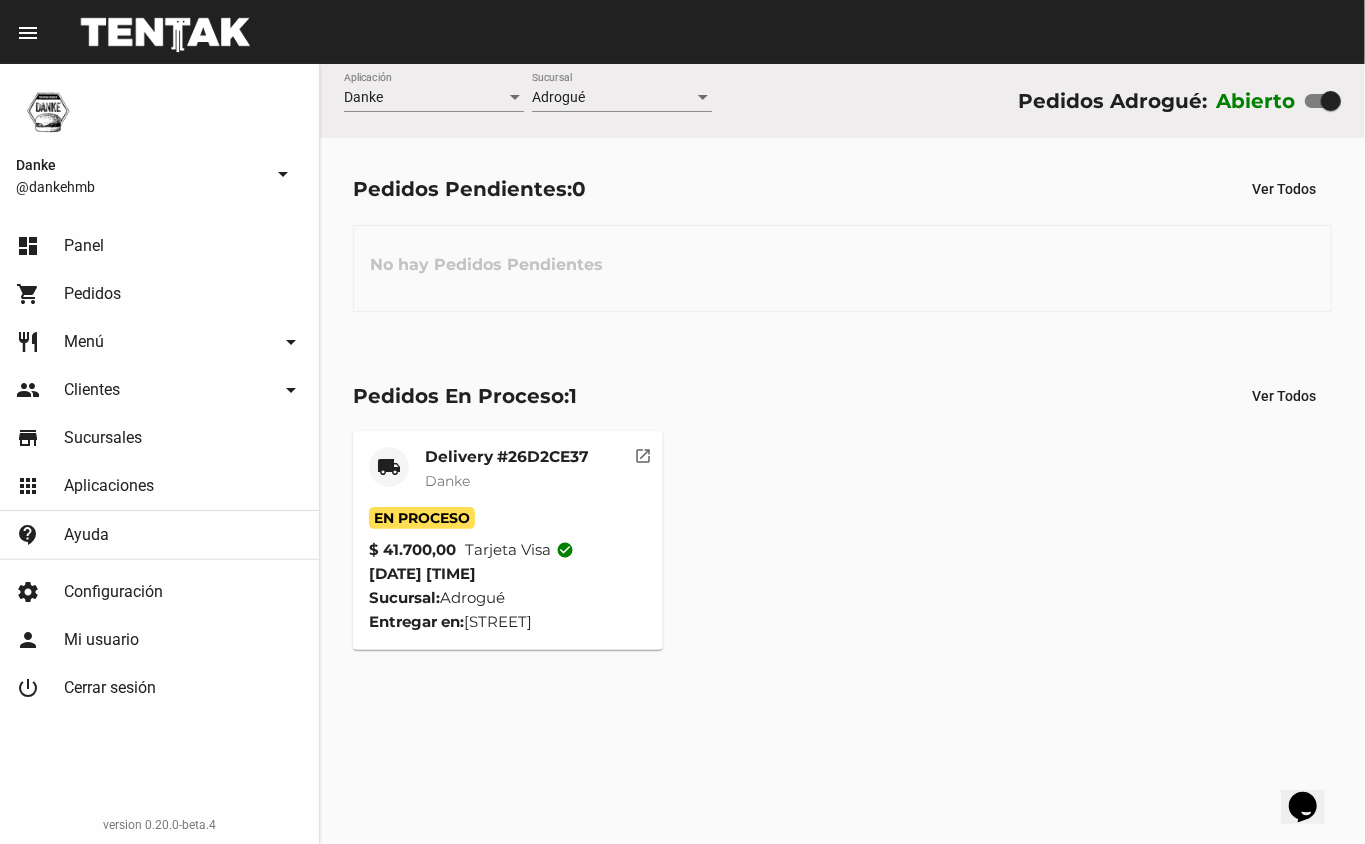 click on "Delivery #26D2CE37" 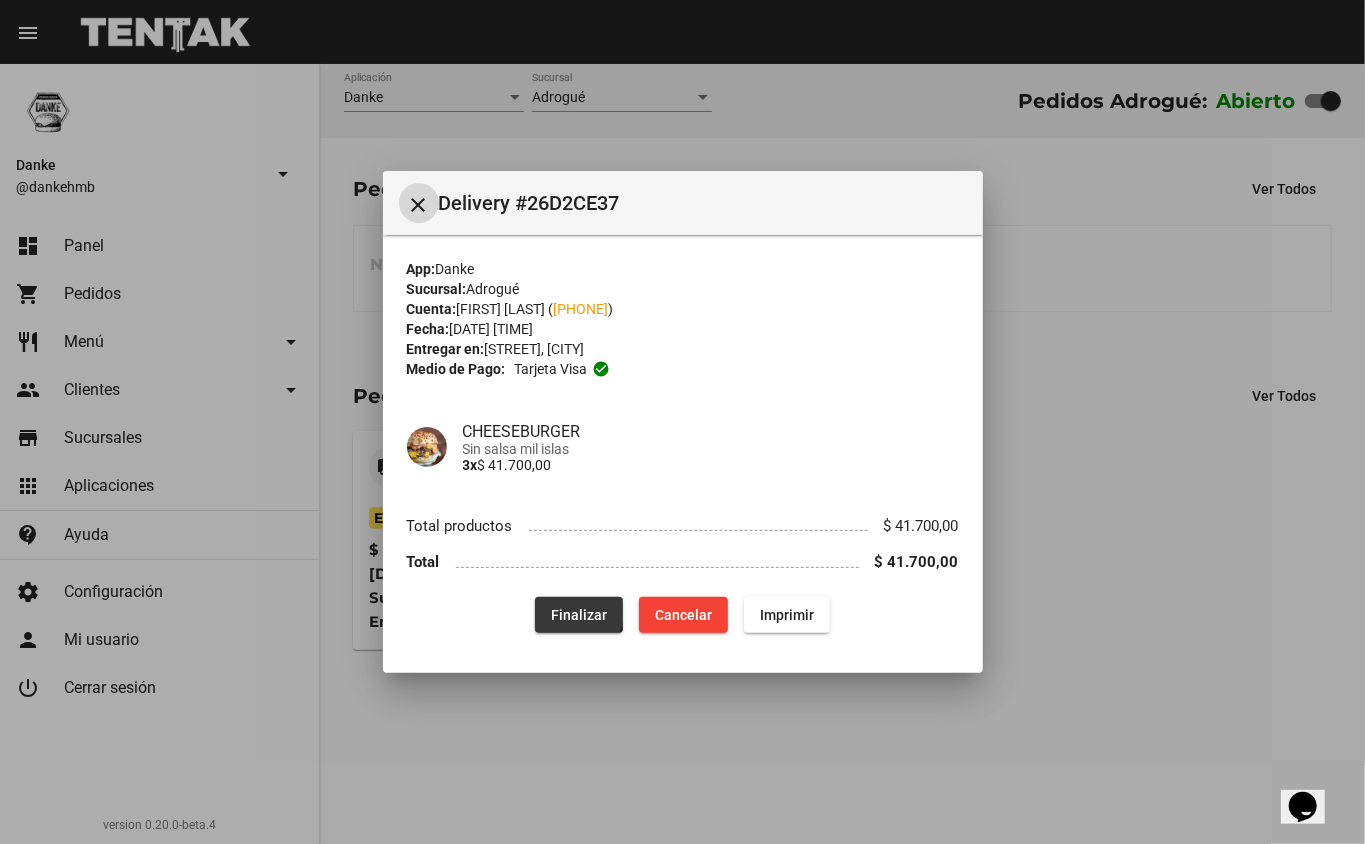 click on "Finalizar" 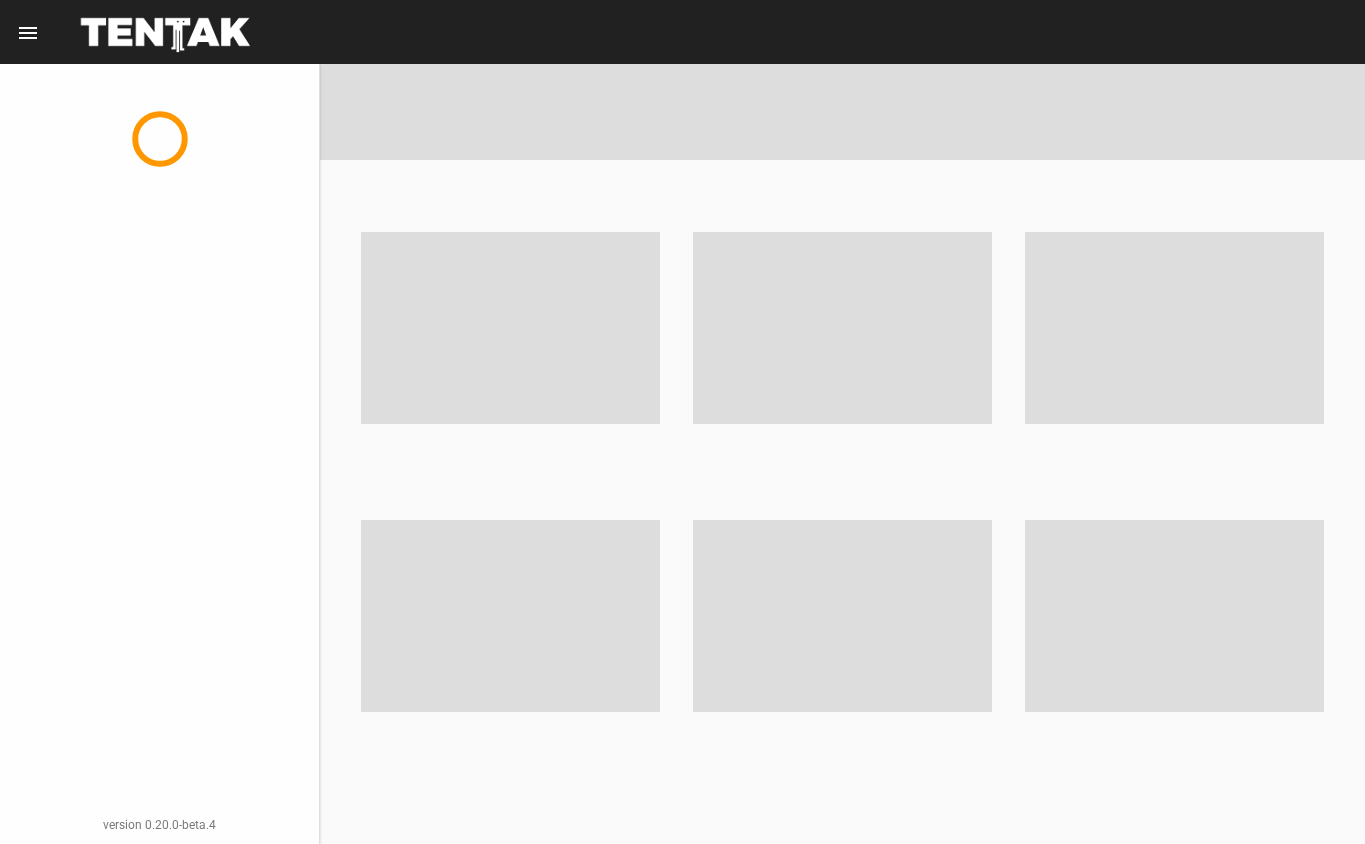 scroll, scrollTop: 0, scrollLeft: 0, axis: both 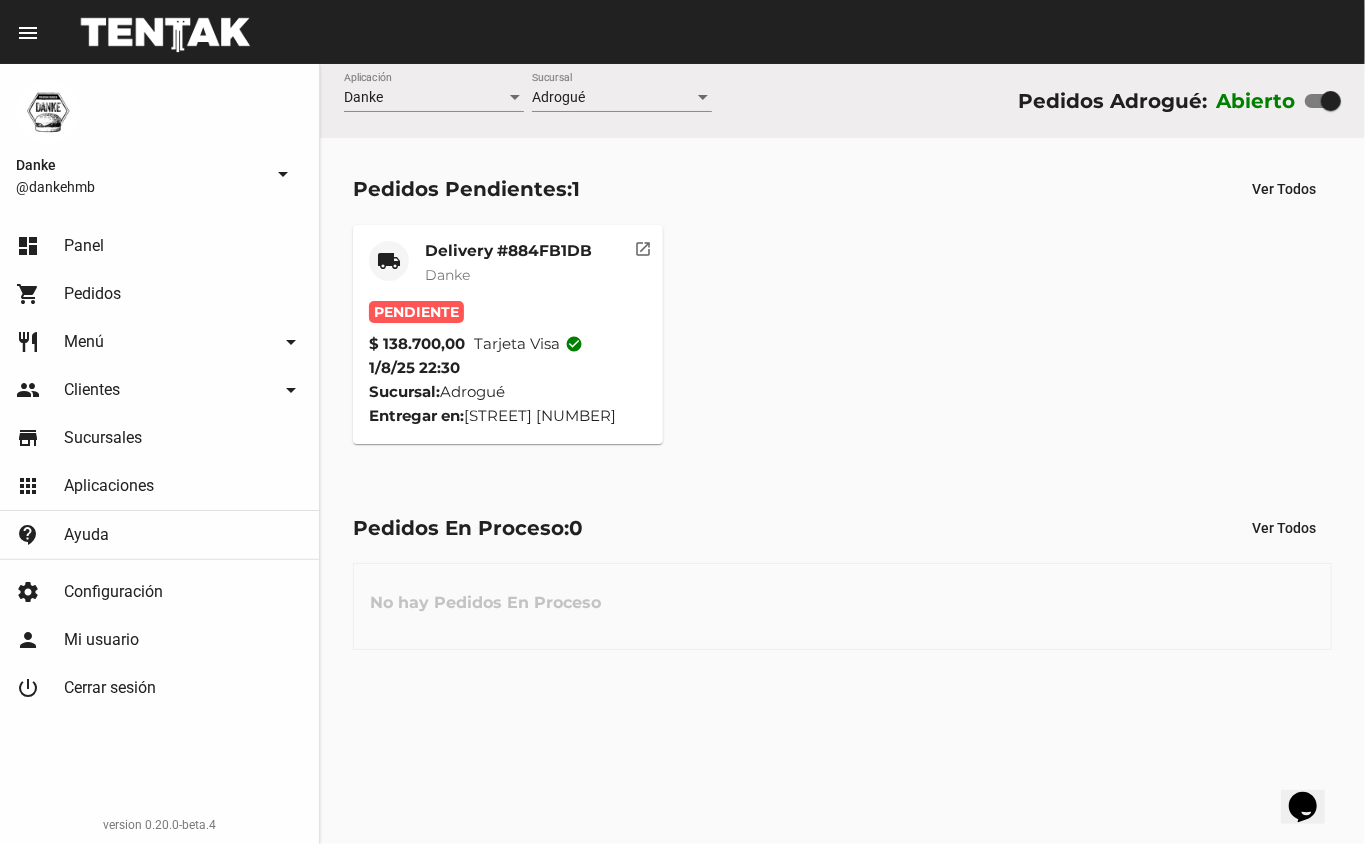 click on "Danke" 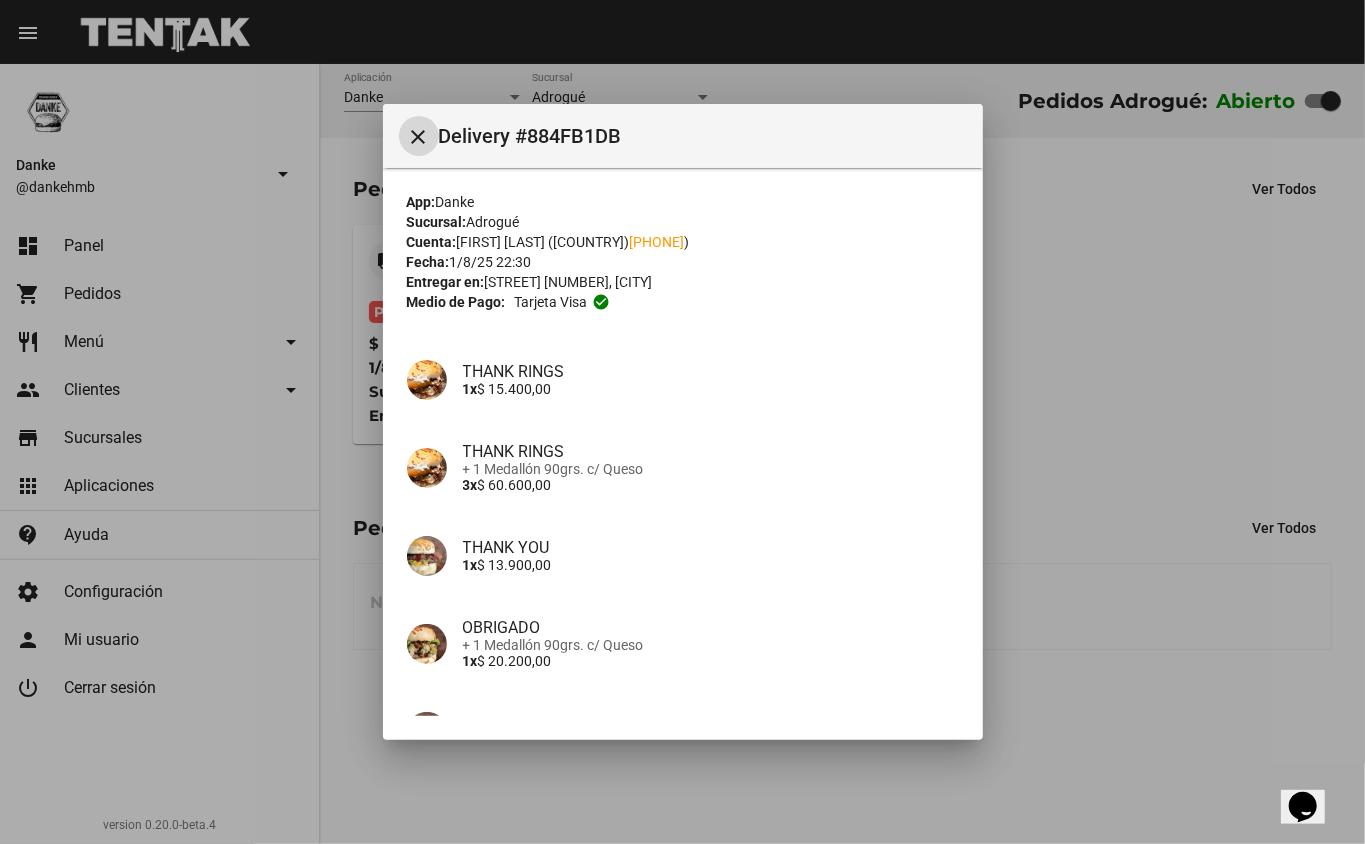 type 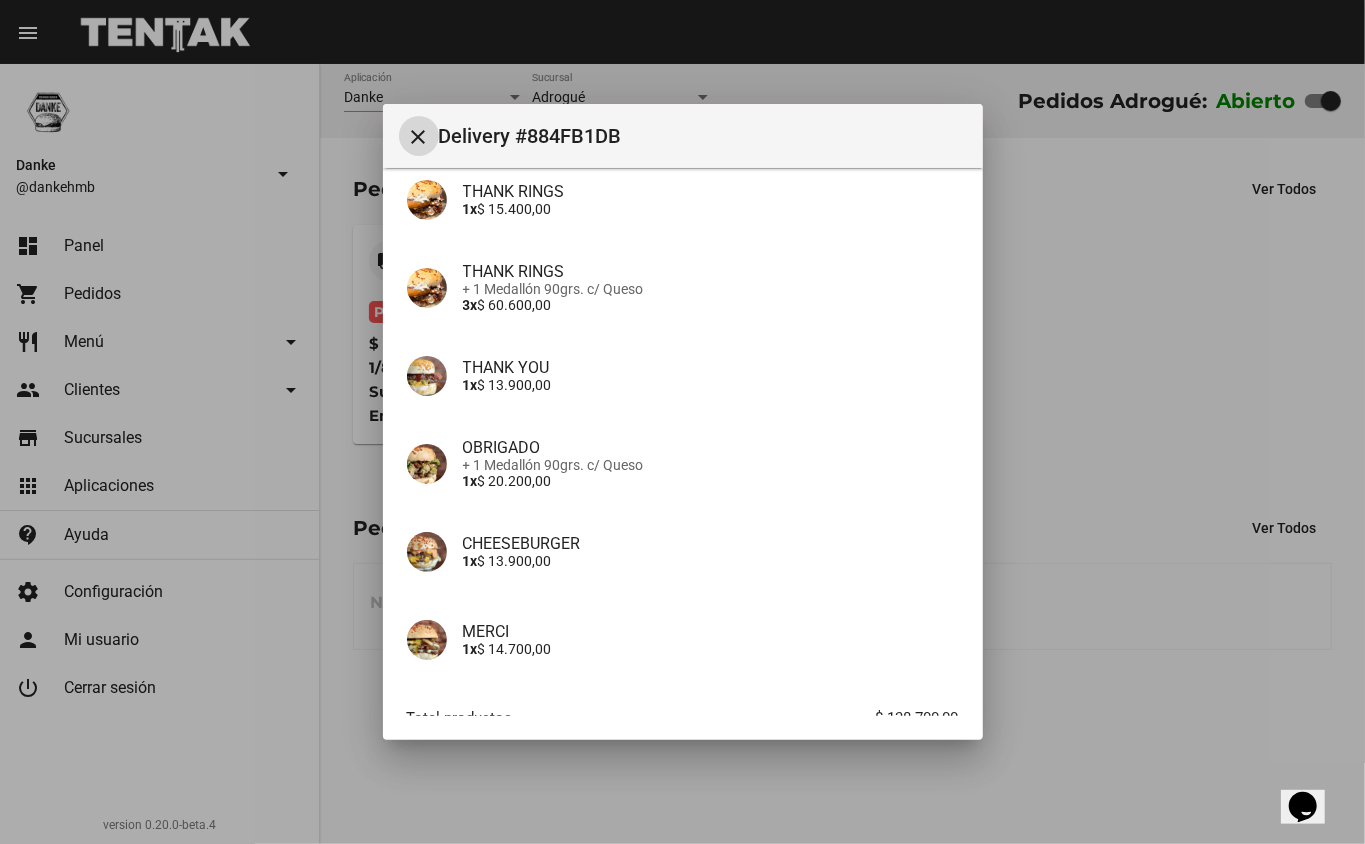 scroll, scrollTop: 173, scrollLeft: 0, axis: vertical 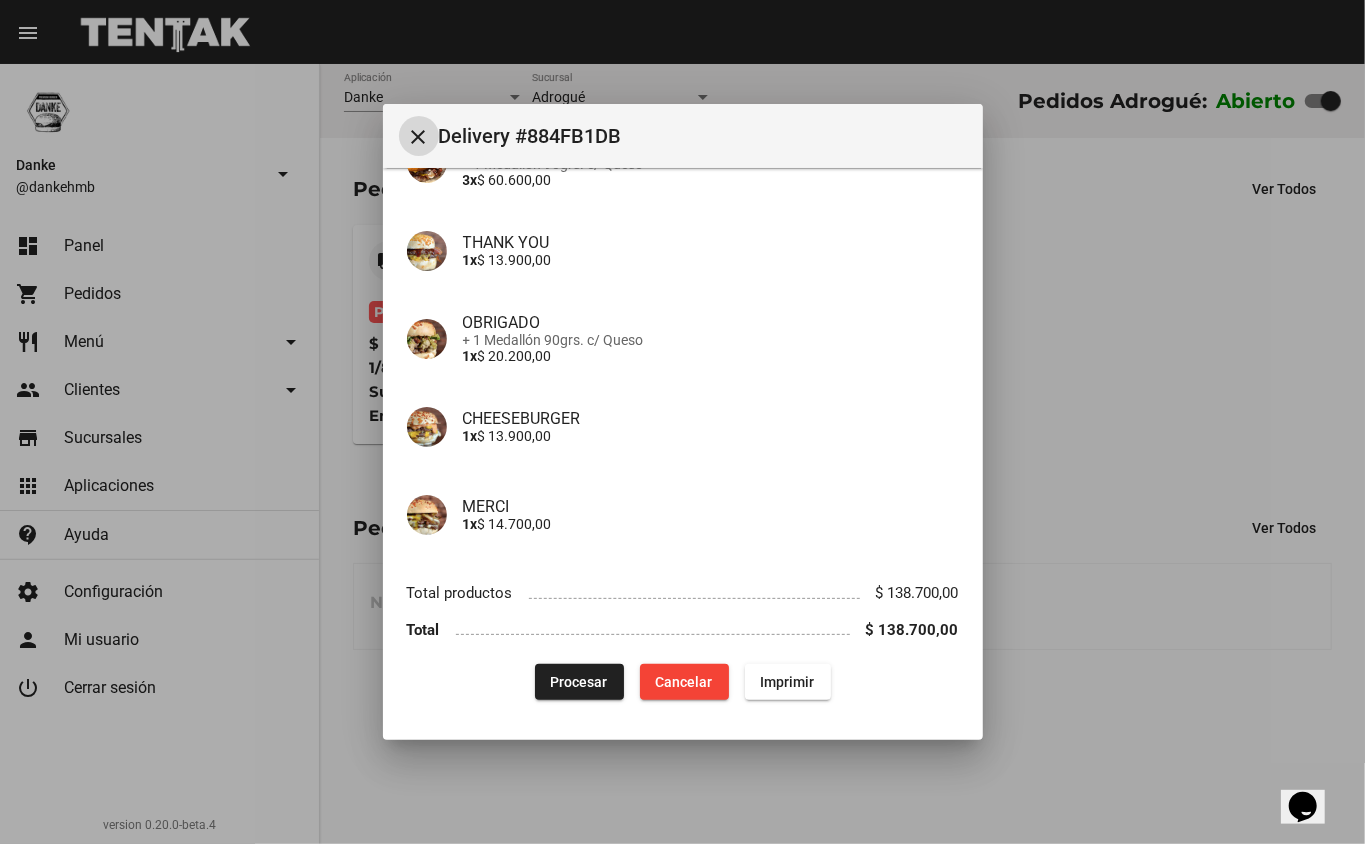 click on "Procesar" 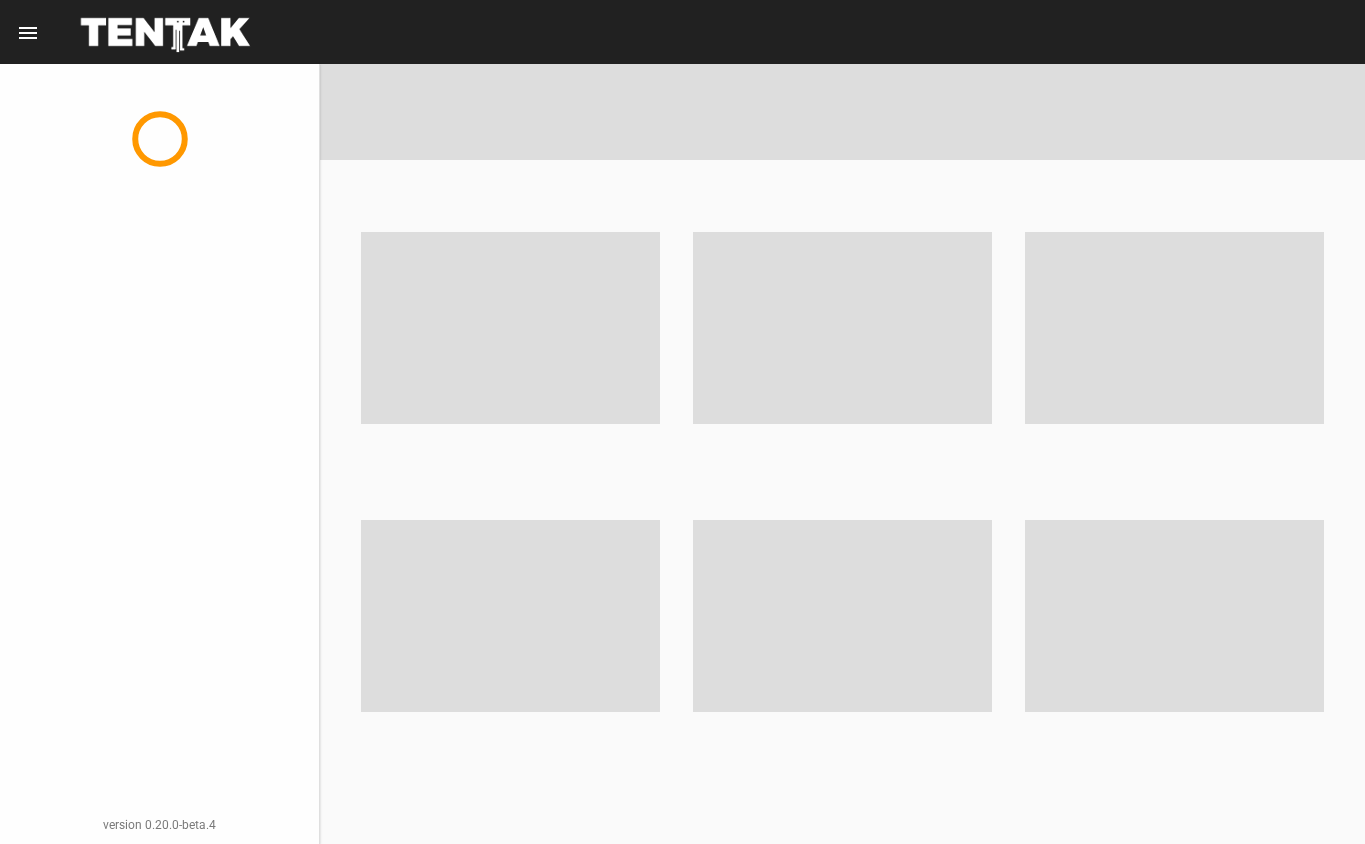 scroll, scrollTop: 0, scrollLeft: 0, axis: both 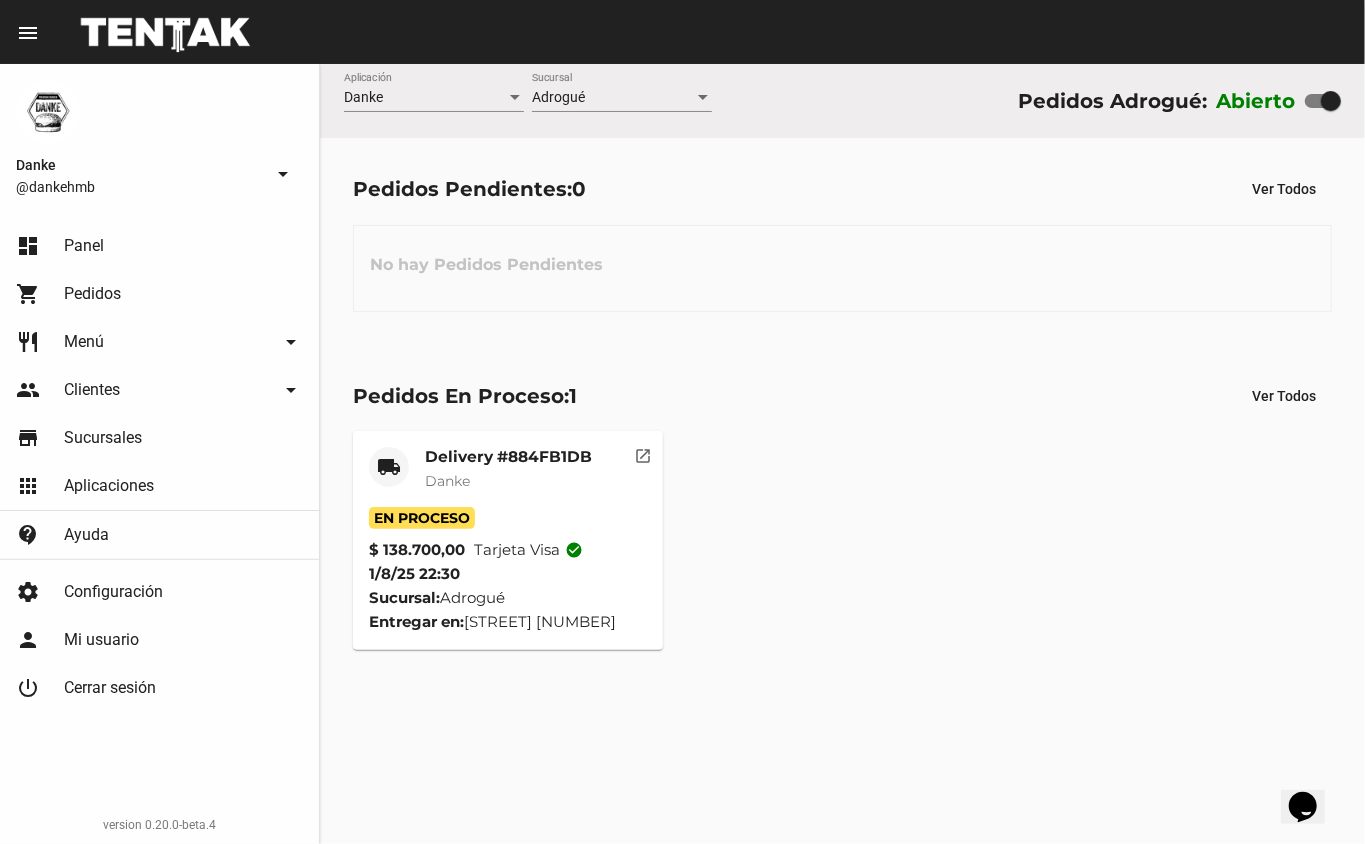 click on "Delivery #884FB1DB" 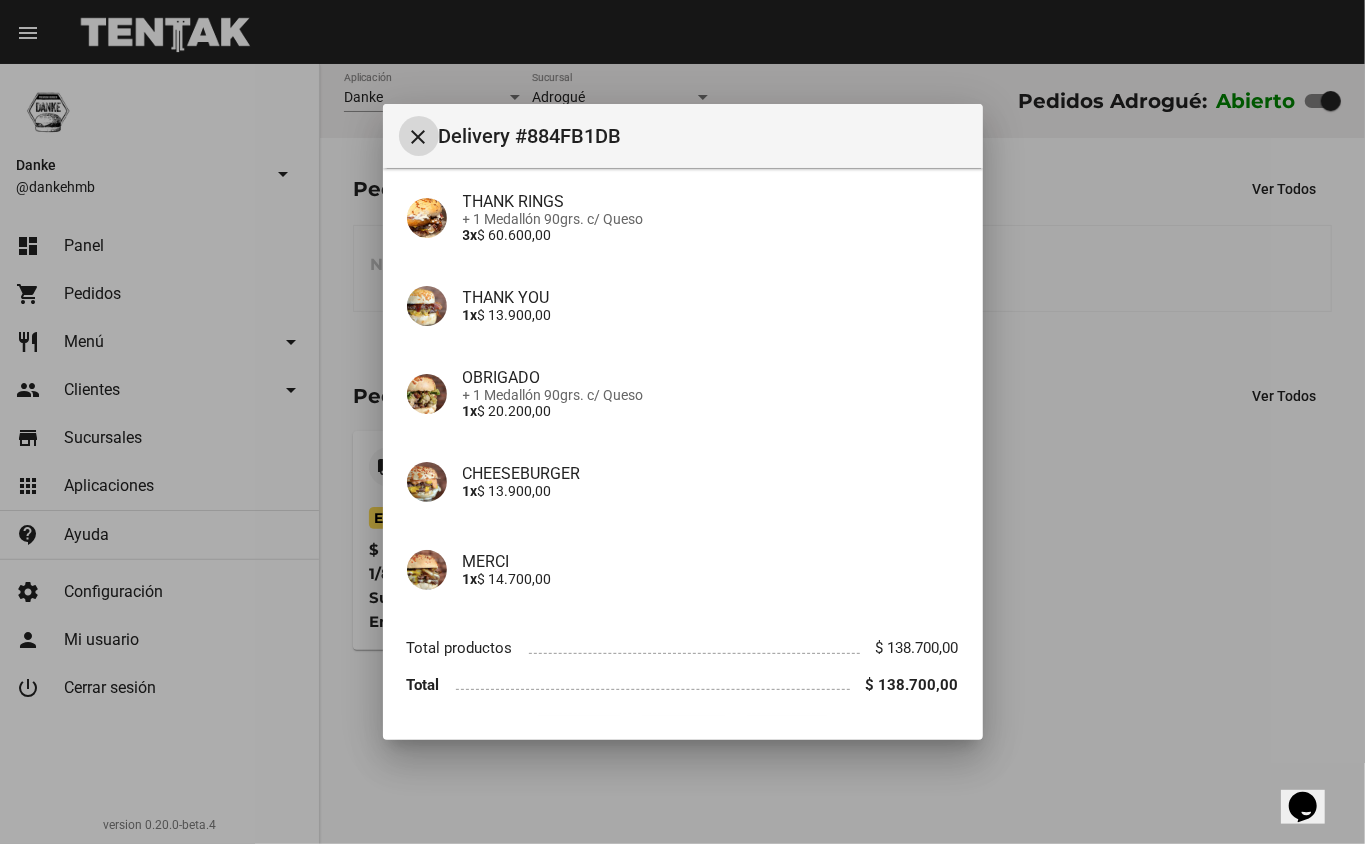 scroll, scrollTop: 305, scrollLeft: 0, axis: vertical 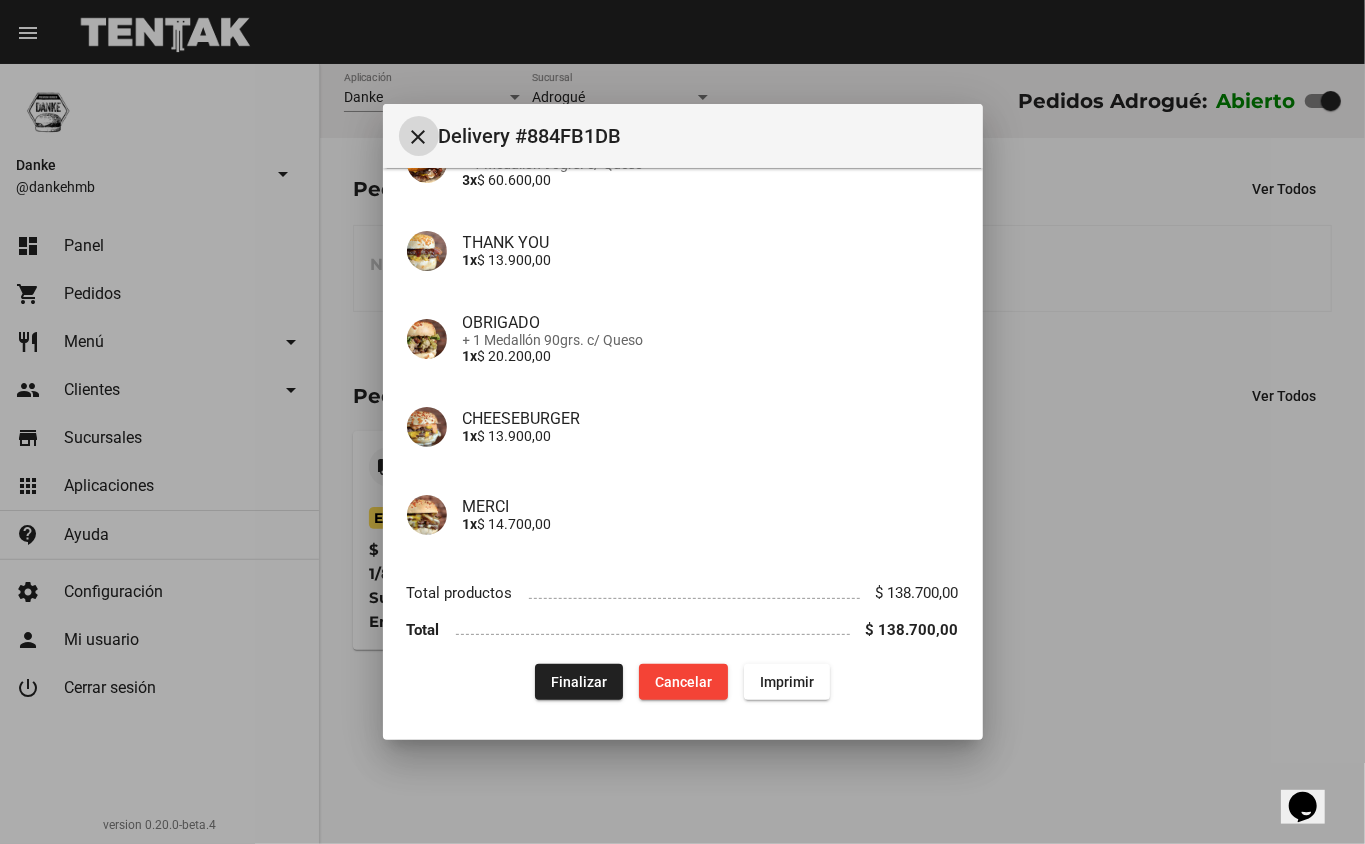 type 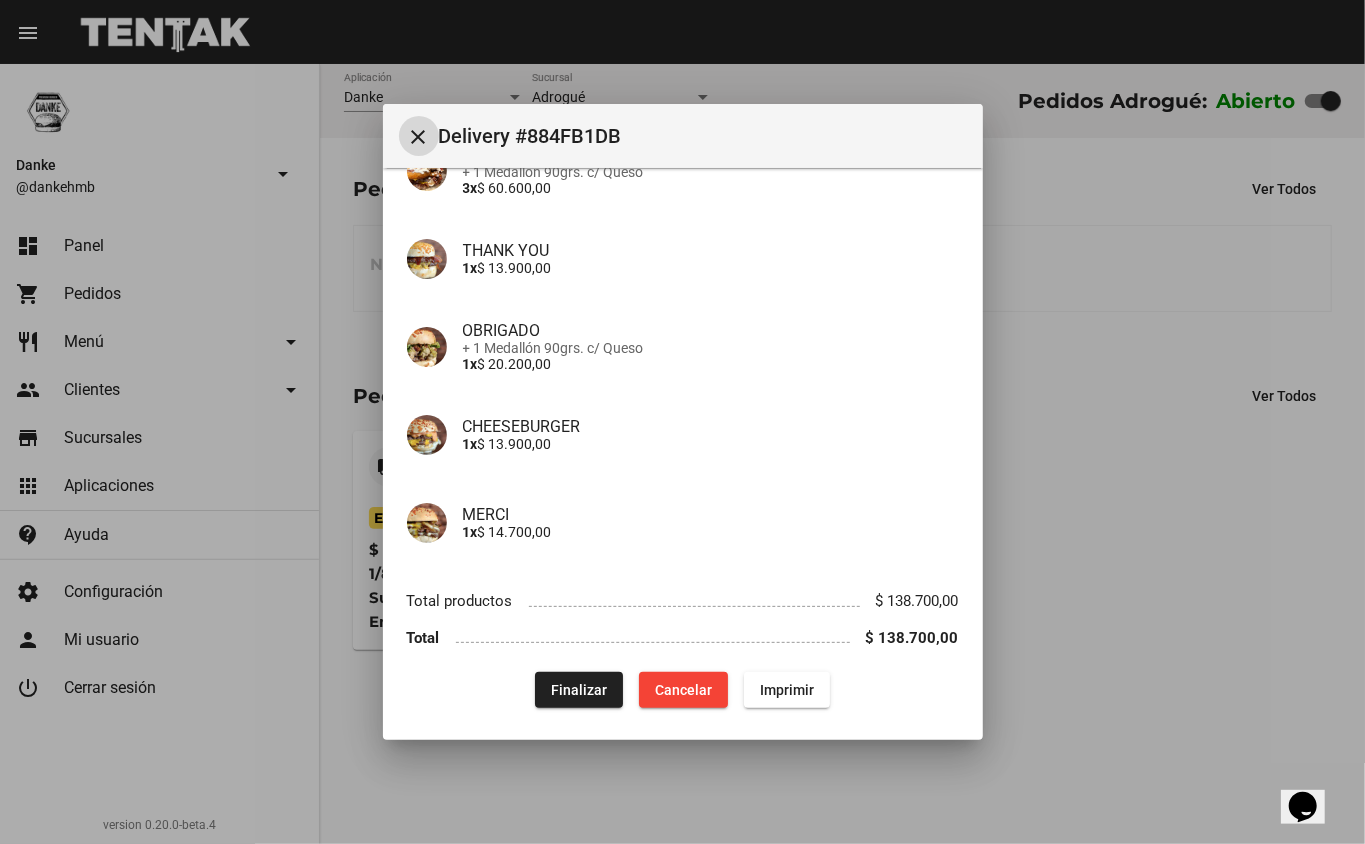 scroll, scrollTop: 305, scrollLeft: 0, axis: vertical 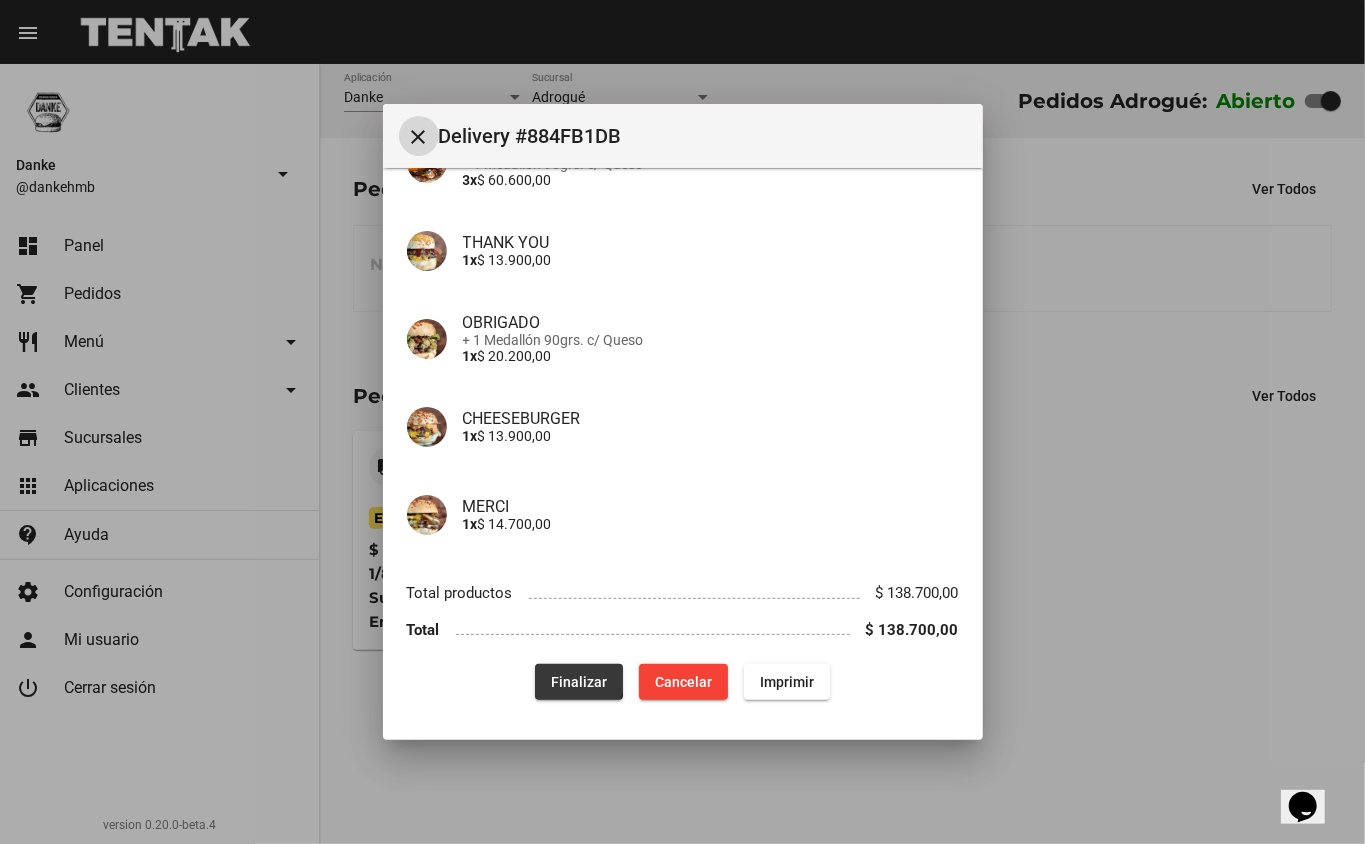 click on "Finalizar" 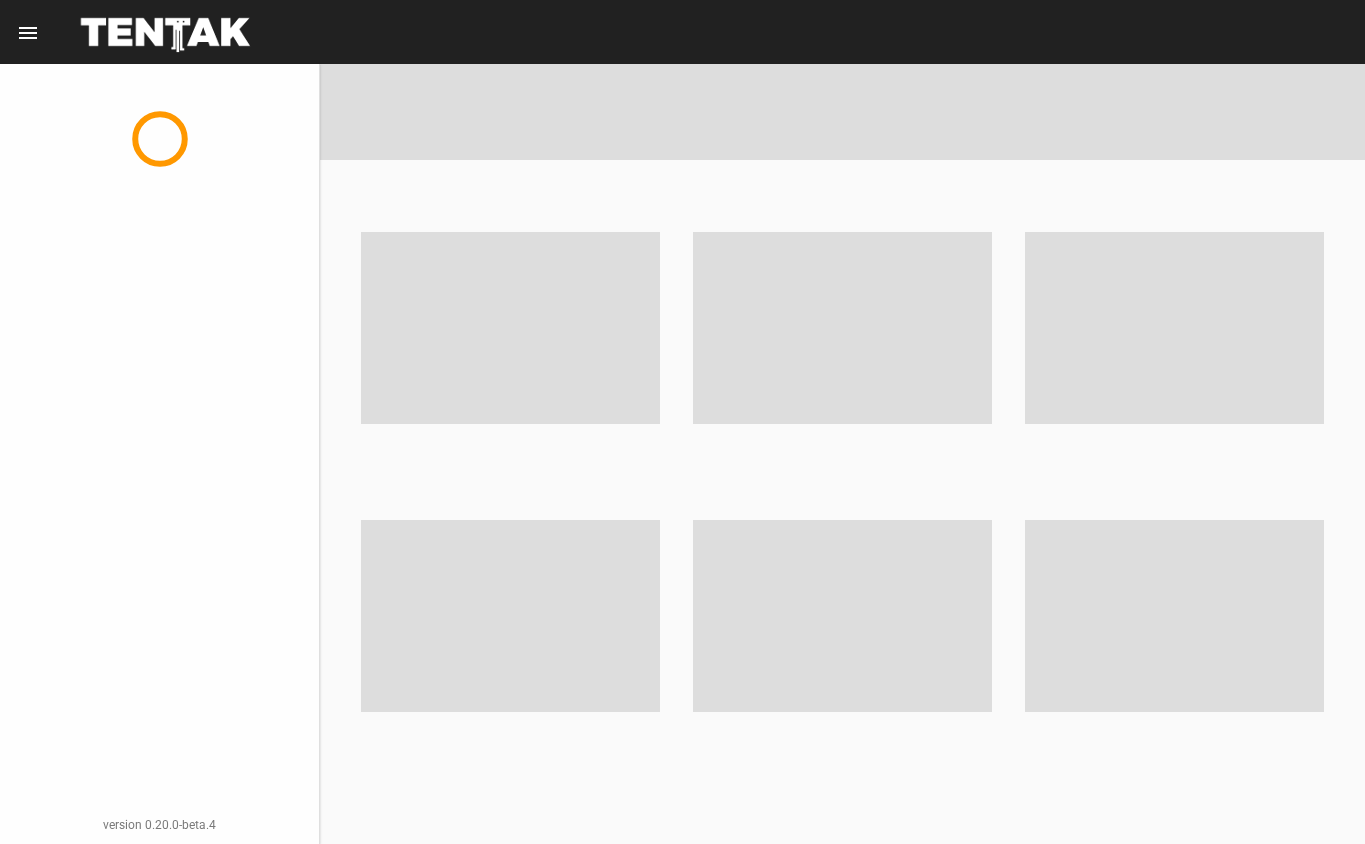 scroll, scrollTop: 0, scrollLeft: 0, axis: both 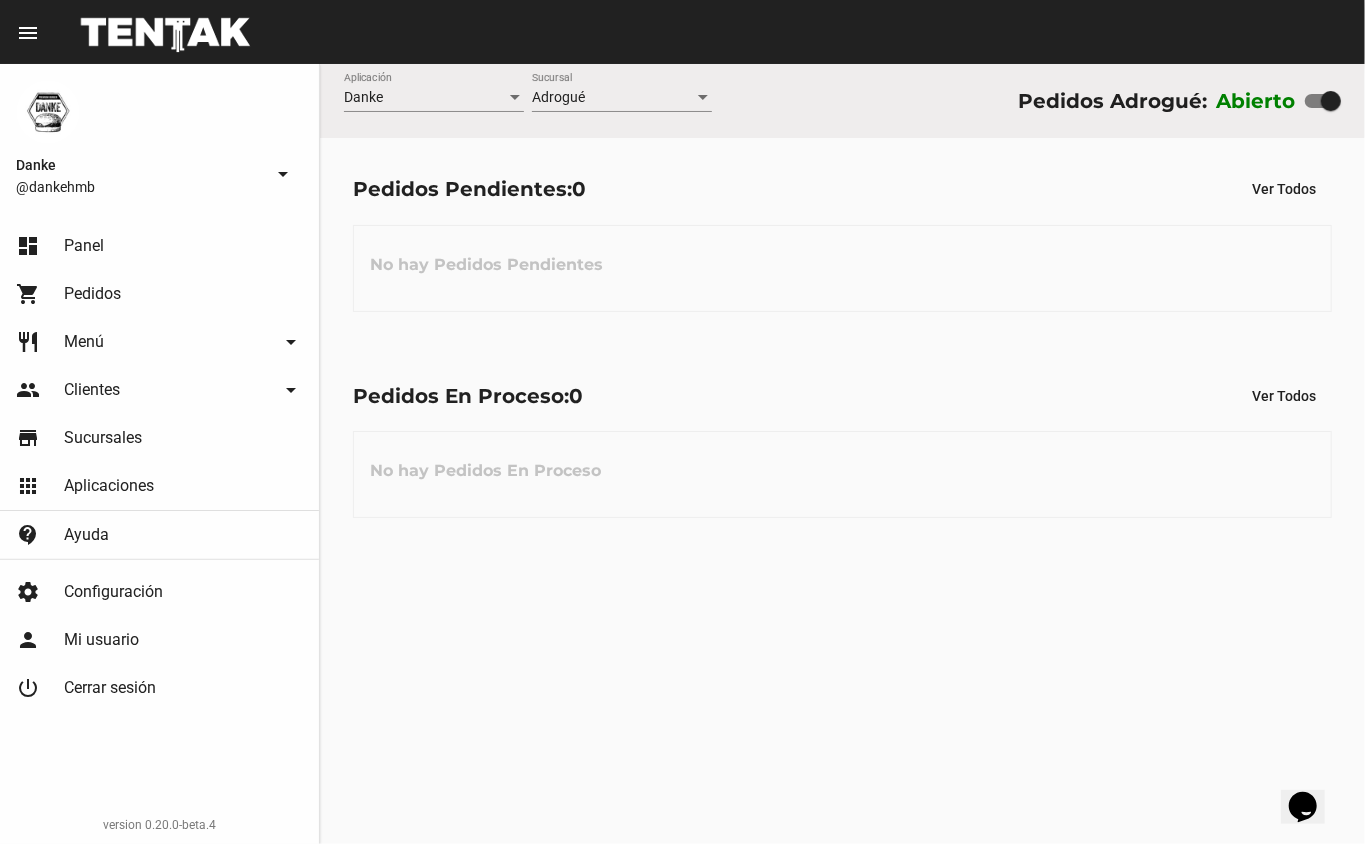 click at bounding box center [1331, 101] 